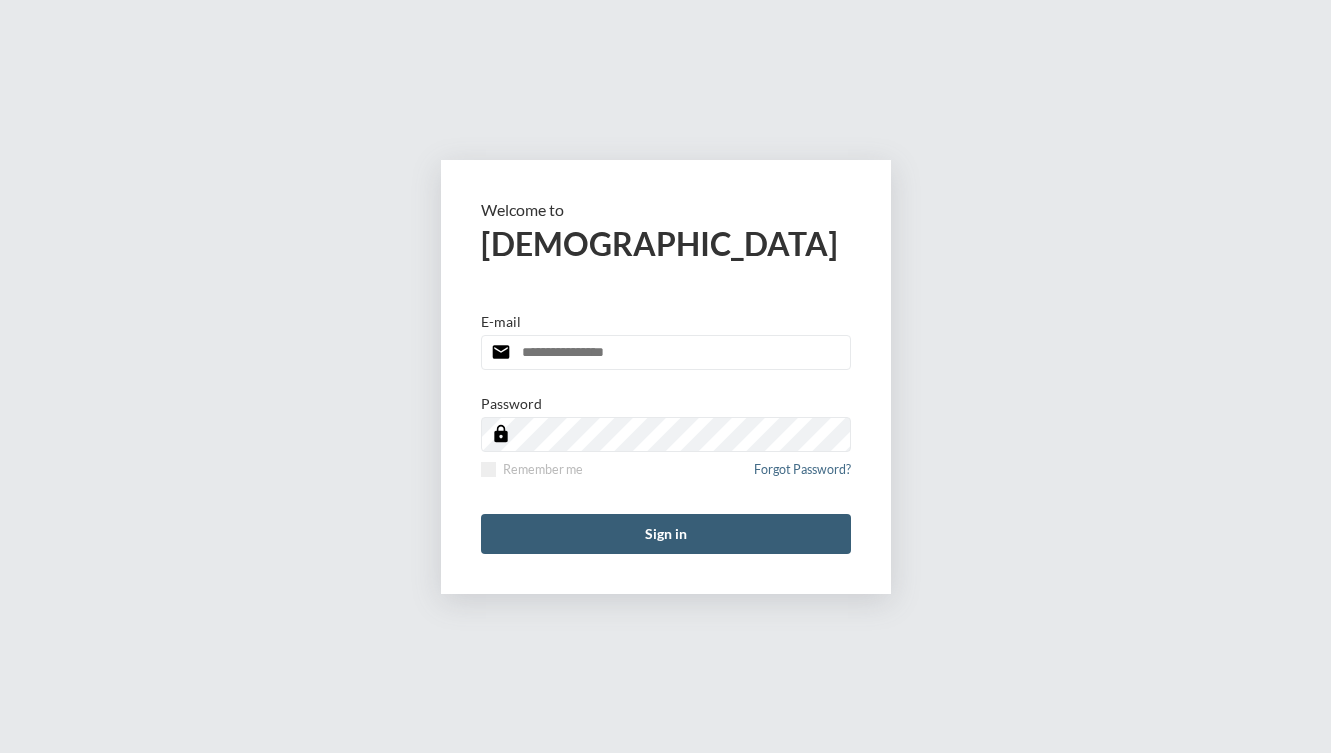 scroll, scrollTop: 0, scrollLeft: 0, axis: both 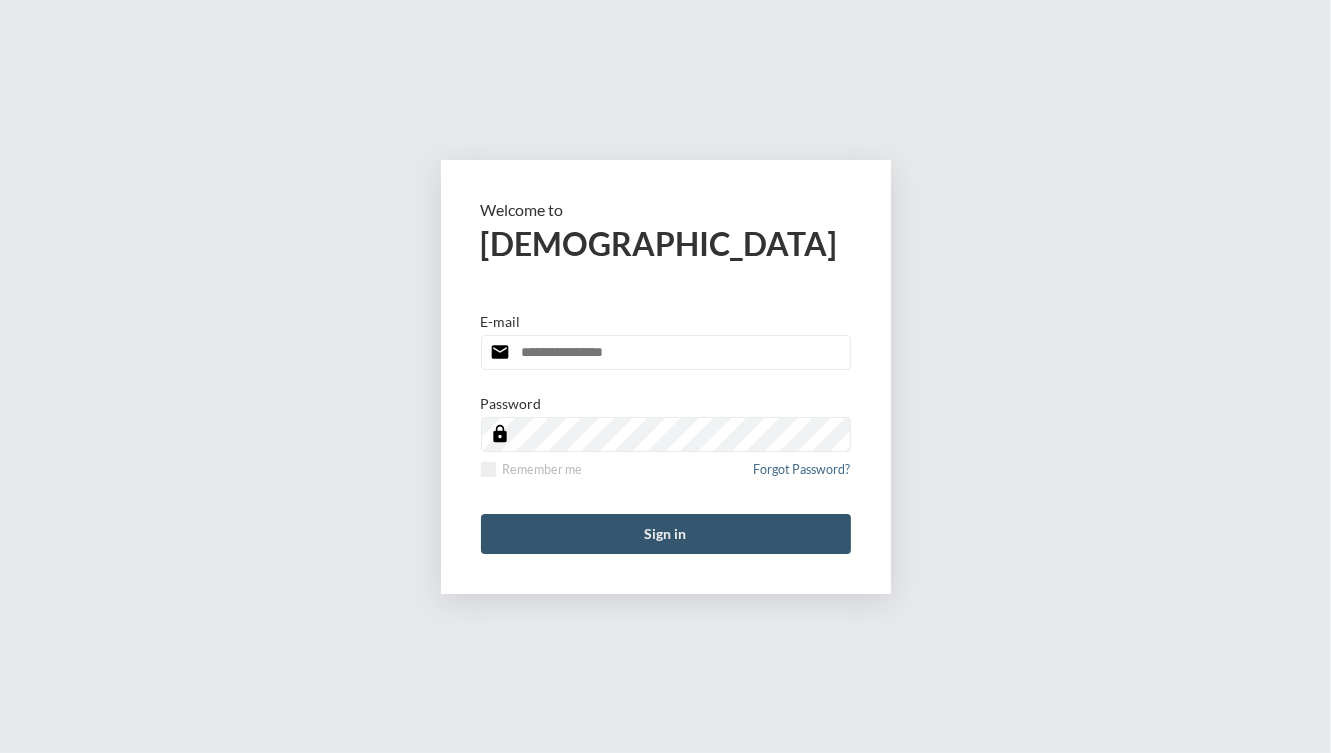 type on "**********" 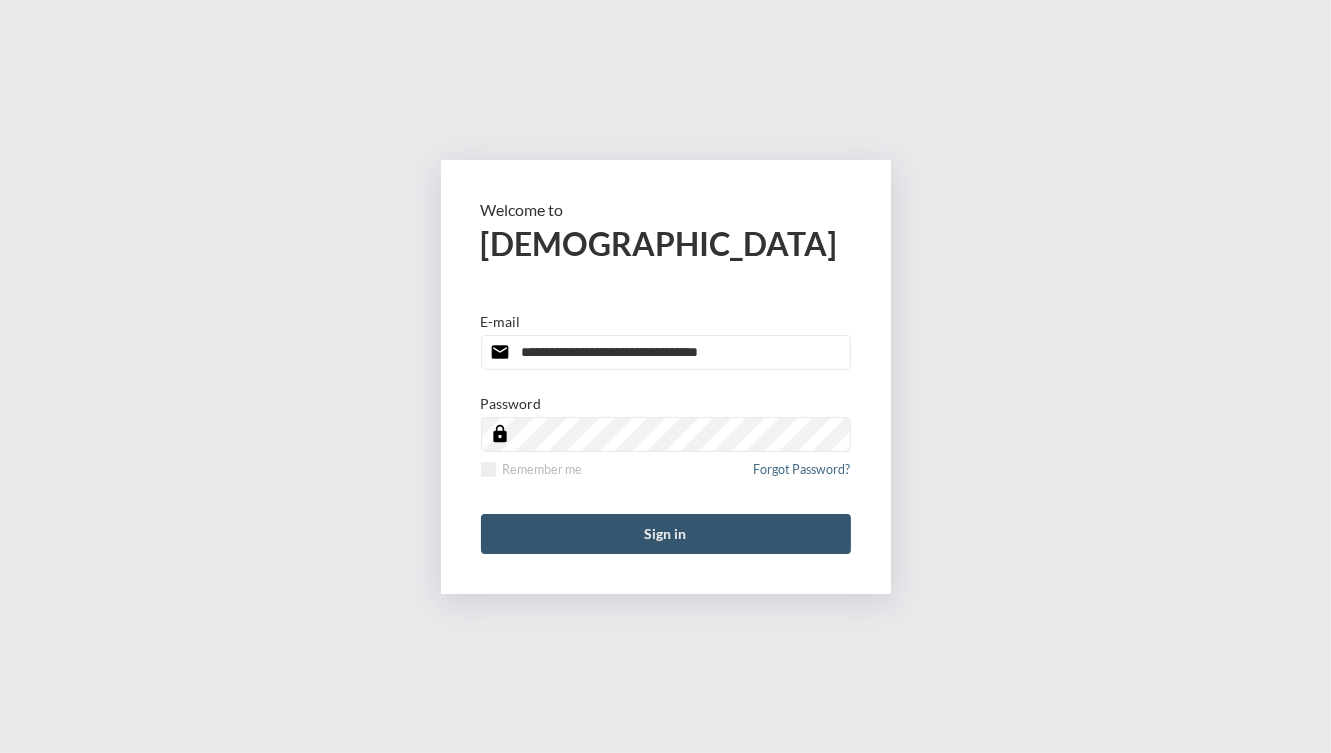 click on "Sign in" at bounding box center (666, 534) 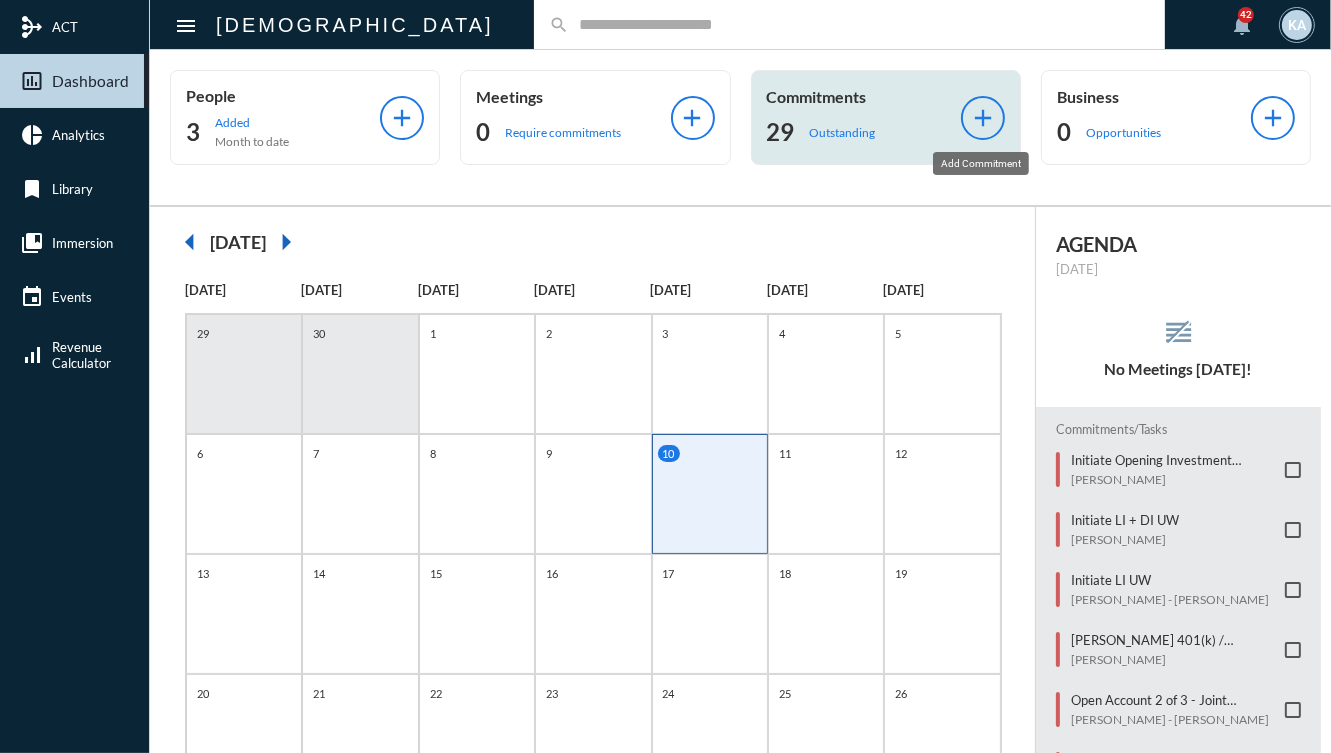 click on "29 Outstanding" 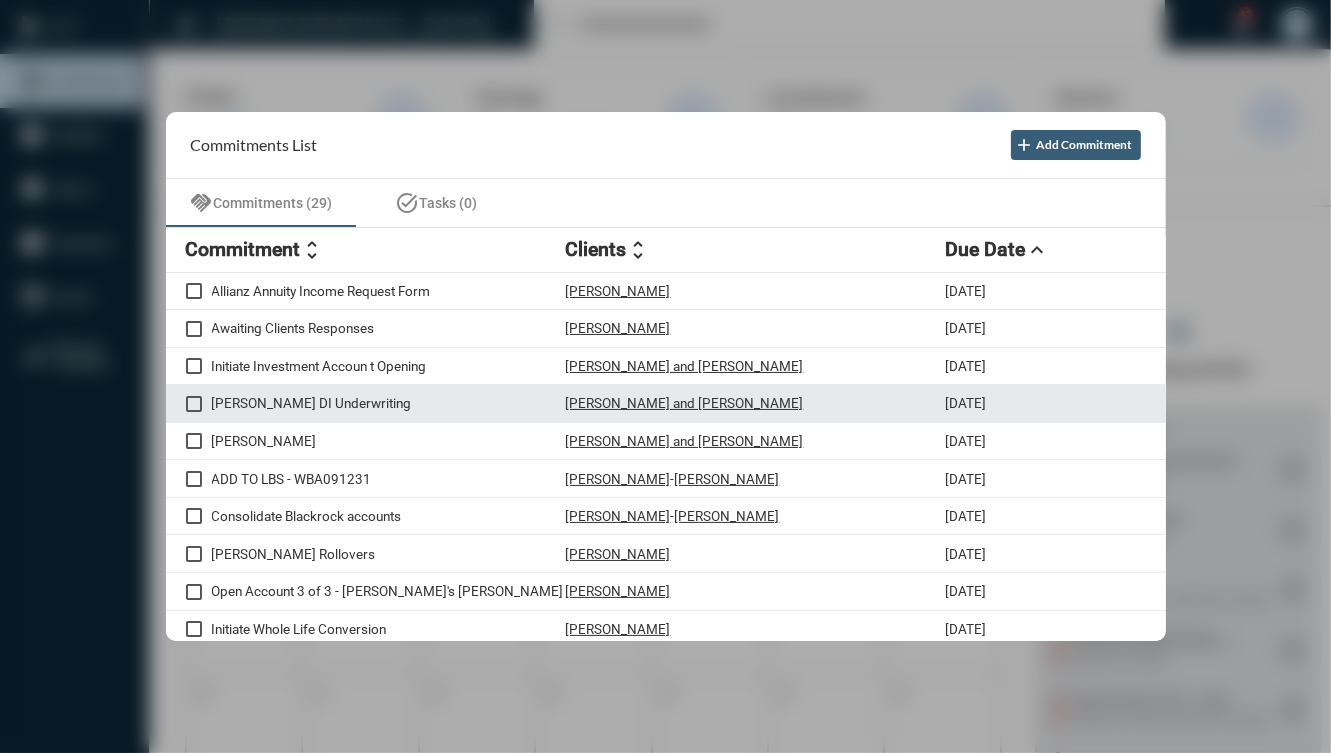 click at bounding box center [194, 404] 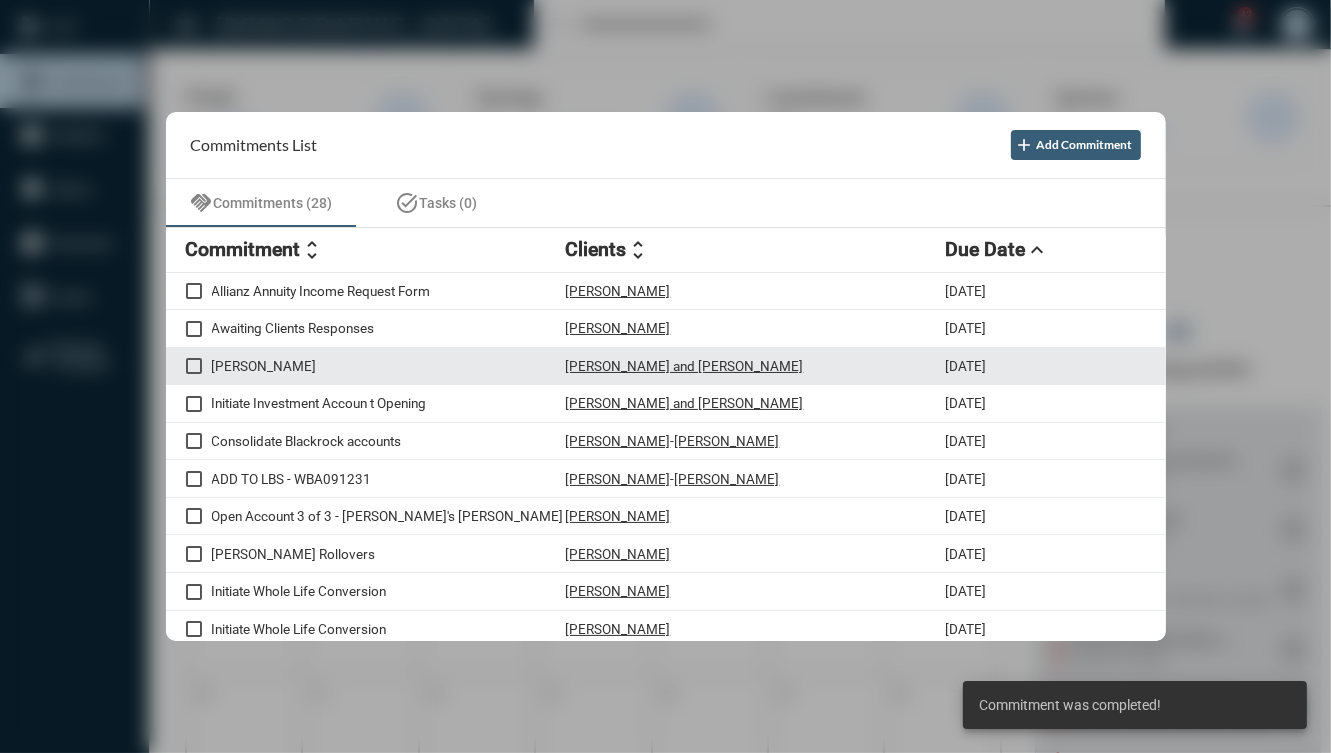 click at bounding box center (194, 366) 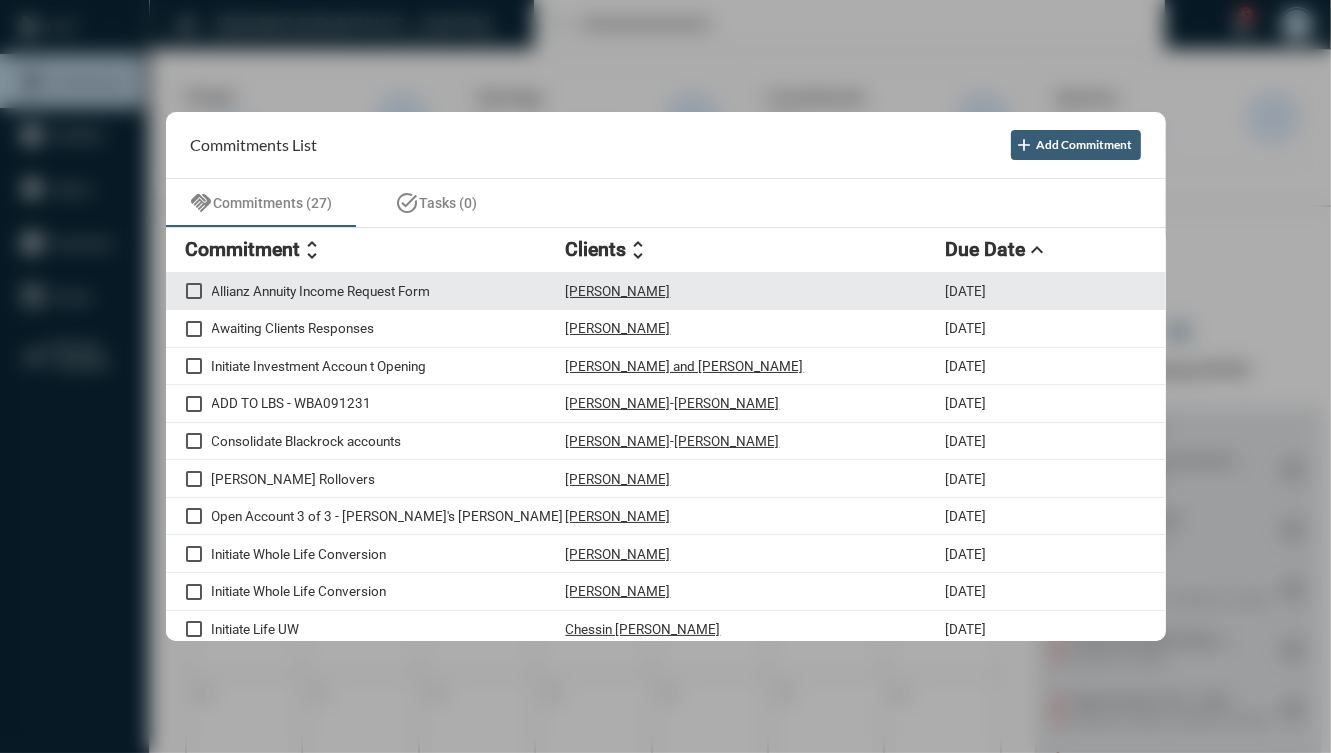 click on "Allianz Annuity Income Request Form" at bounding box center [389, 291] 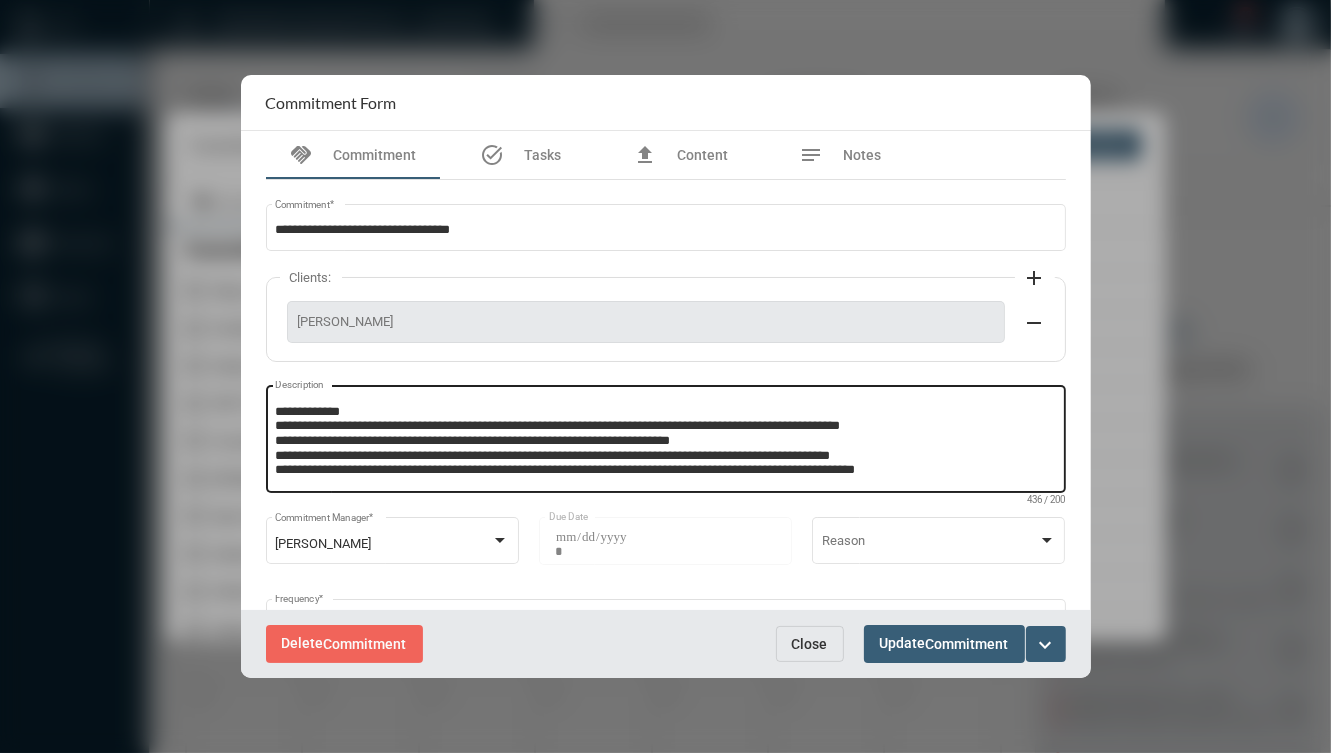 click on "**********" at bounding box center [665, 442] 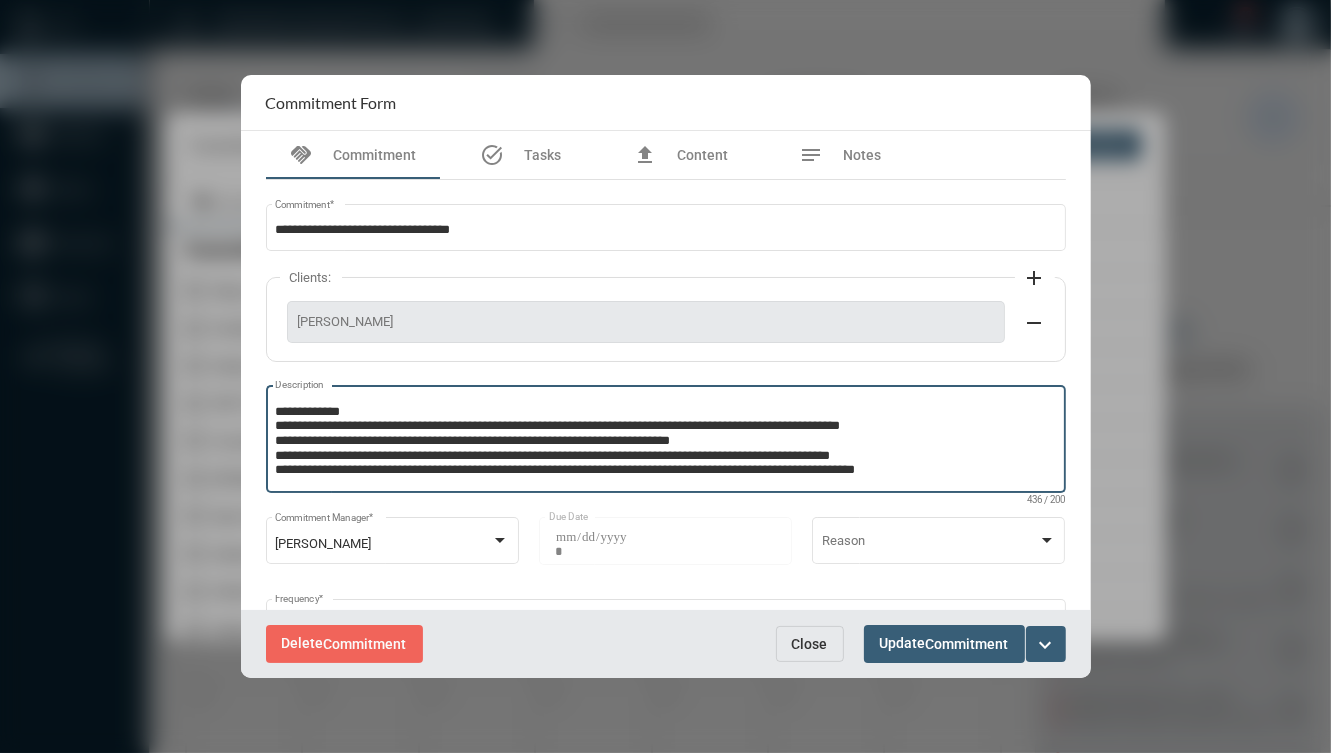 click on "**********" at bounding box center (665, 442) 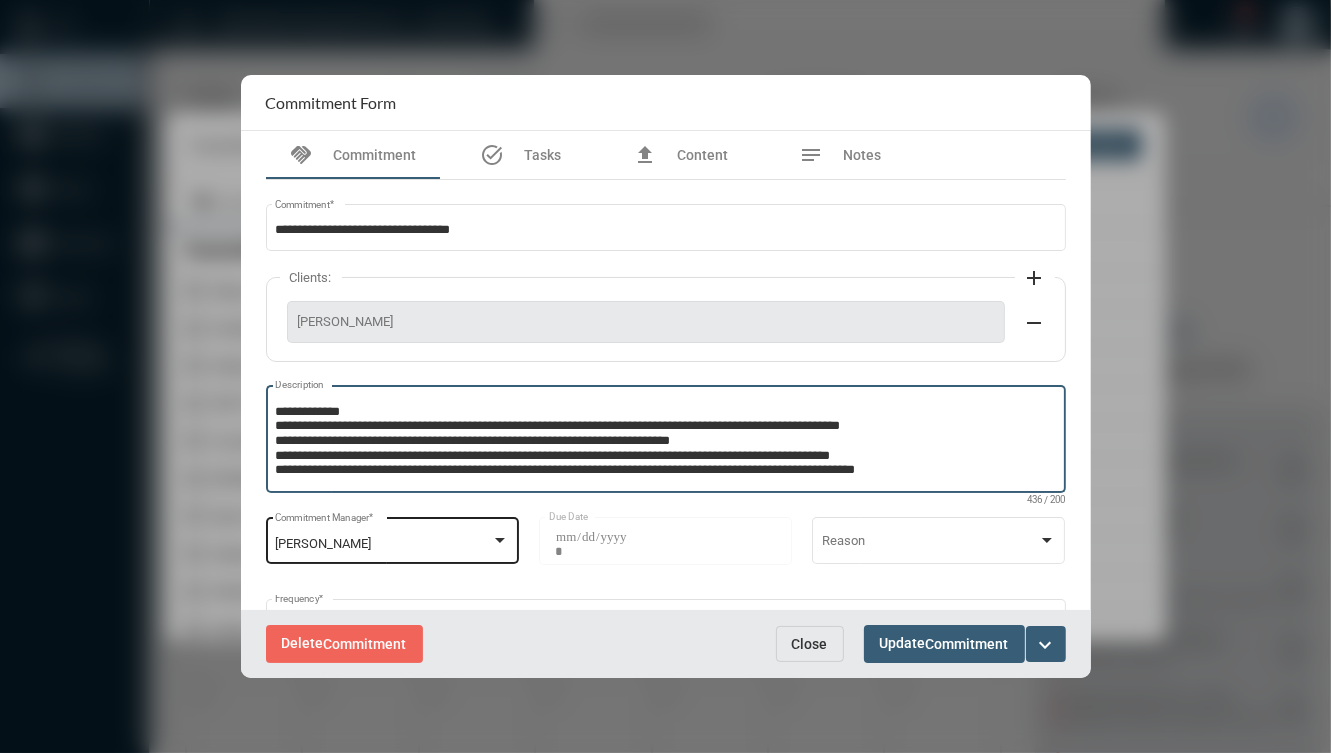 click on "[PERSON_NAME] Commitment Manager  *" at bounding box center [392, 539] 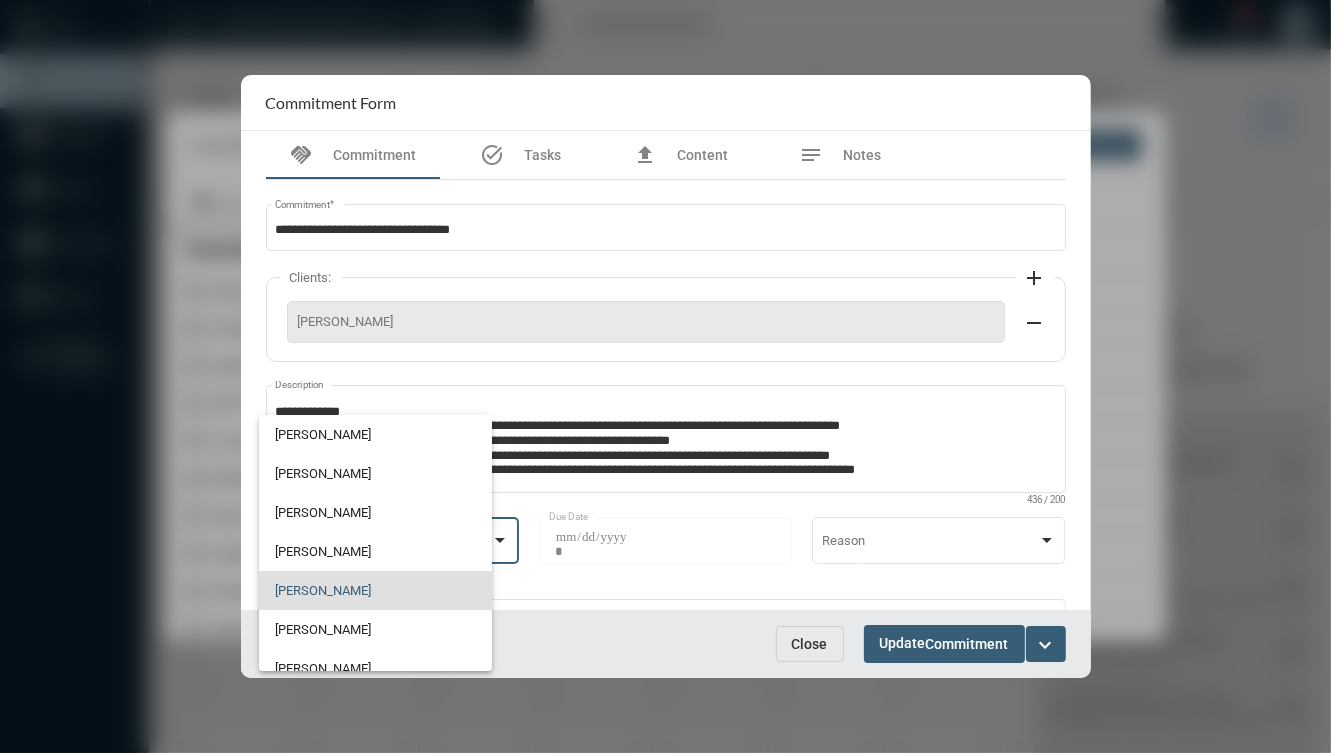 scroll, scrollTop: 47, scrollLeft: 0, axis: vertical 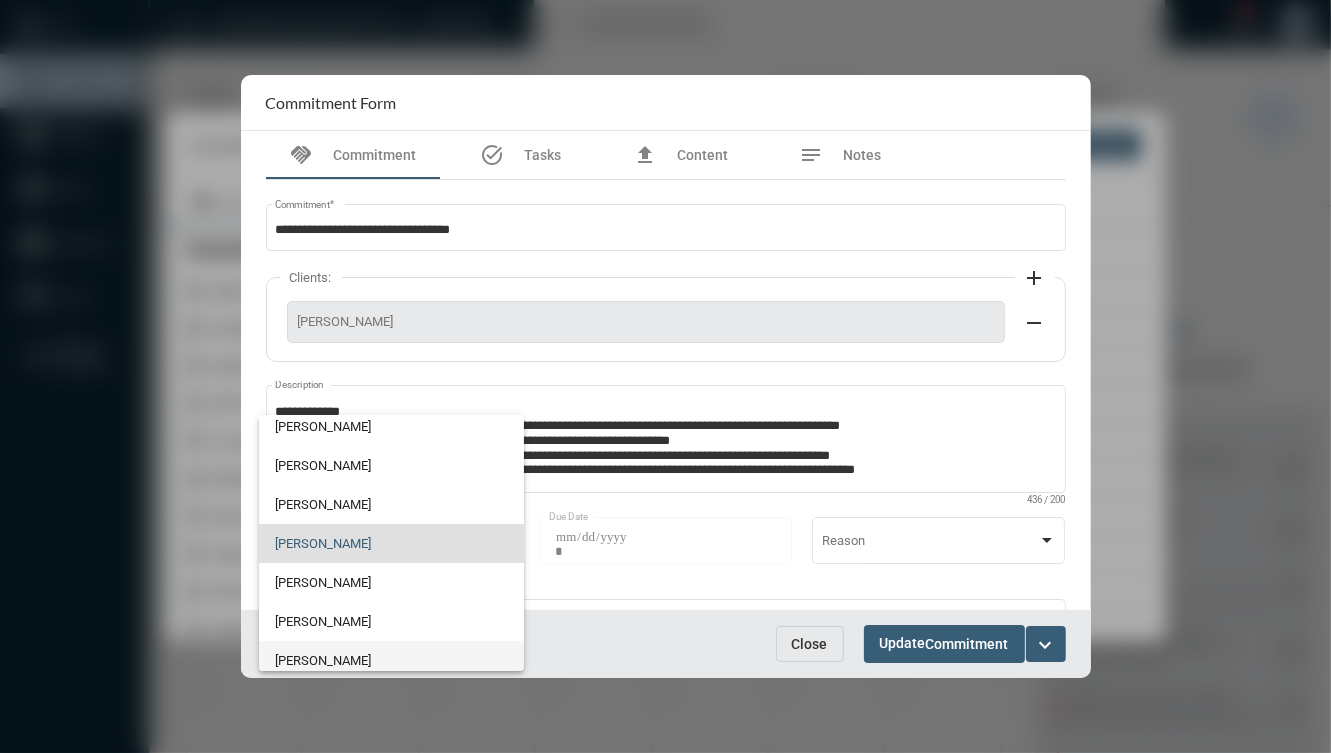 click on "[PERSON_NAME]" at bounding box center (391, 660) 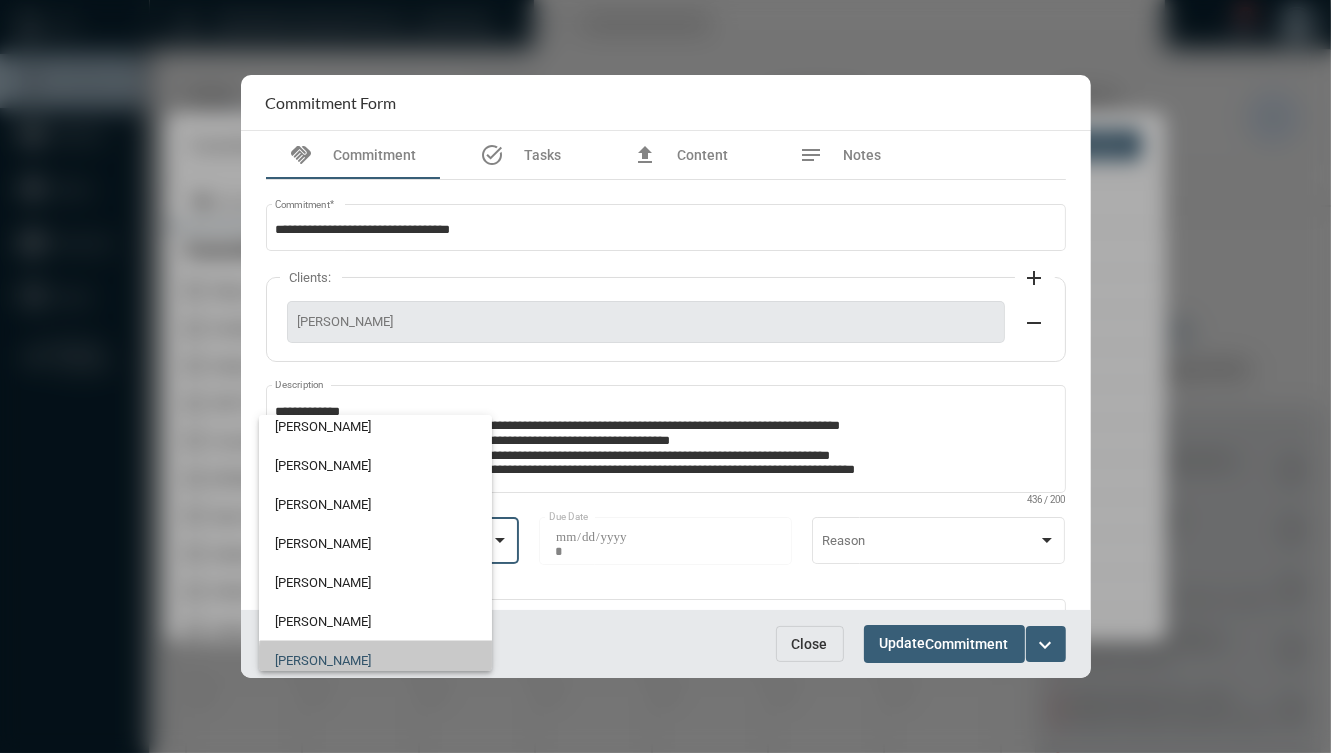 scroll, scrollTop: 56, scrollLeft: 0, axis: vertical 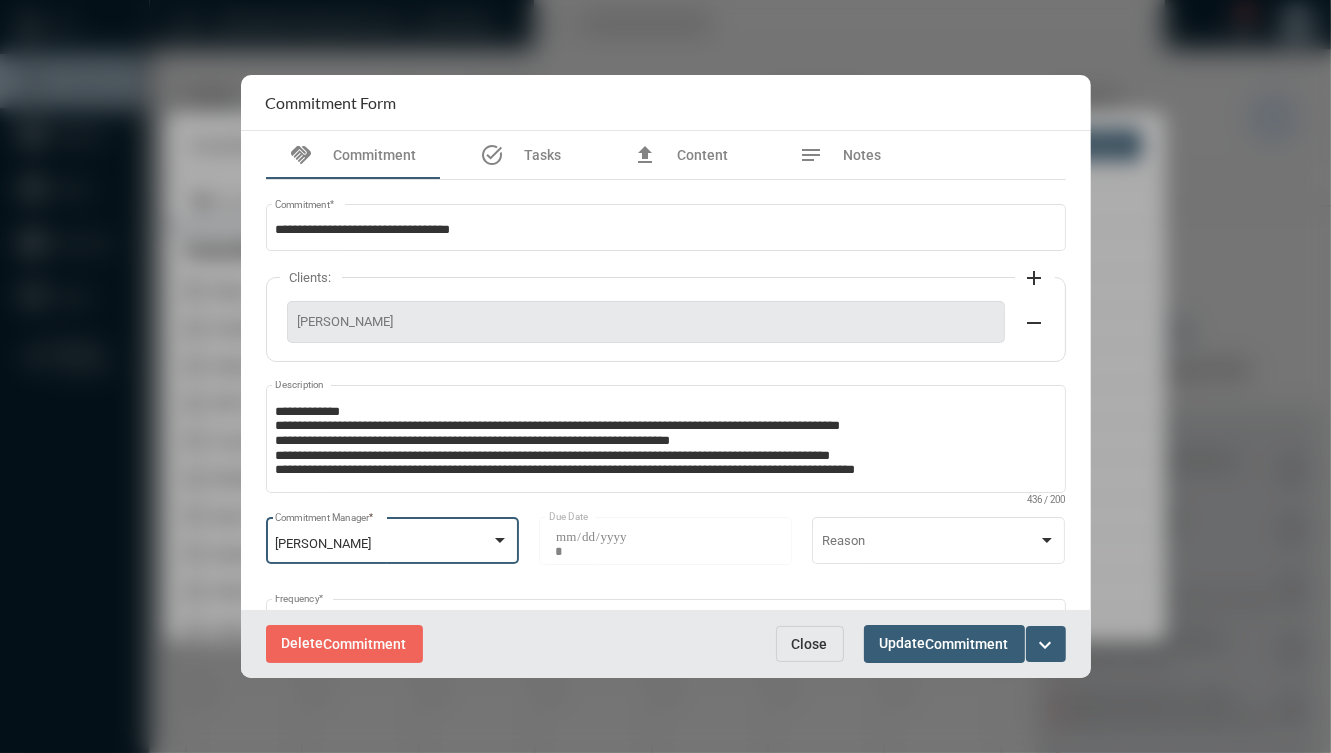 click on "Delete  Commitment" at bounding box center (511, 643) 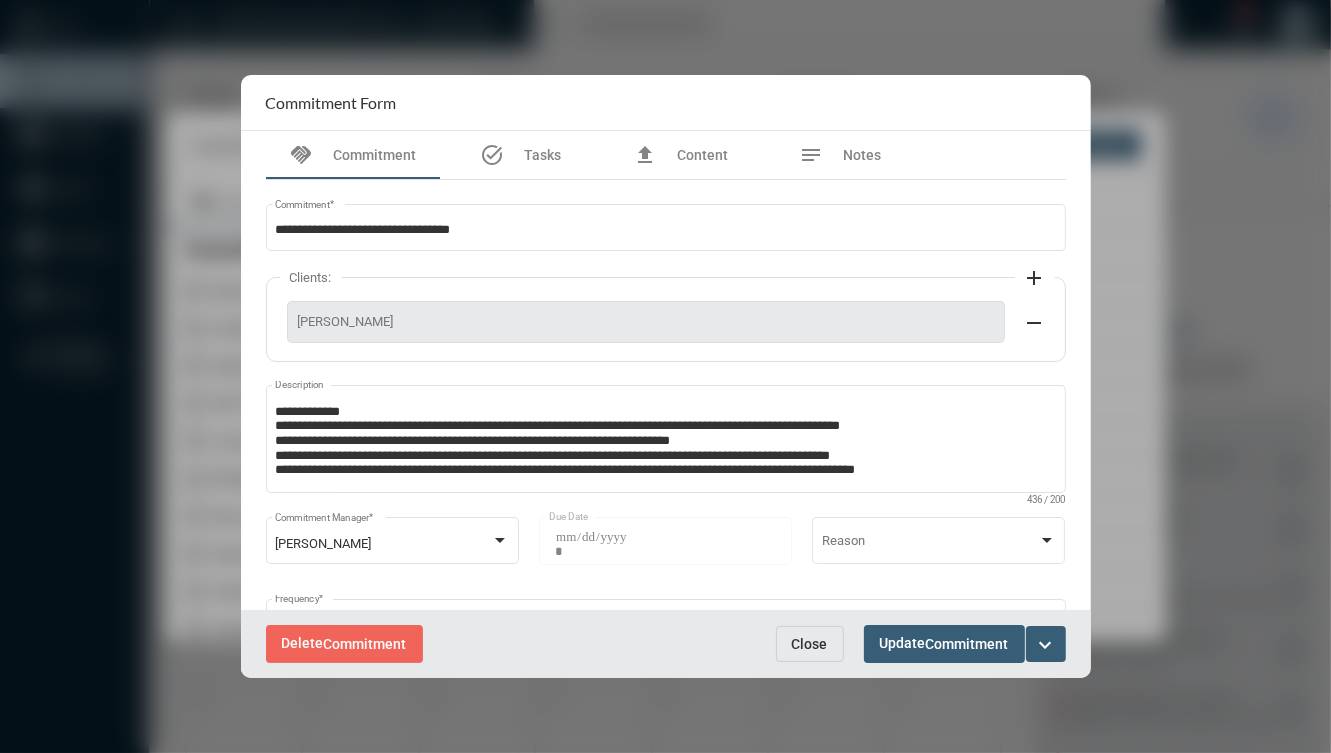 click on "Close" at bounding box center (810, 644) 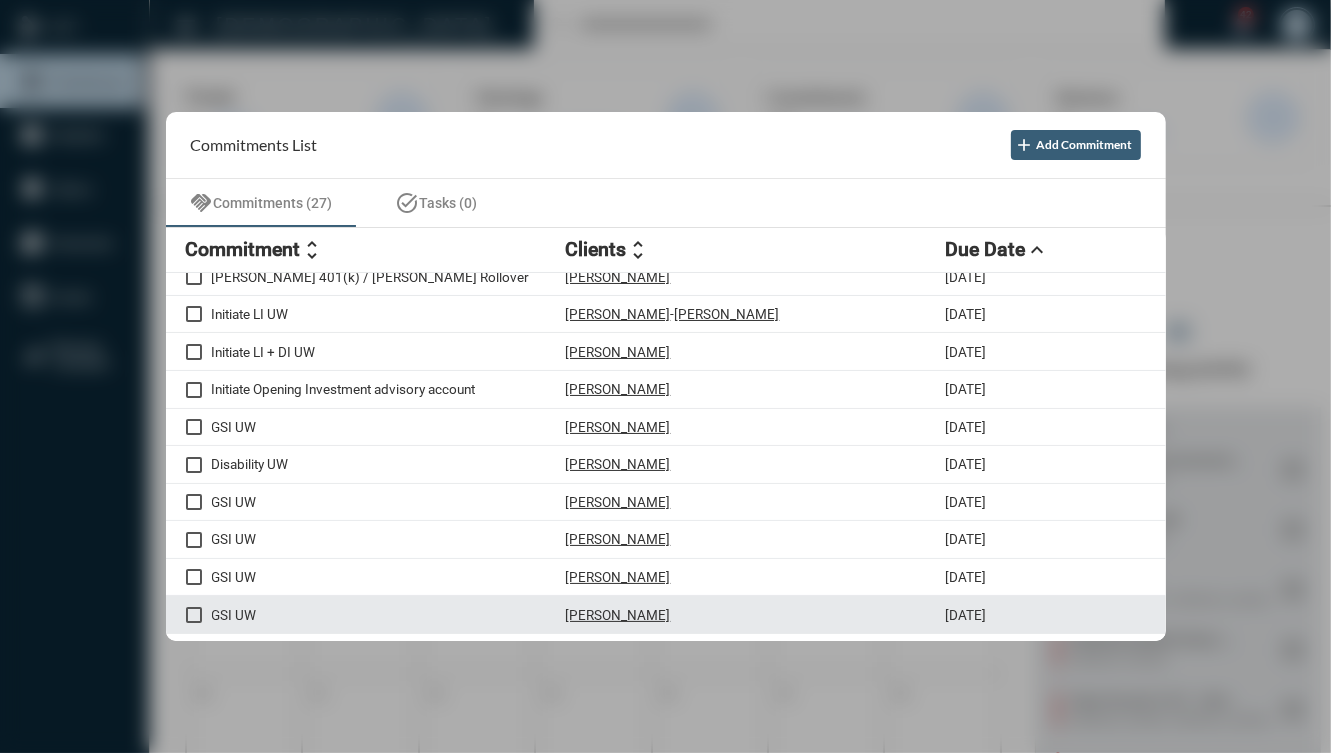scroll, scrollTop: 641, scrollLeft: 0, axis: vertical 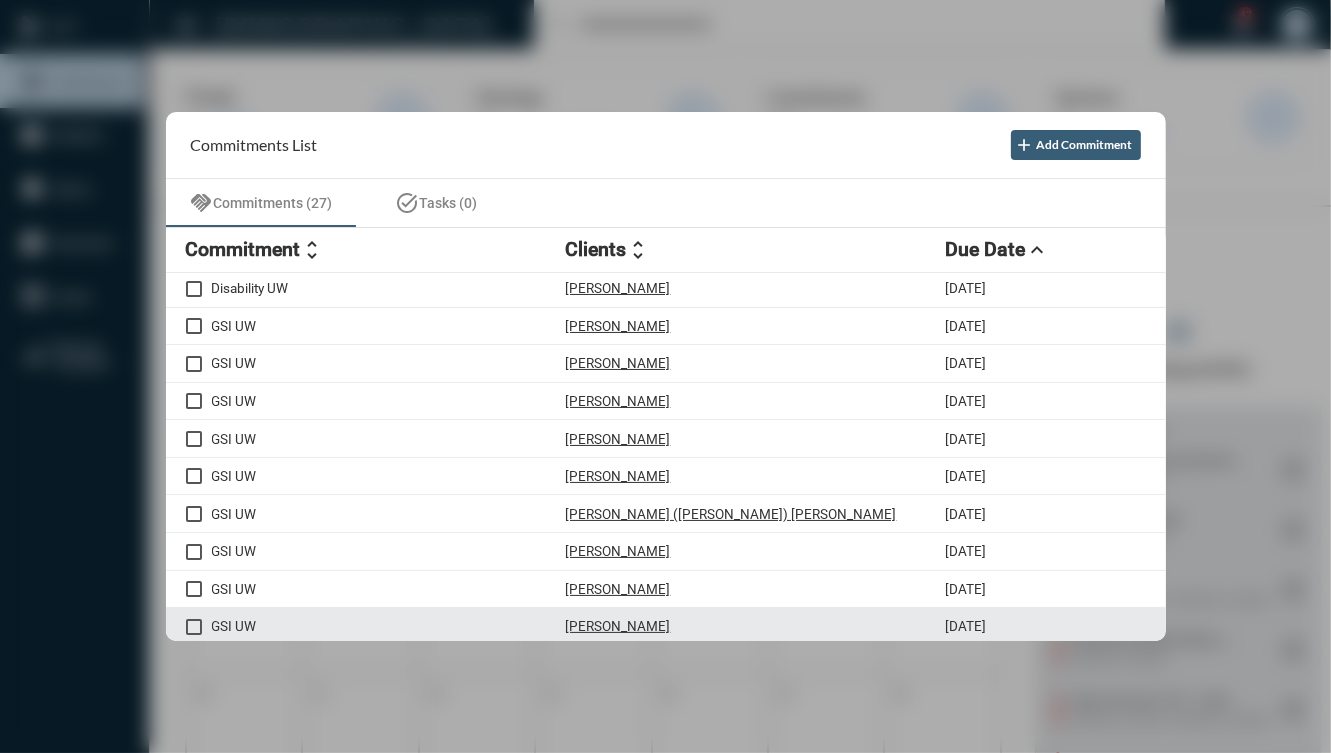 click on "[PERSON_NAME]" at bounding box center [756, 626] 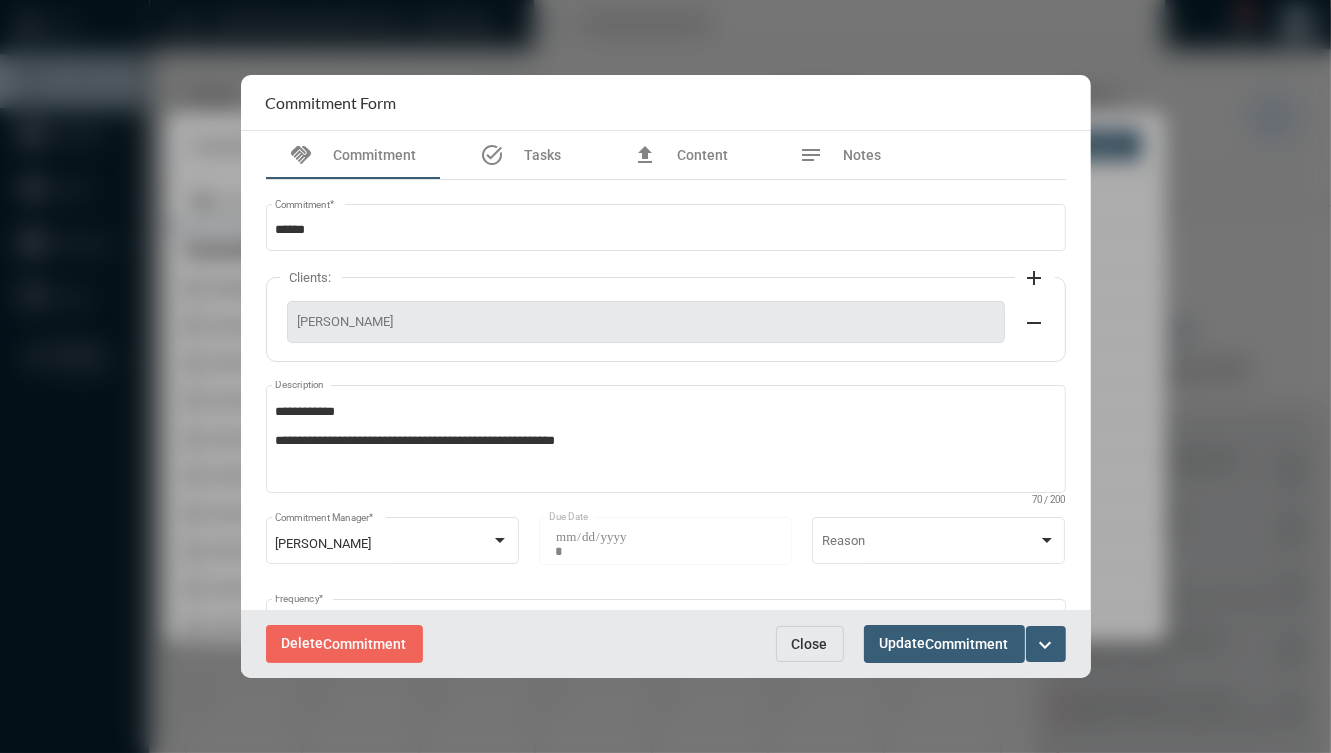 click on "expand_more" at bounding box center (1046, 645) 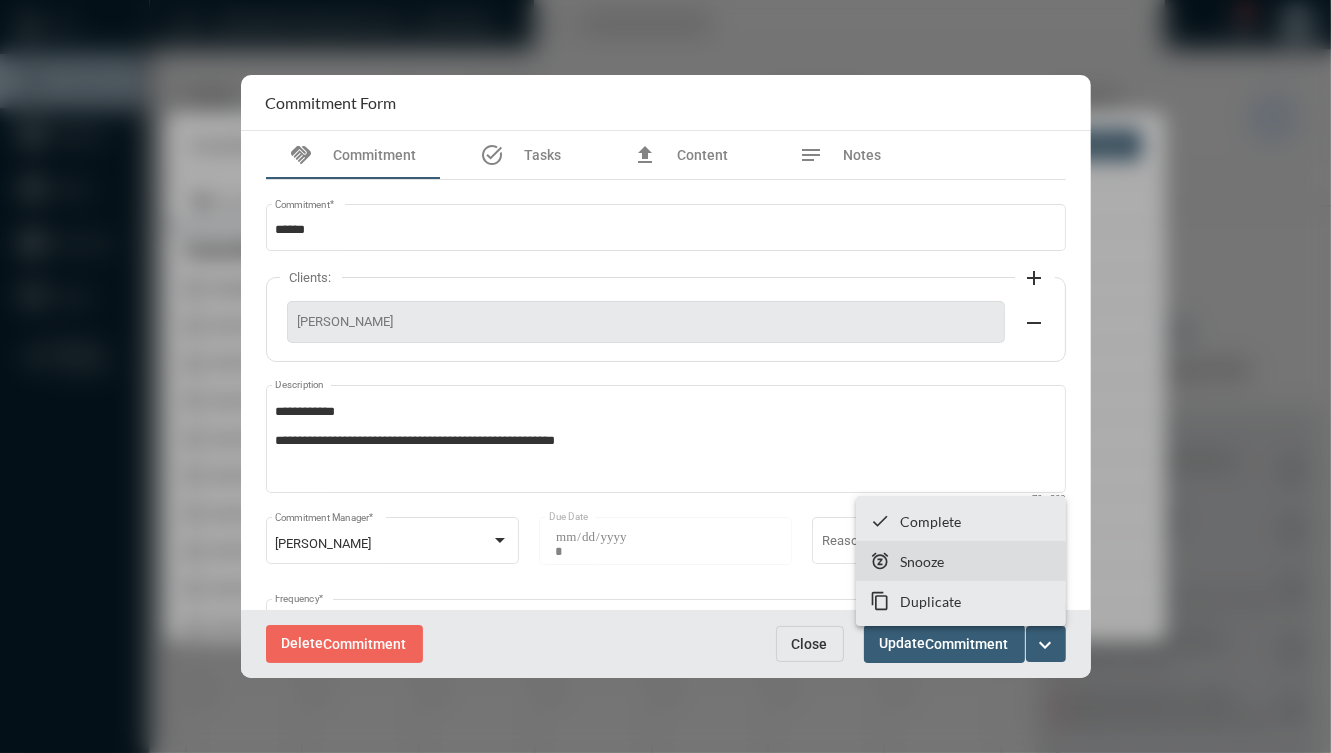 click on "snooze Snooze" at bounding box center (961, 561) 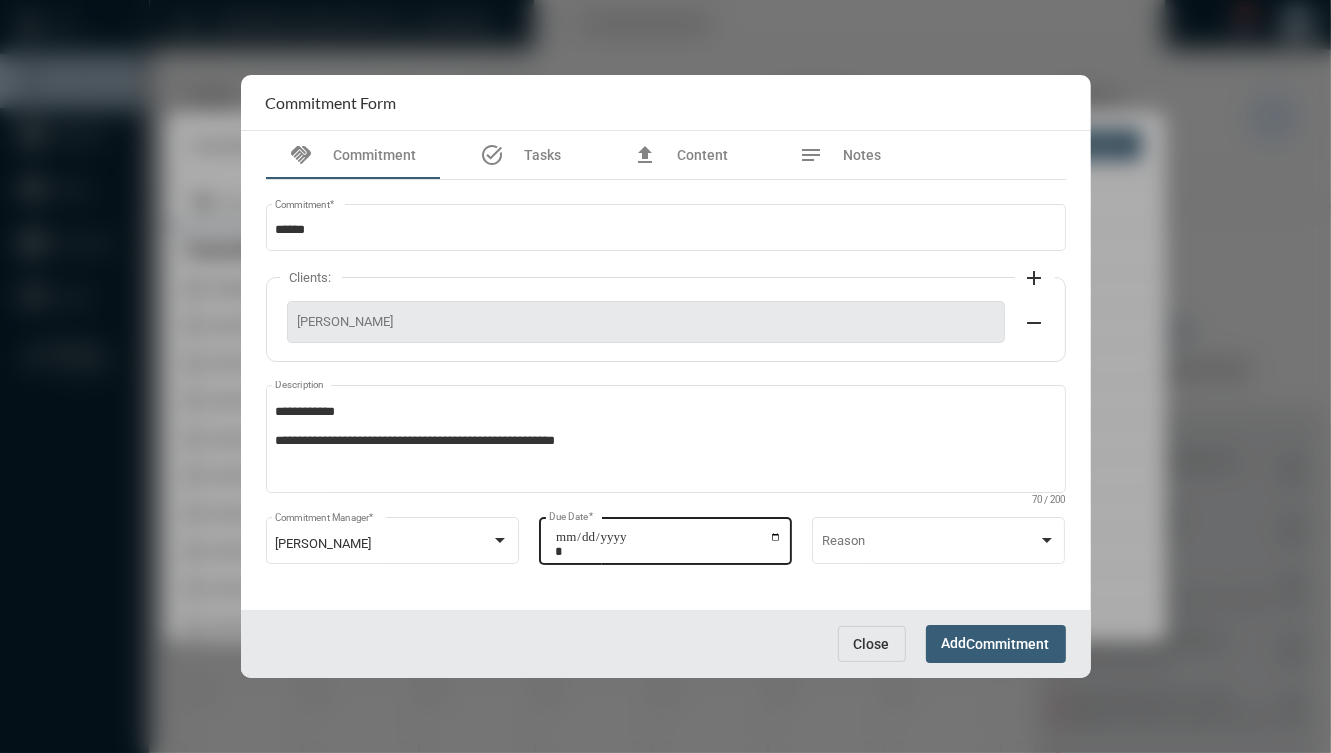 click on "**********" at bounding box center [668, 544] 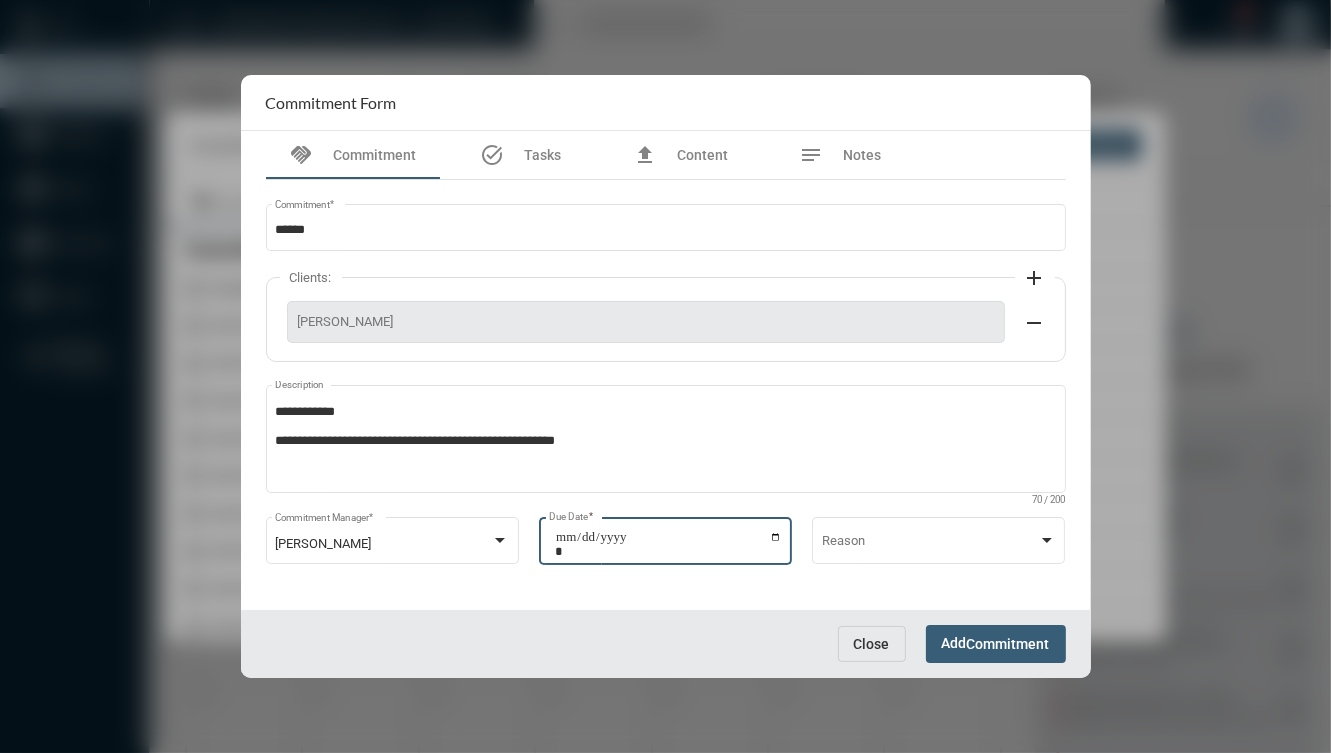 type on "**********" 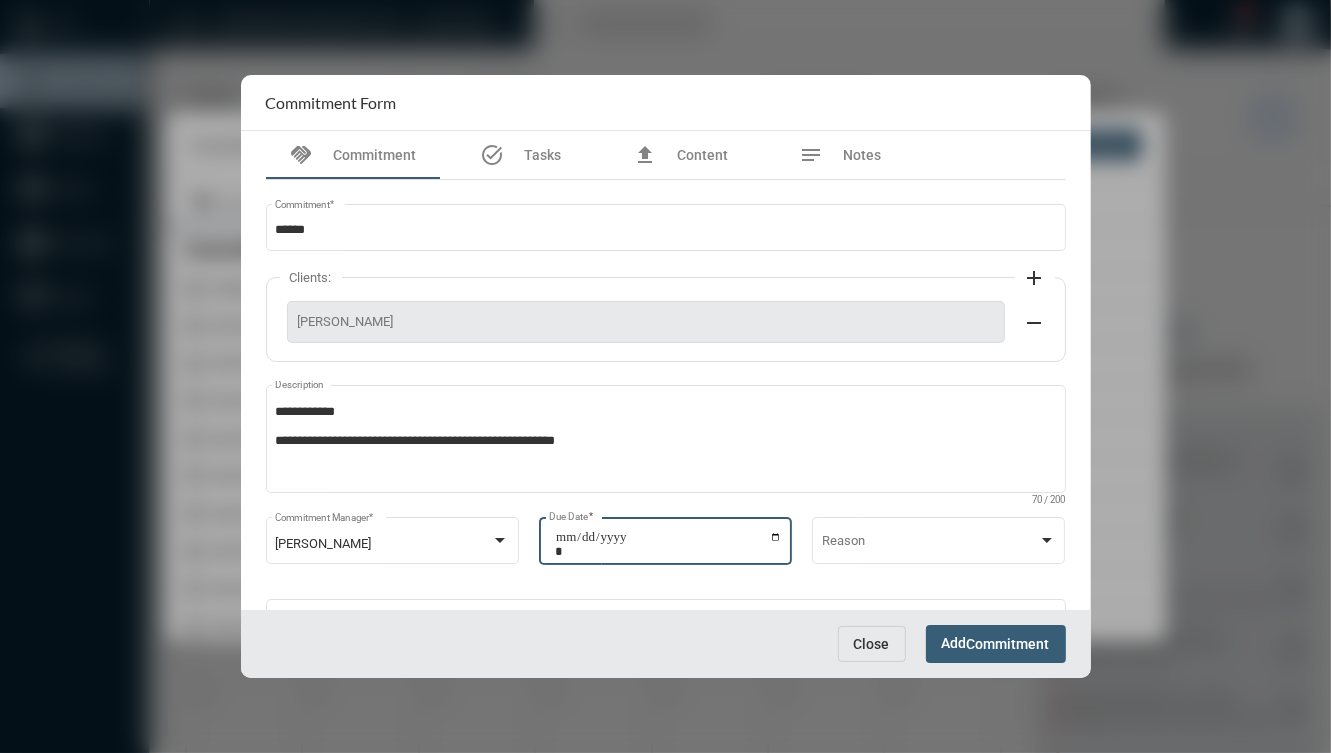 click on "Commitment" at bounding box center [1008, 645] 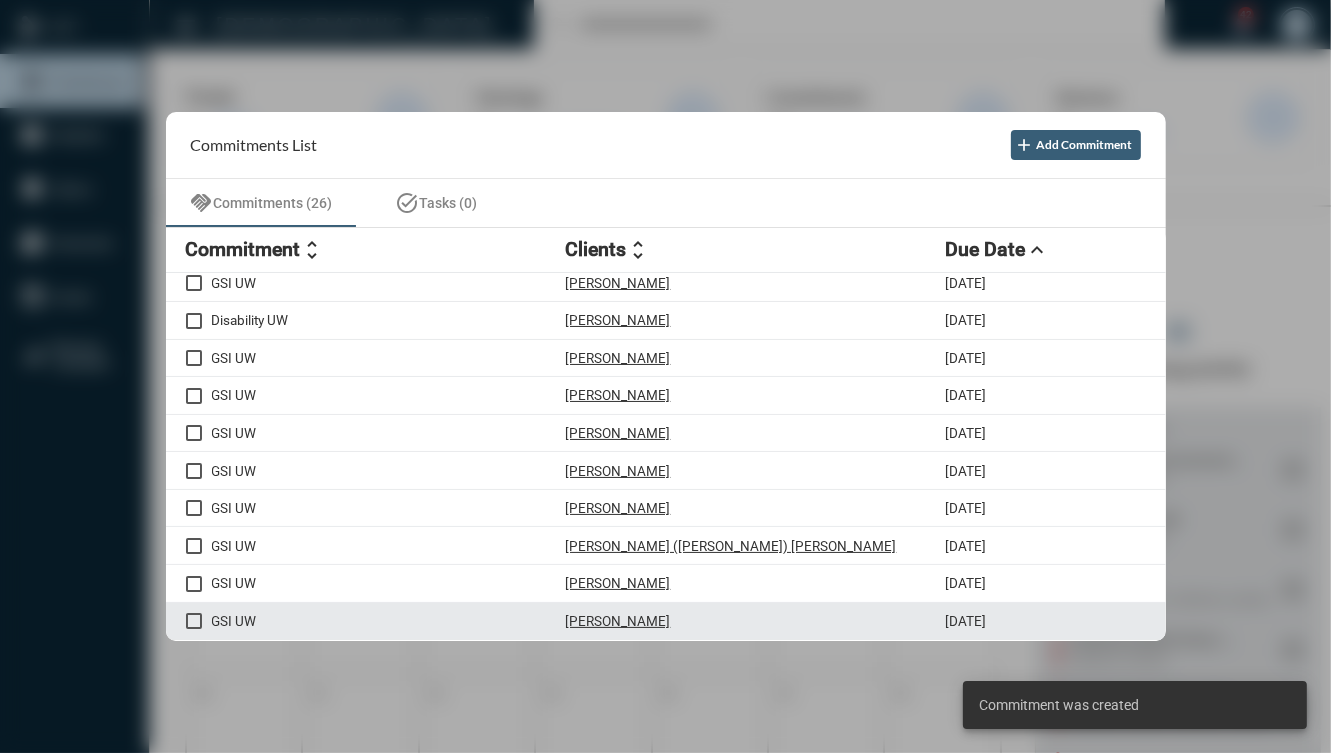 scroll, scrollTop: 603, scrollLeft: 0, axis: vertical 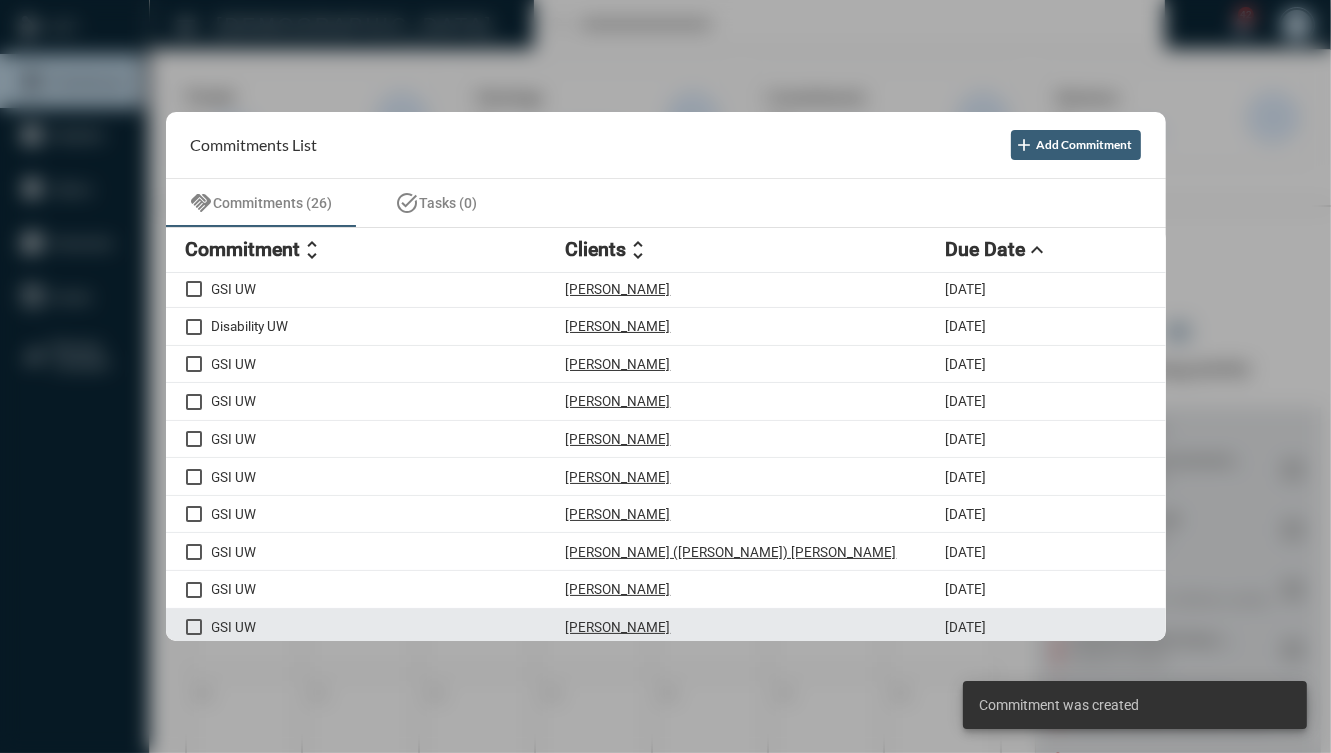 click on "[PERSON_NAME]" at bounding box center (756, 627) 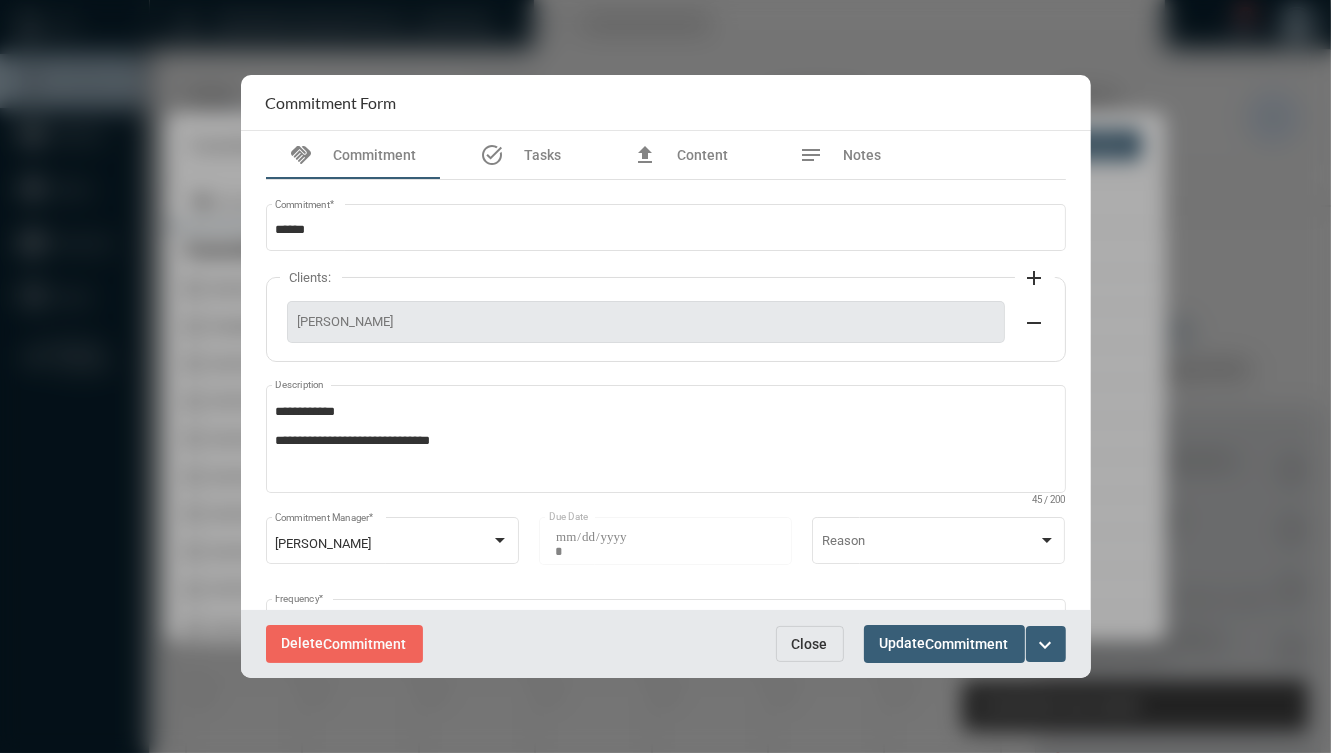 click on "expand_more" at bounding box center [1046, 645] 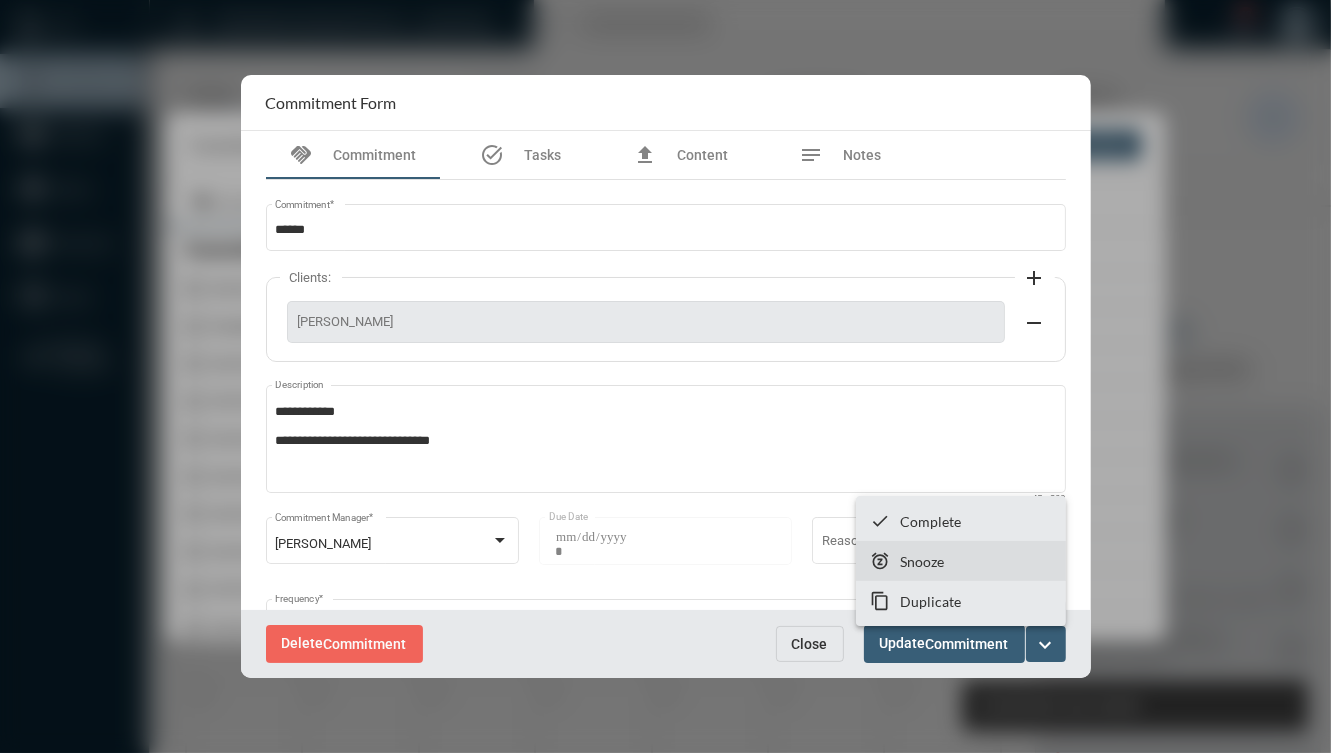 click on "Snooze" at bounding box center [922, 561] 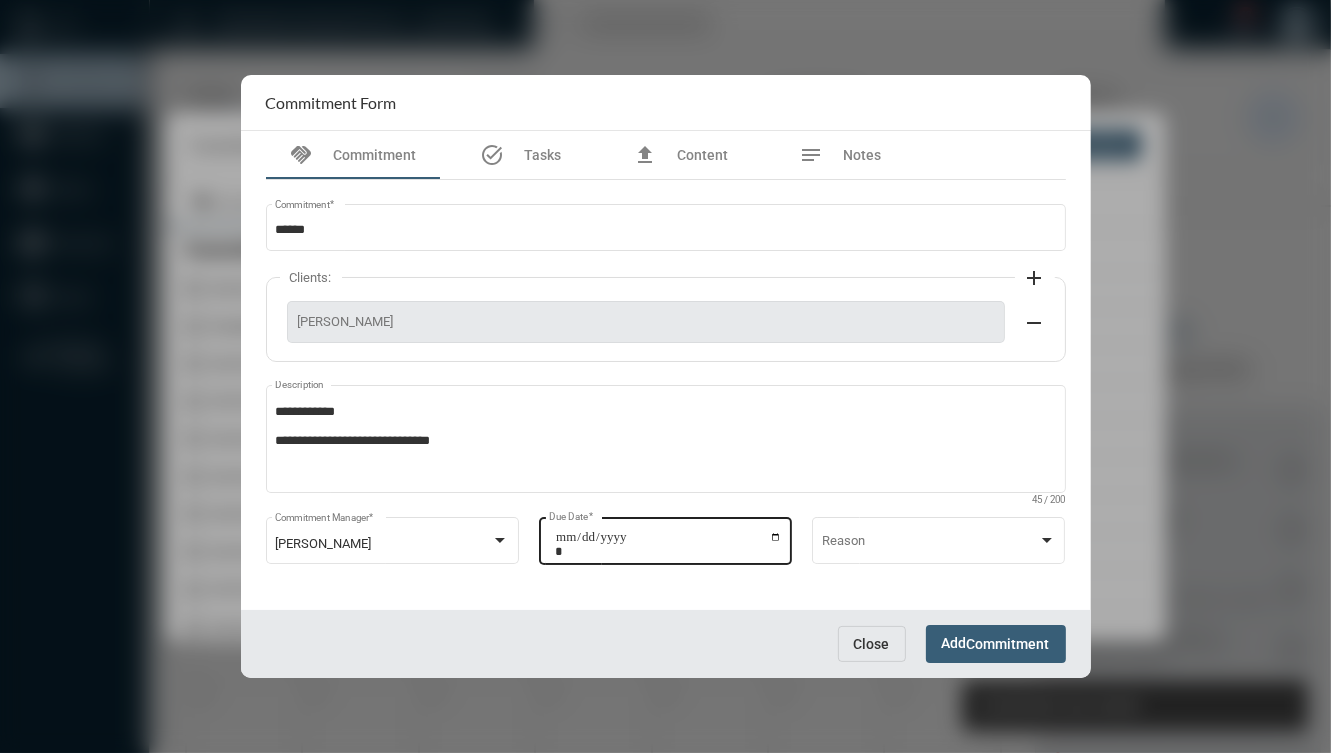 click on "**********" at bounding box center [668, 544] 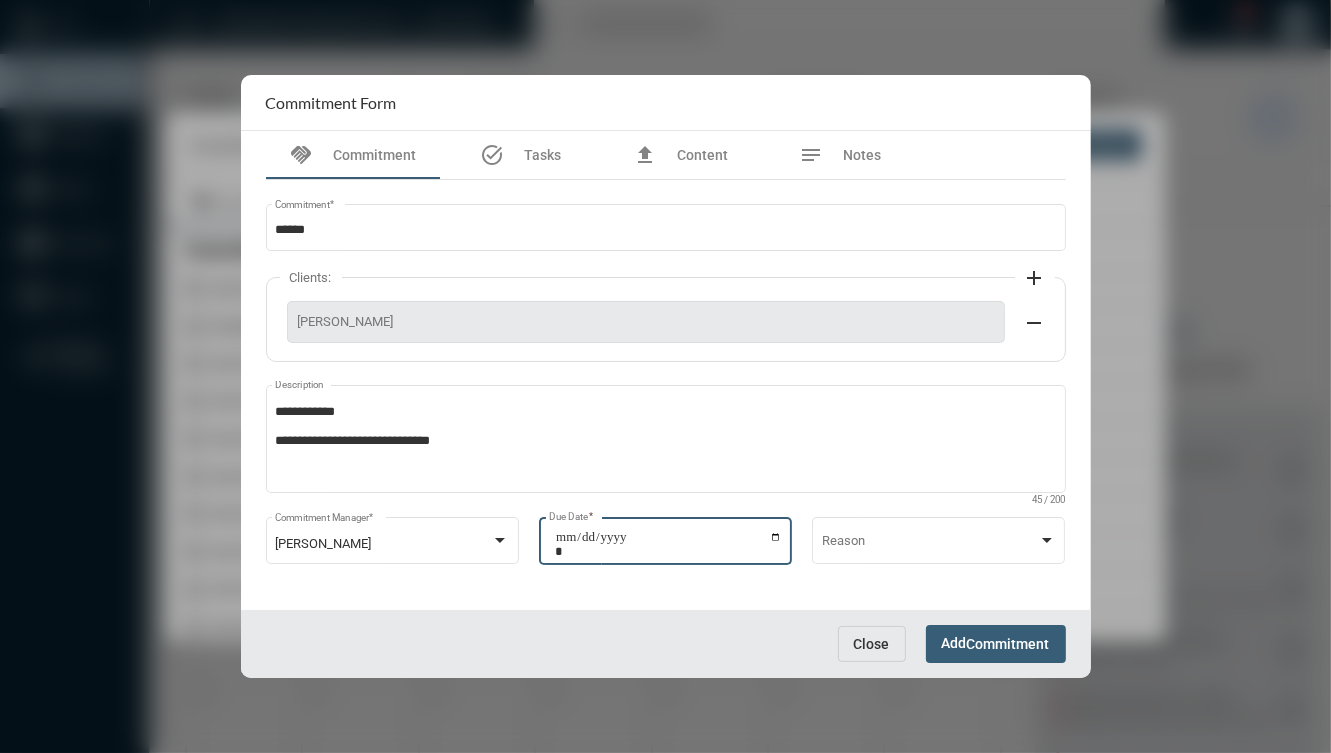 type on "**********" 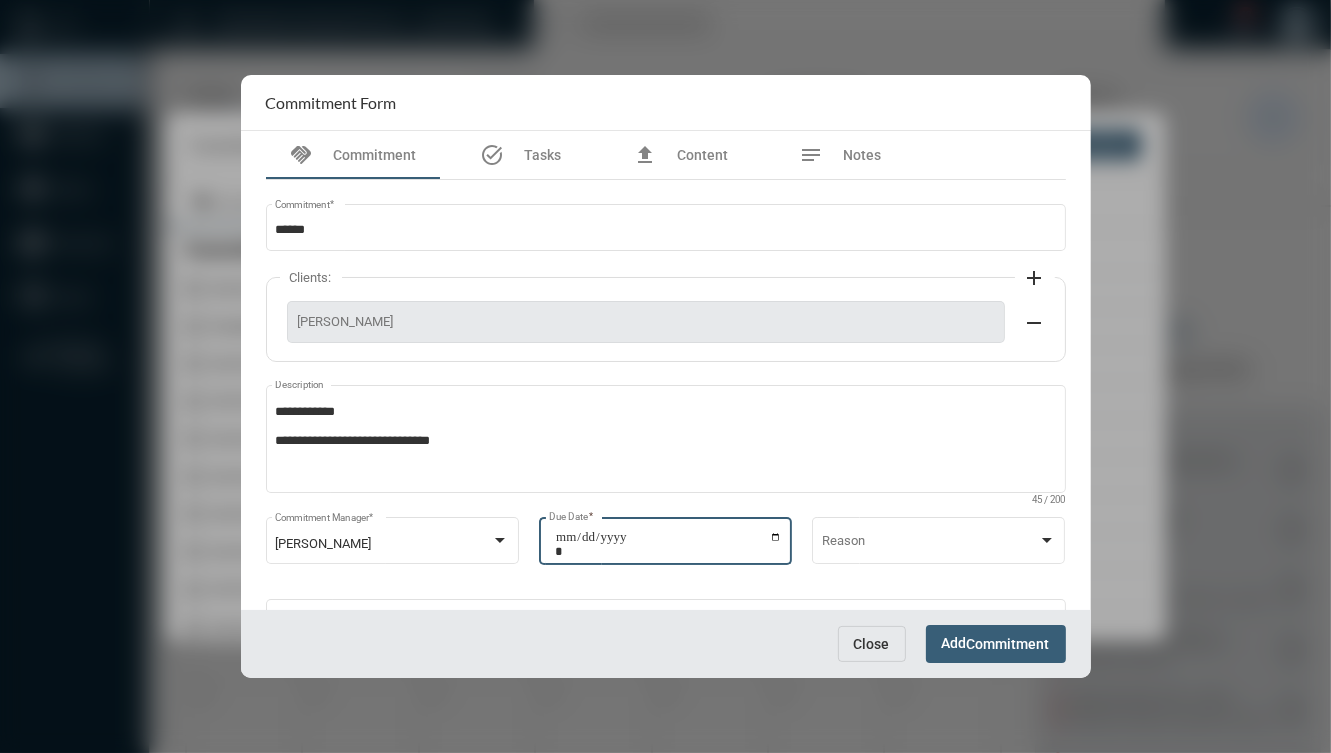 click on "Add   Commitment" at bounding box center [996, 643] 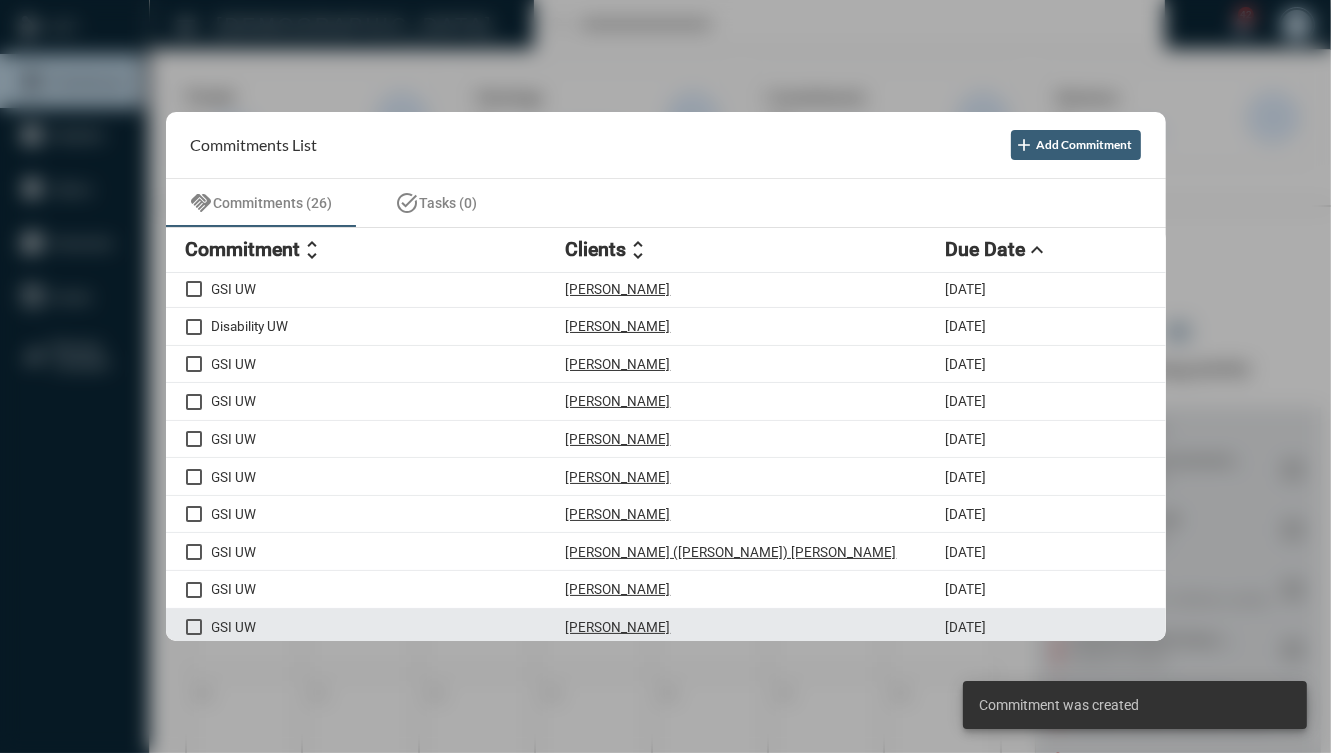 scroll, scrollTop: 566, scrollLeft: 0, axis: vertical 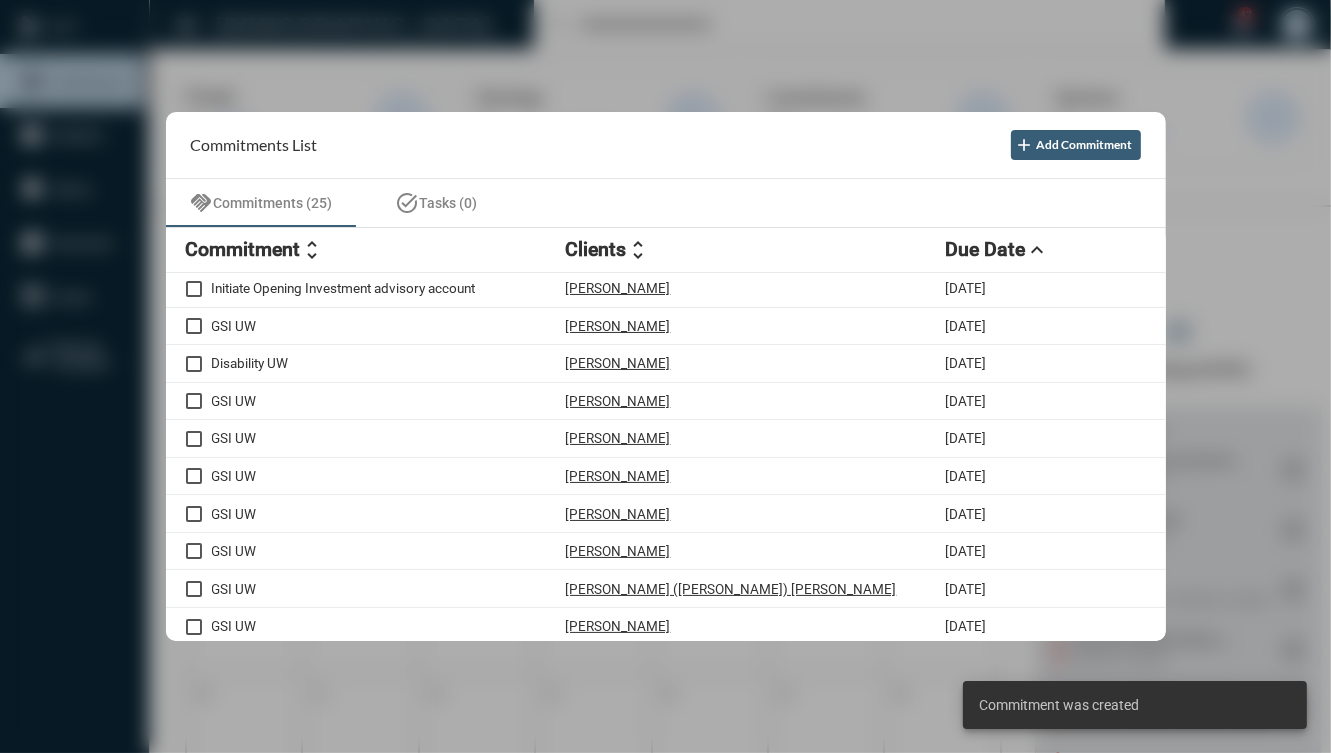click on "[PERSON_NAME]" at bounding box center [756, 626] 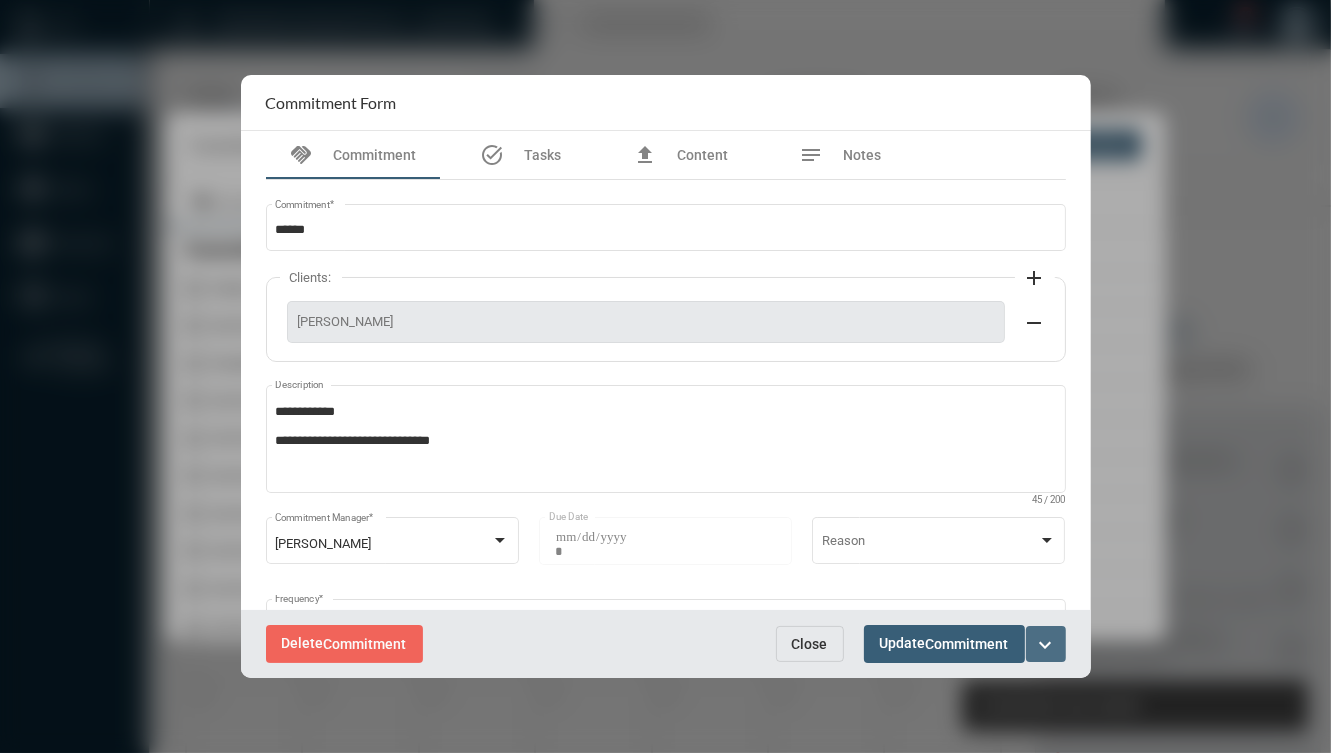click on "expand_more" at bounding box center (1046, 645) 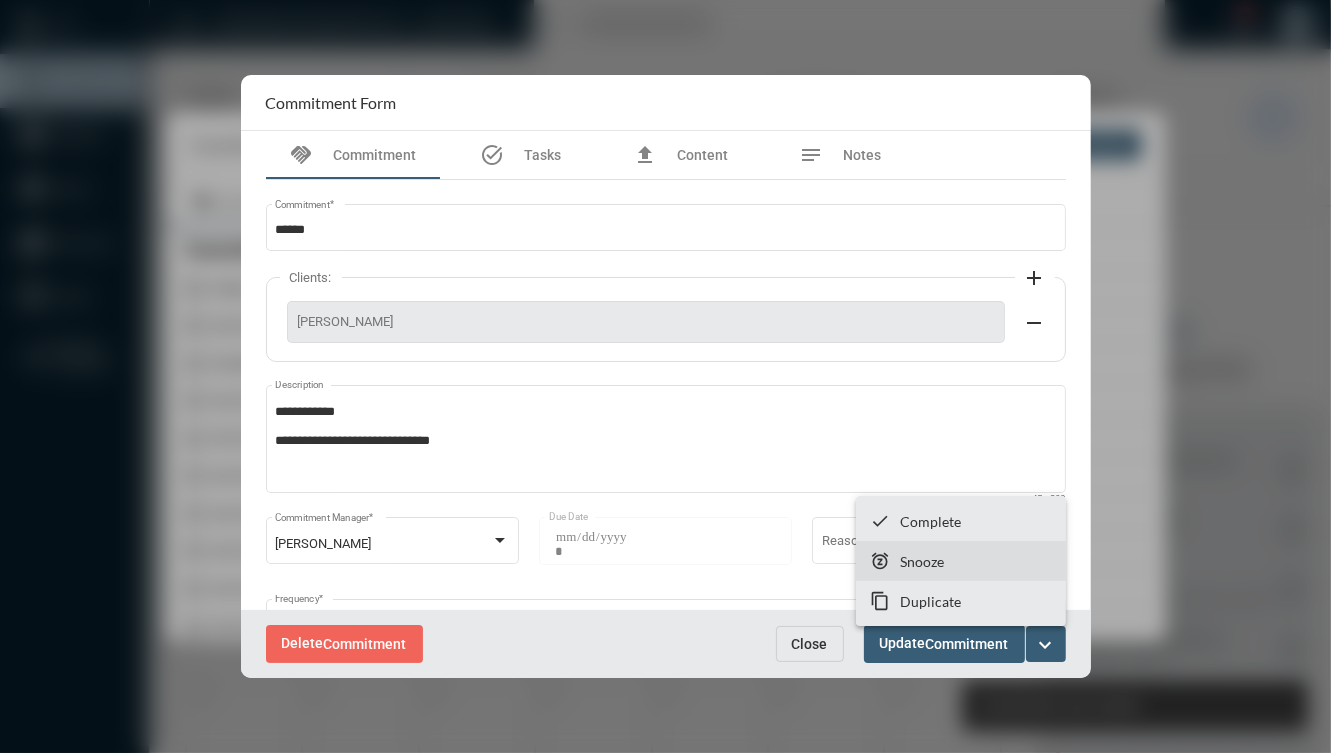 click on "snooze Snooze" at bounding box center (961, 561) 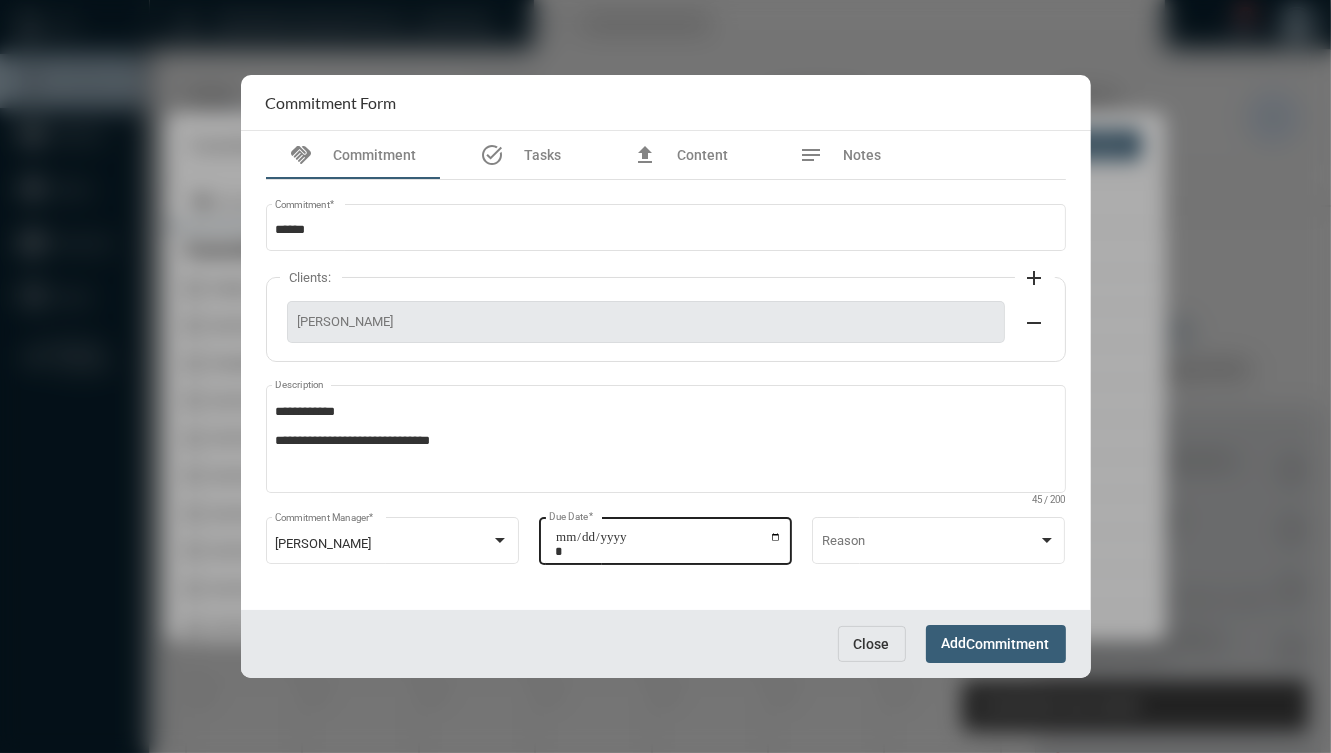 click on "**********" at bounding box center (668, 544) 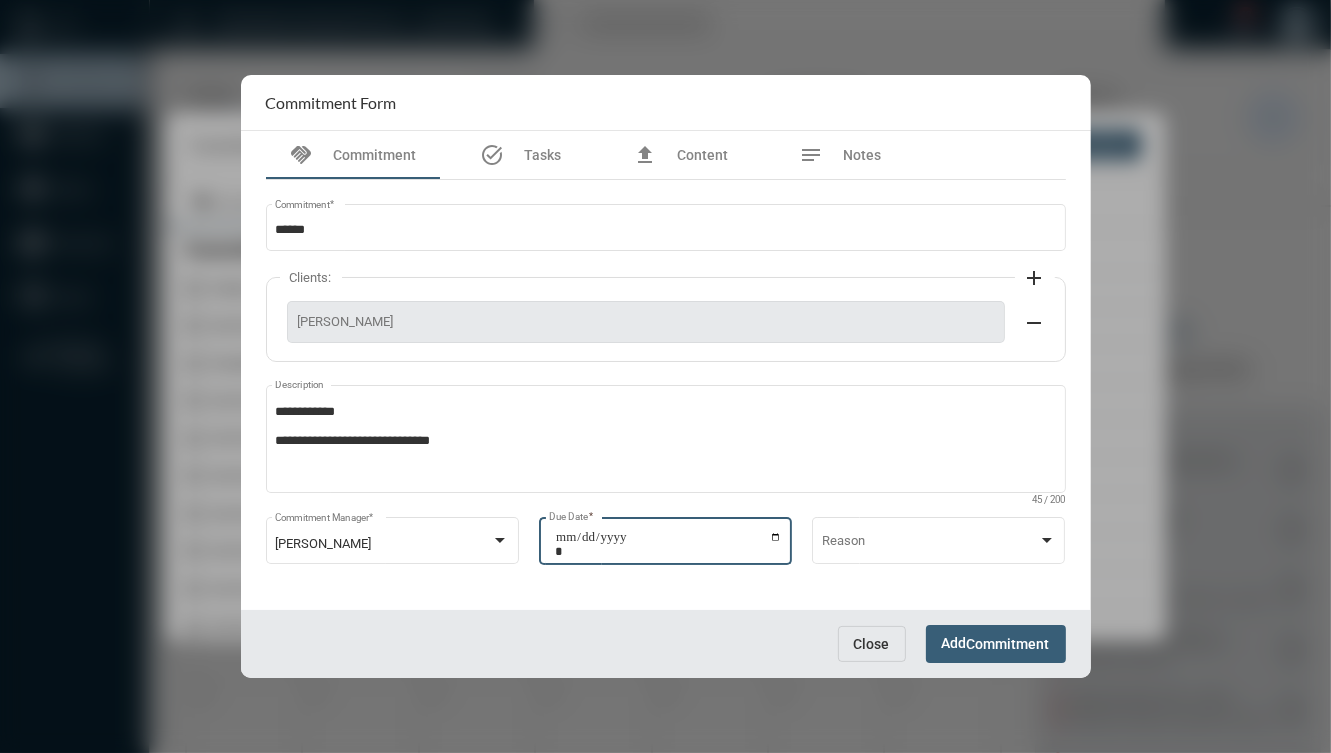 click on "**********" at bounding box center (668, 544) 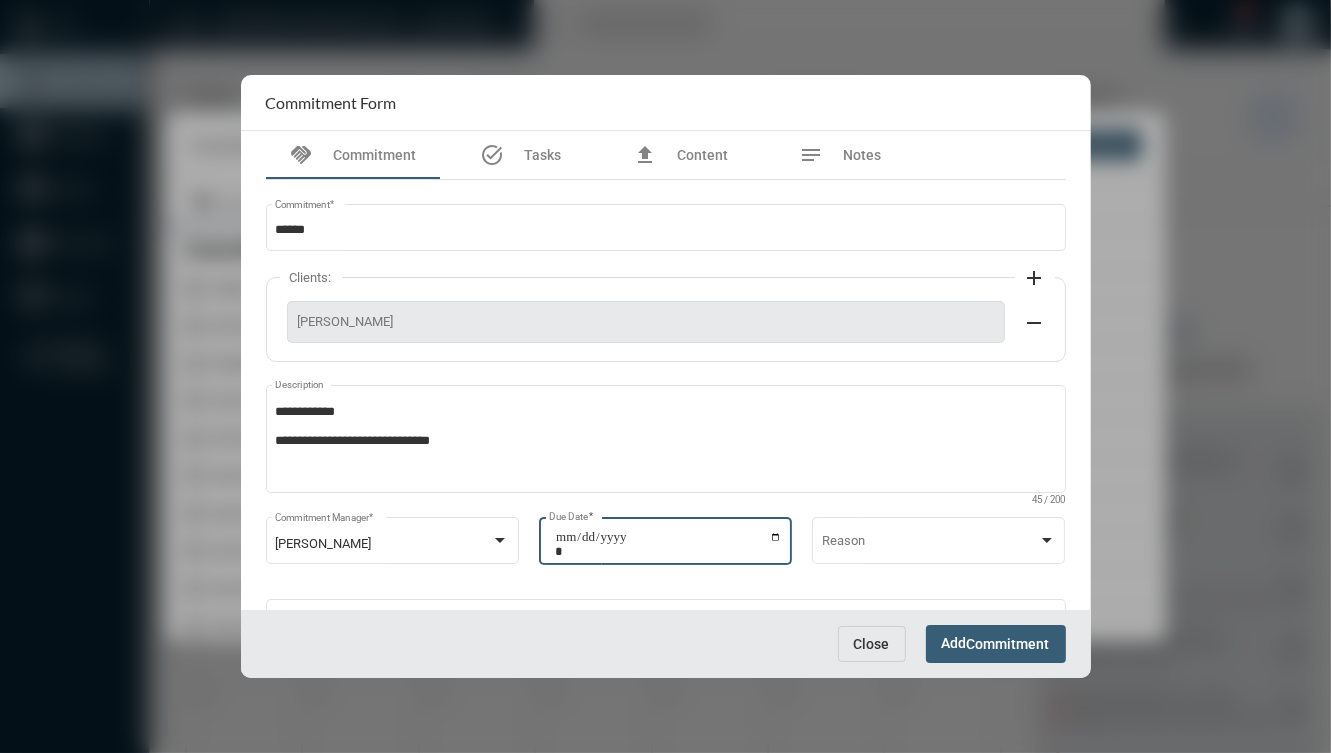 click on "Close   Add   Commitment" at bounding box center [666, 643] 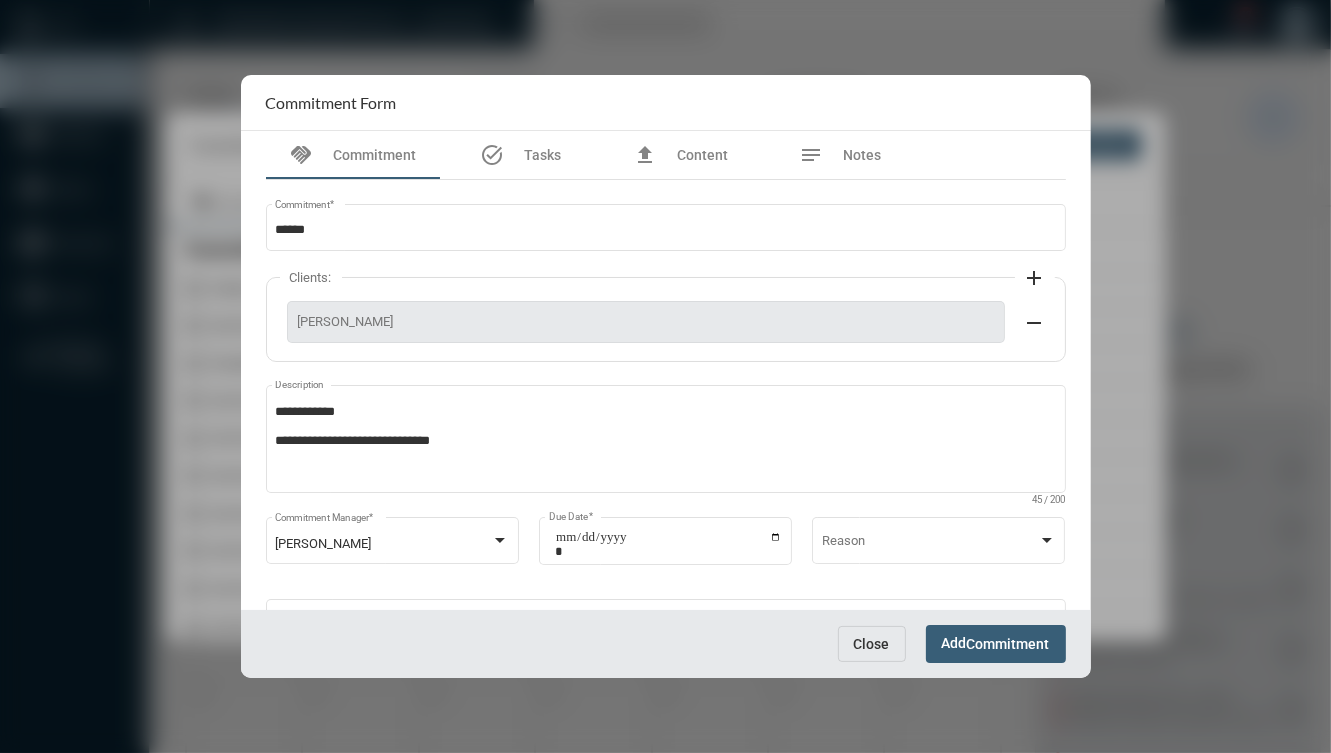 click on "Commitment" at bounding box center [1008, 645] 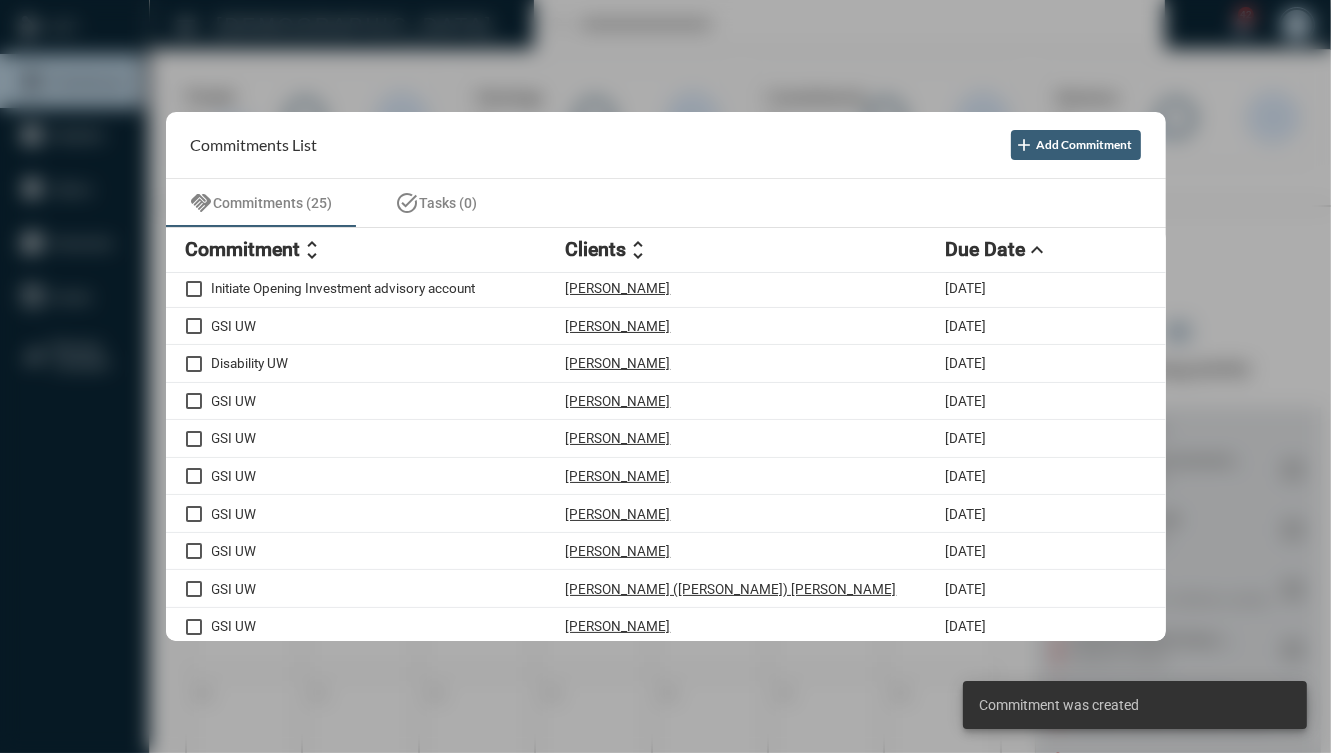 scroll, scrollTop: 529, scrollLeft: 0, axis: vertical 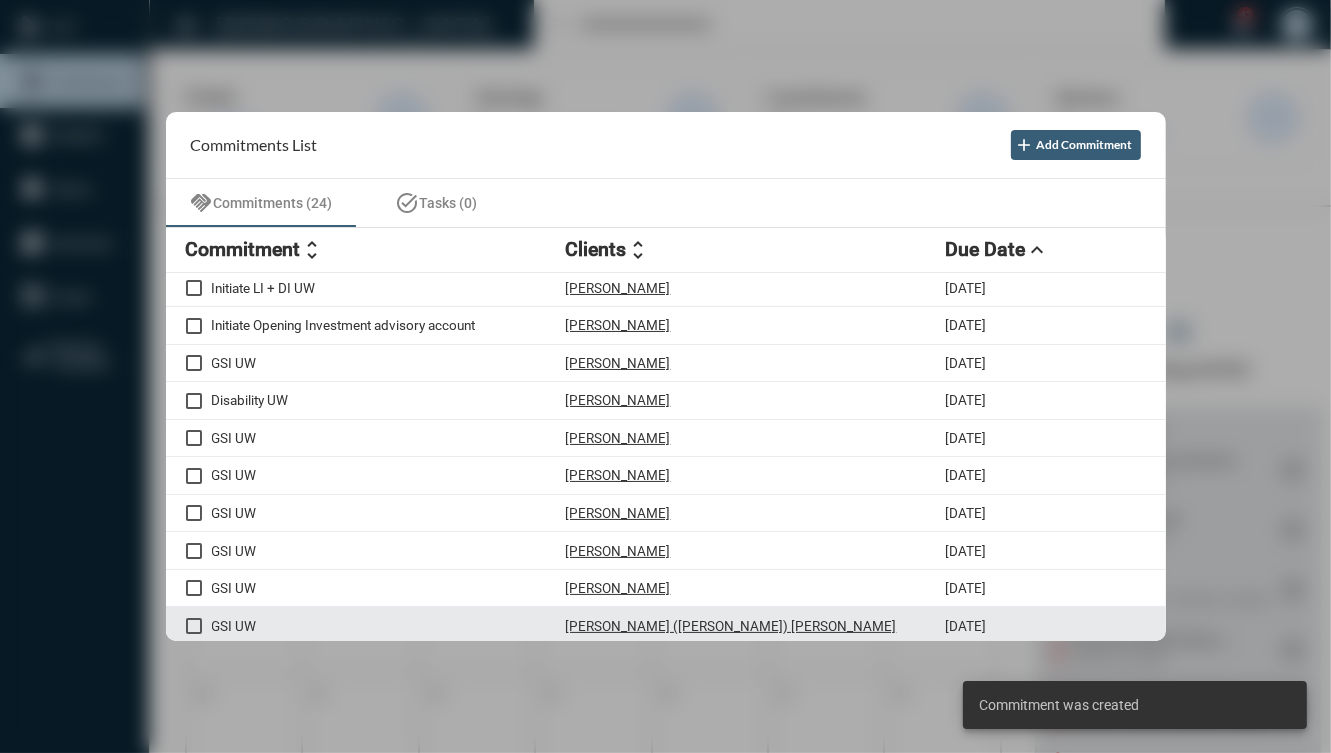 click on "[PERSON_NAME] ([PERSON_NAME]) [PERSON_NAME]" at bounding box center (756, 625) 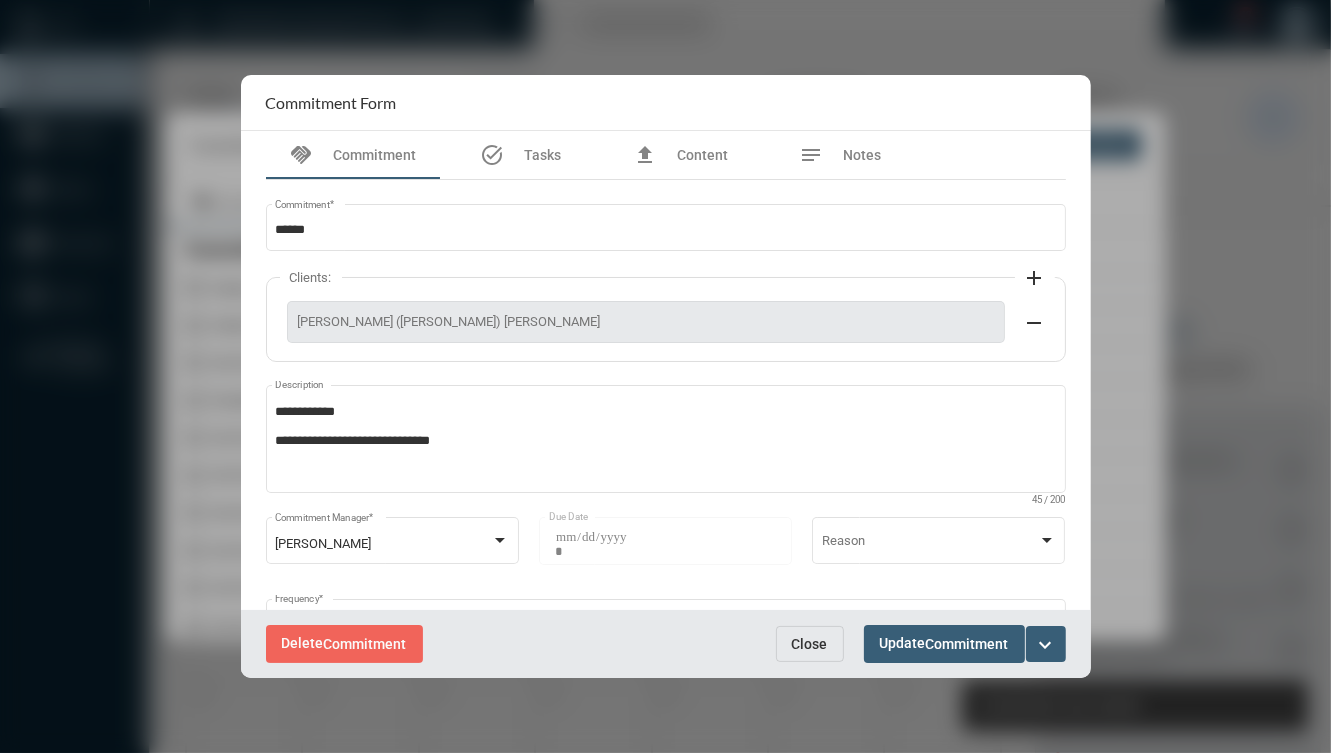 click on "expand_more" at bounding box center [1046, 645] 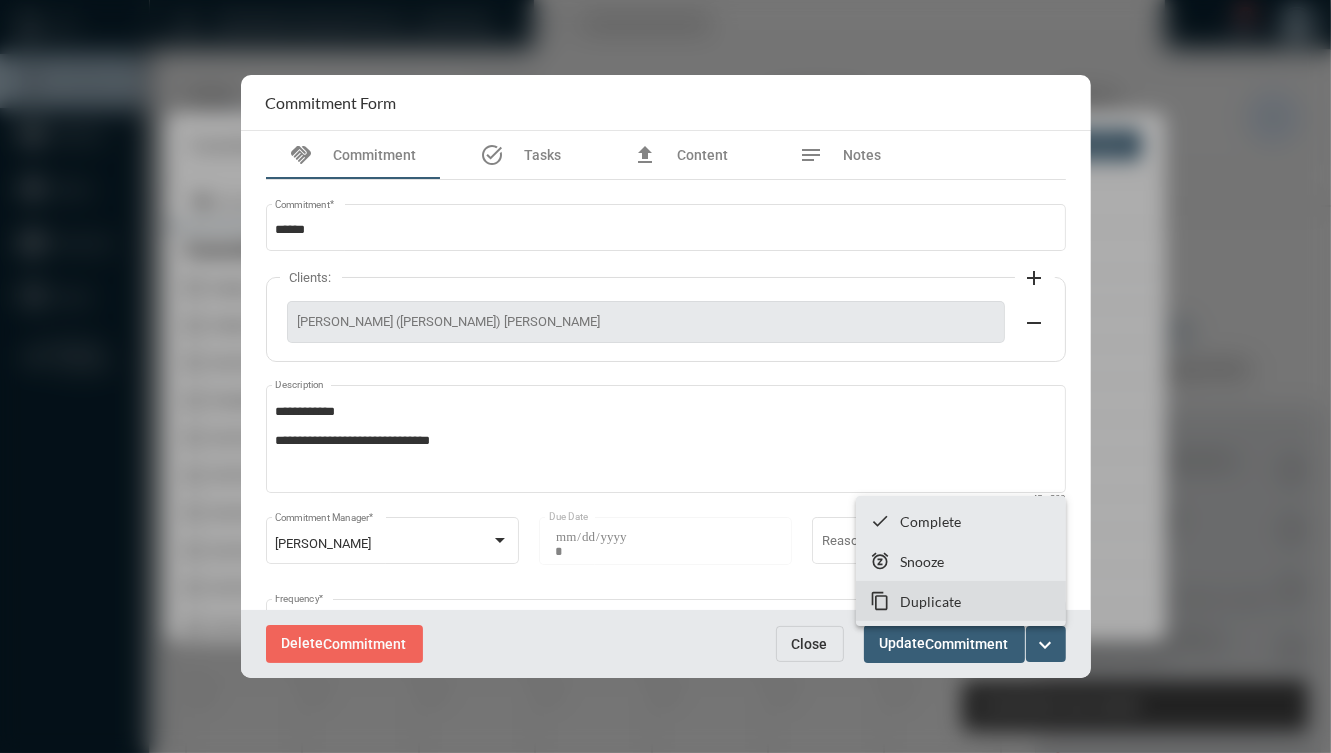 click on "content_copy Duplicate" at bounding box center (961, 601) 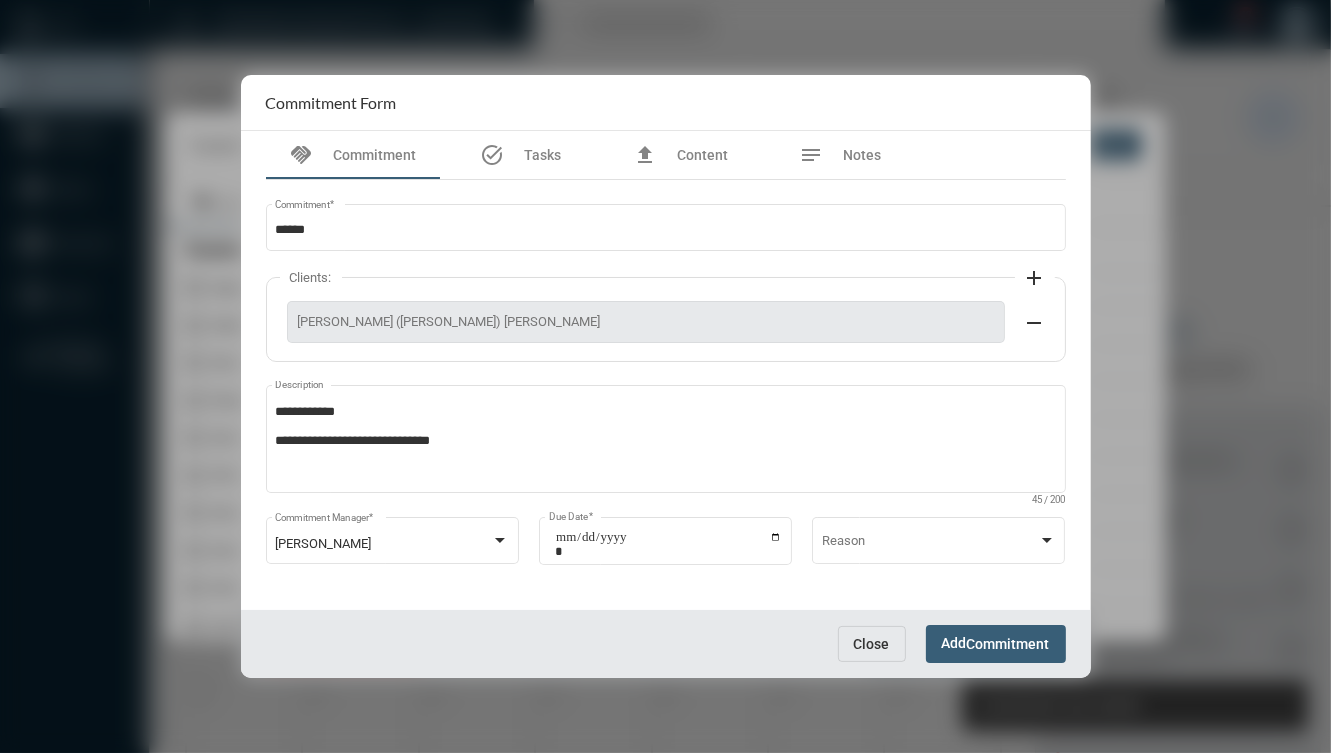 click on "**********" at bounding box center [666, 376] 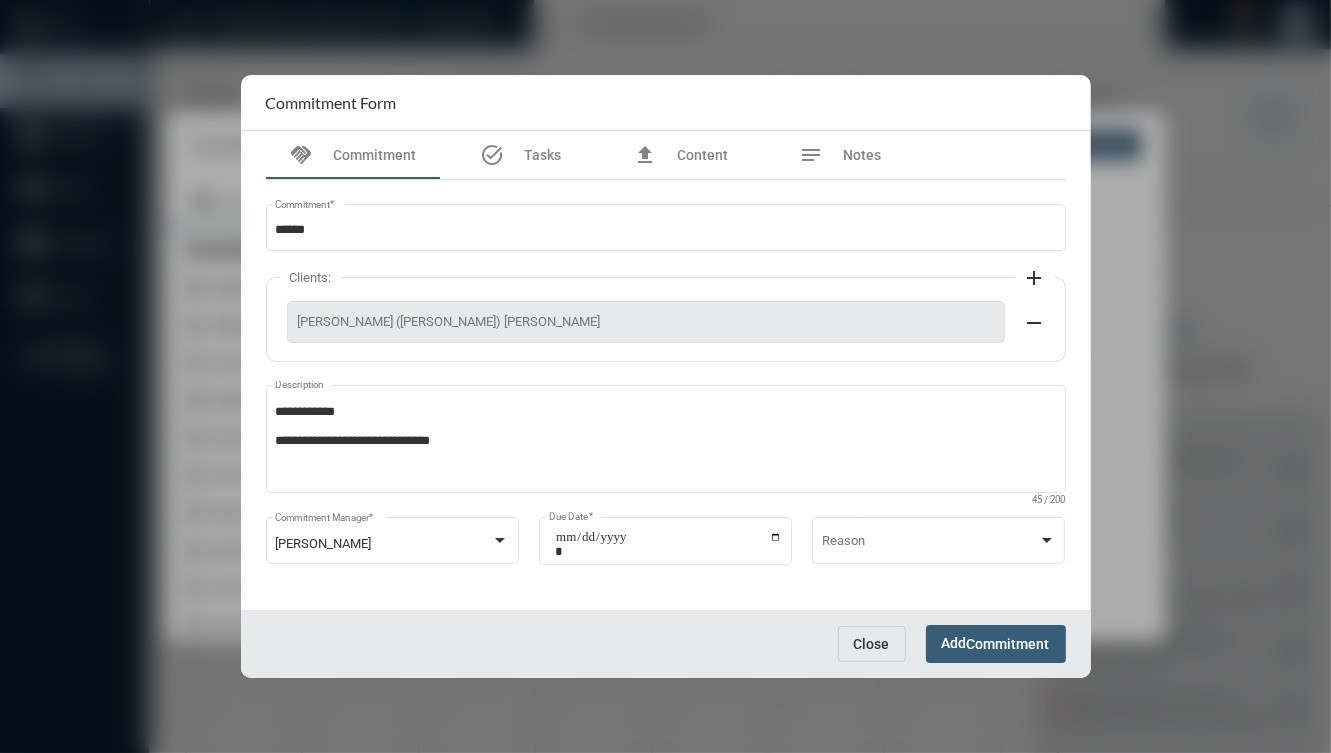 click on "Close" at bounding box center (872, 644) 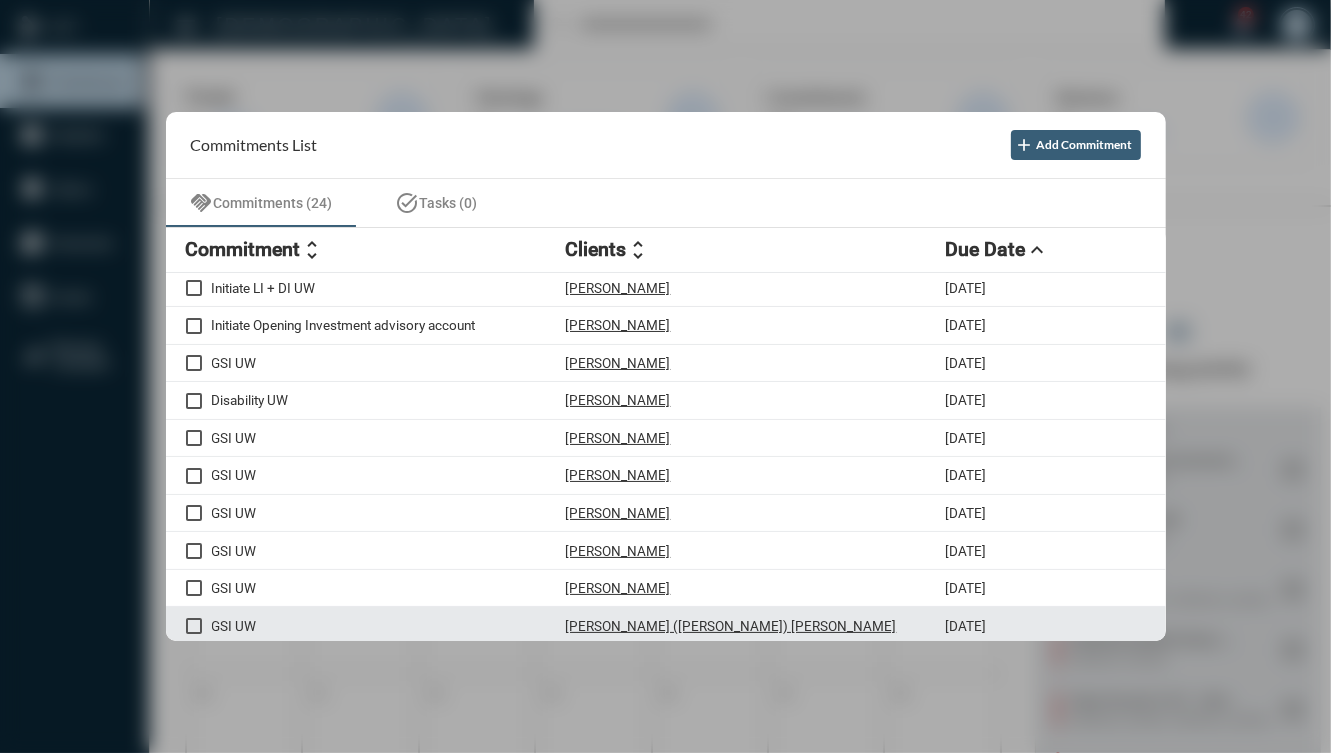 click on "[PERSON_NAME] ([PERSON_NAME]) [PERSON_NAME]" at bounding box center [756, 625] 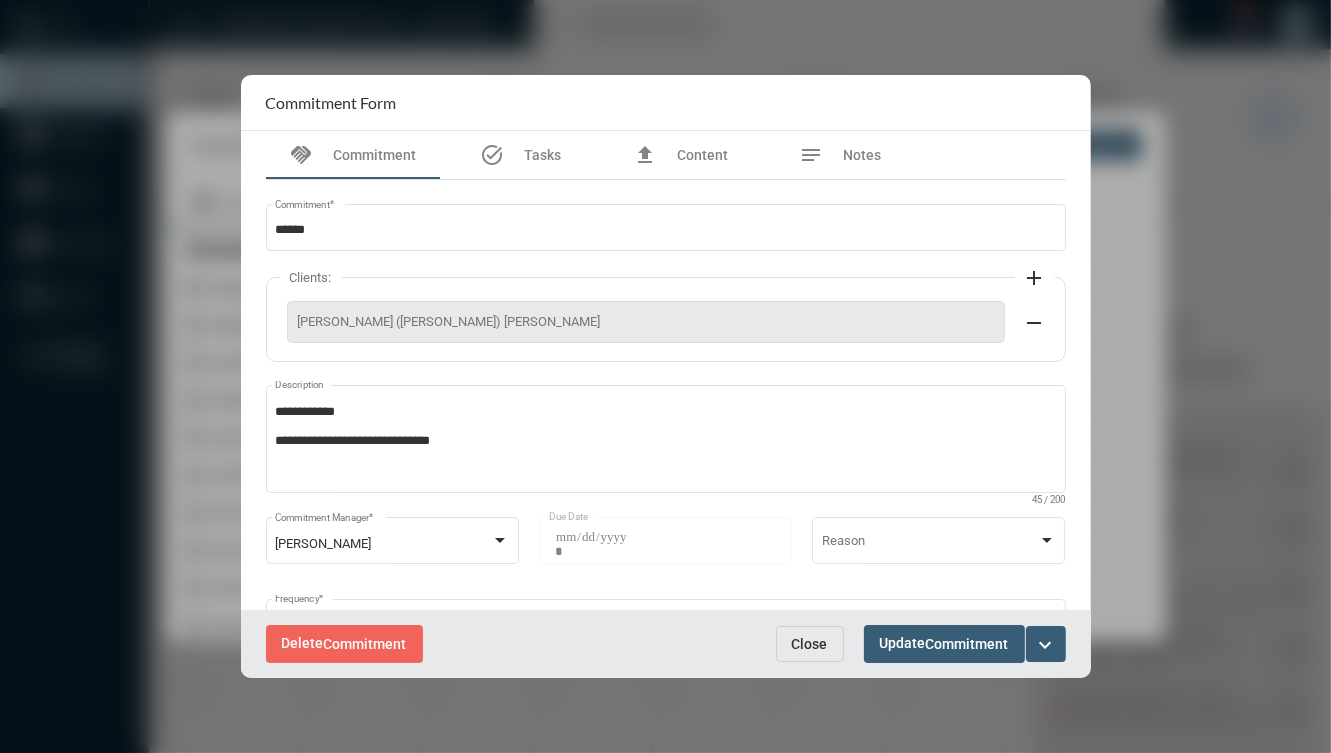 click on "expand_more" at bounding box center (1046, 644) 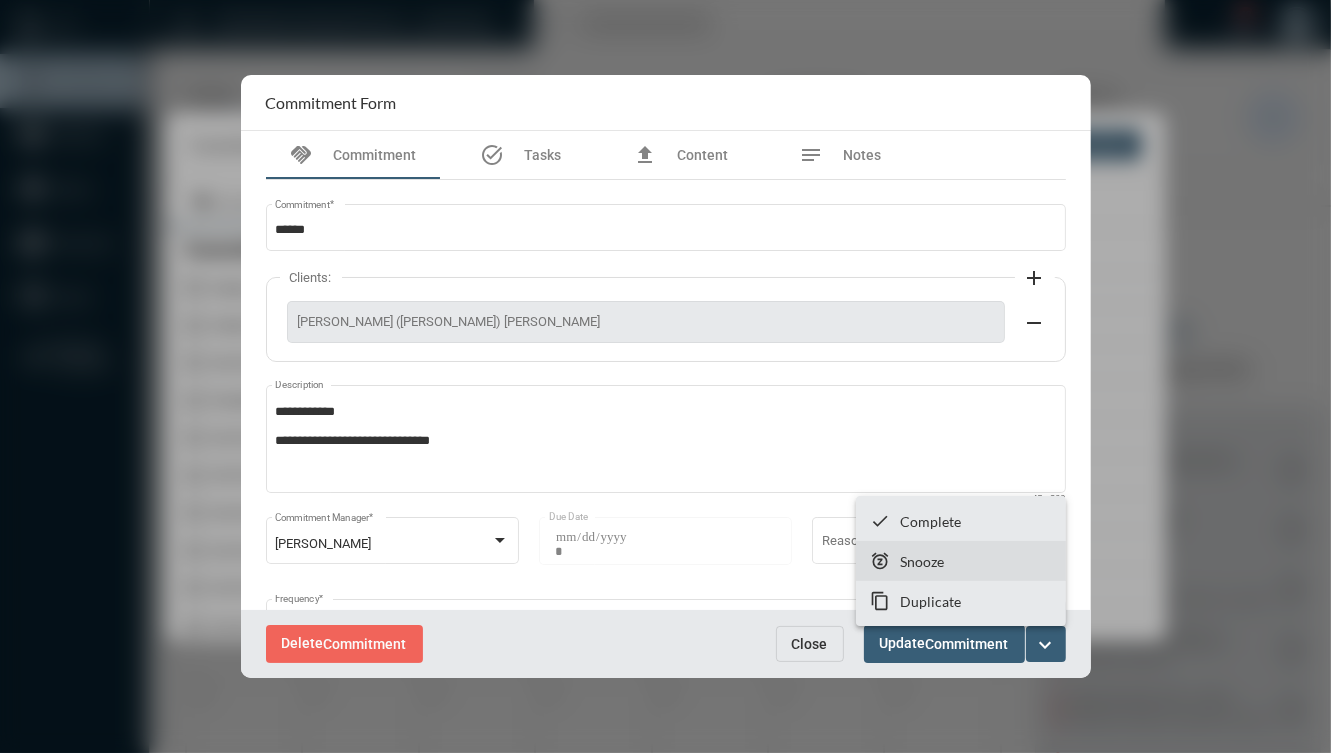 click on "snooze Snooze" at bounding box center (961, 561) 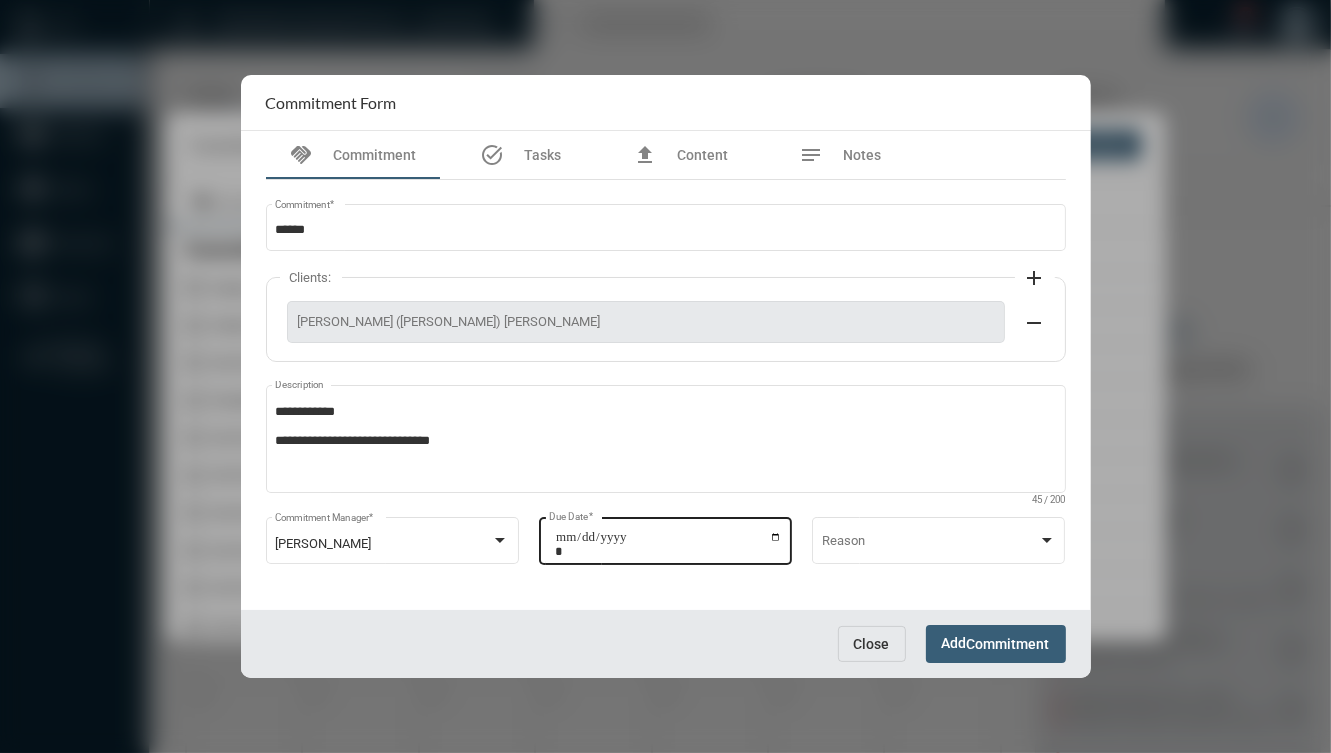 click on "**********" at bounding box center (668, 544) 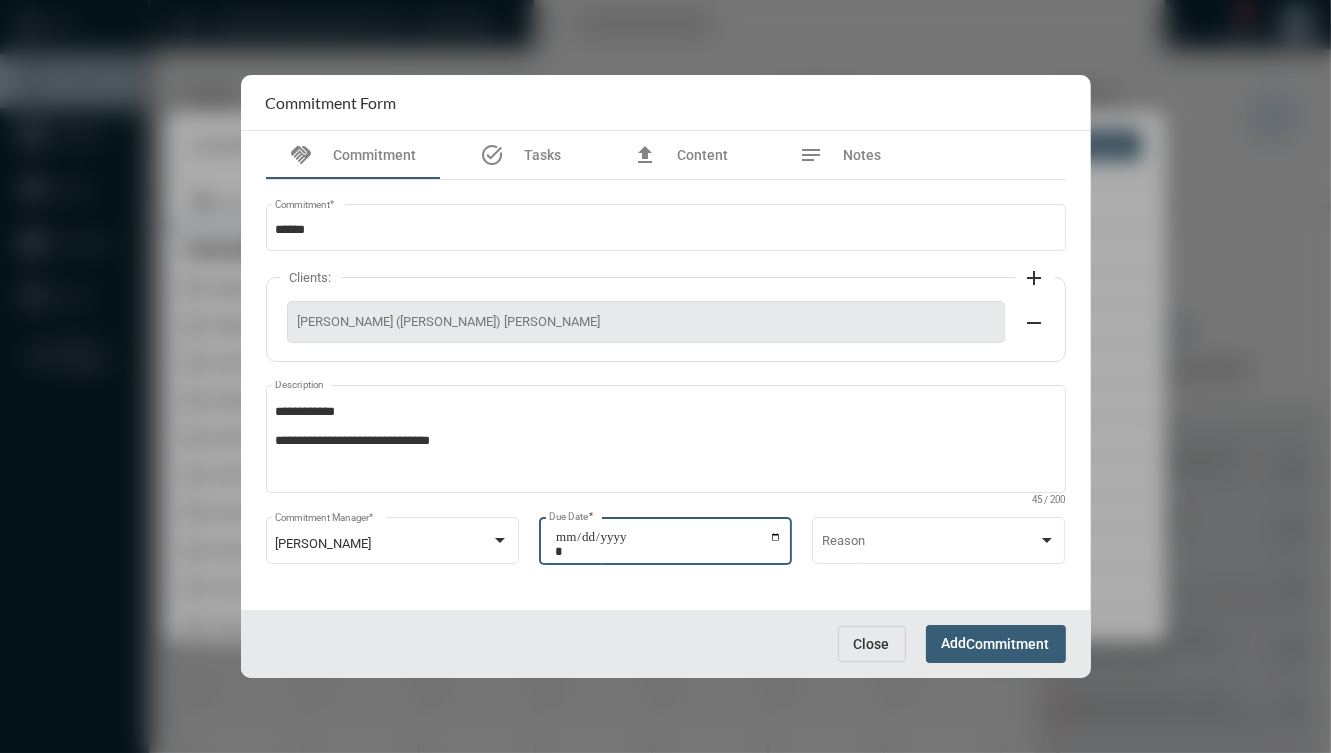 type on "**********" 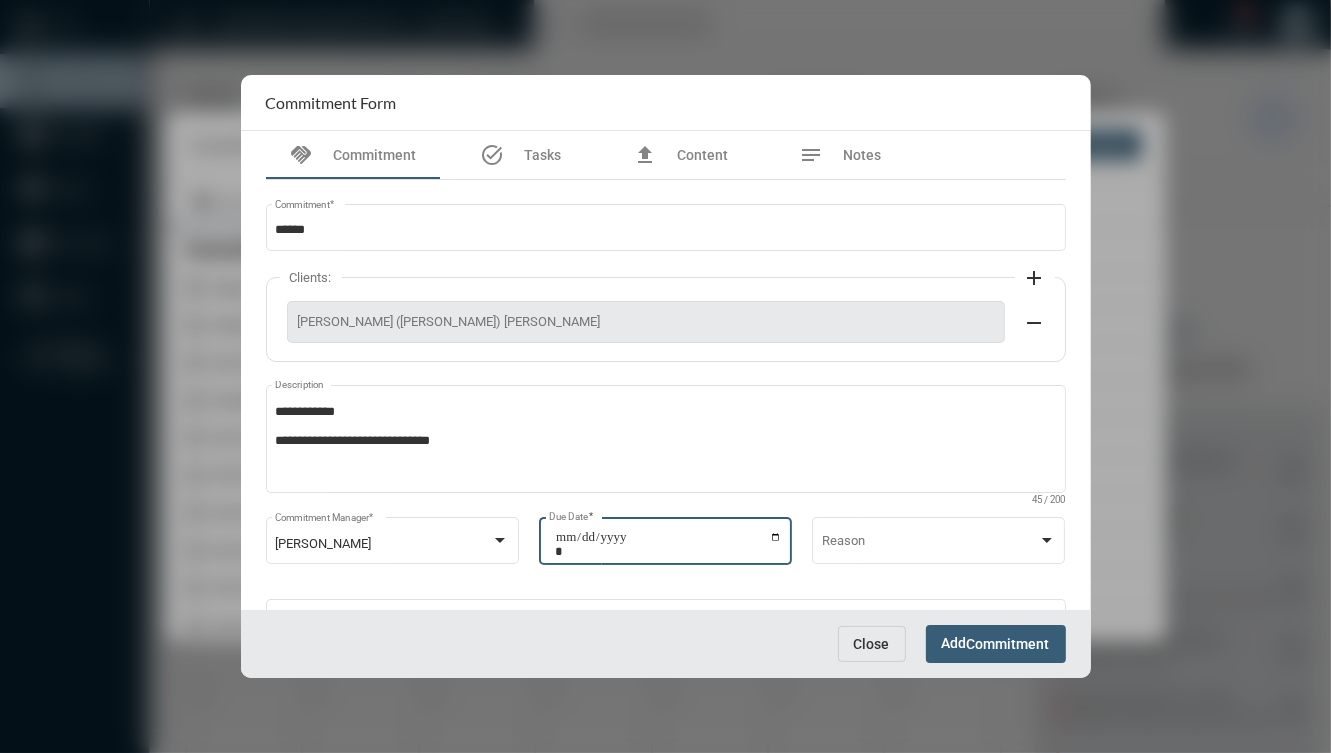 click on "Commitment" at bounding box center [1008, 645] 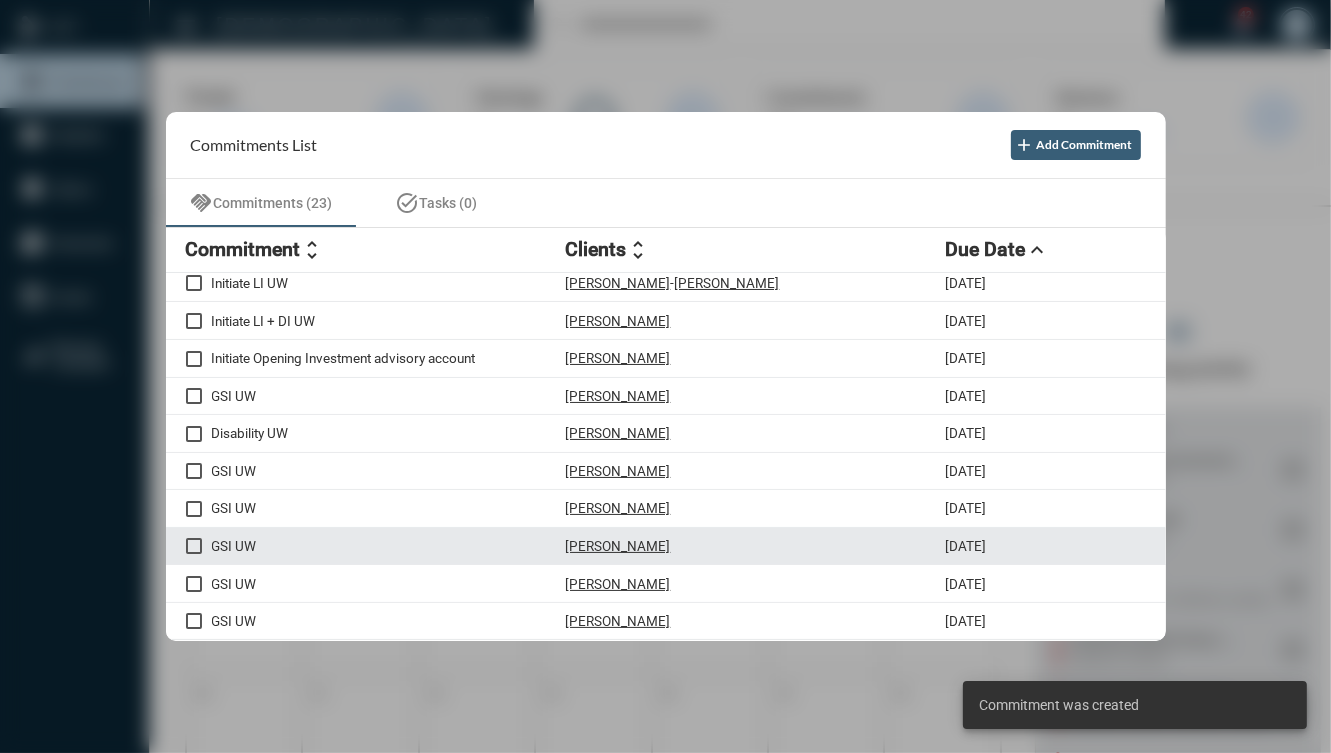 scroll, scrollTop: 491, scrollLeft: 0, axis: vertical 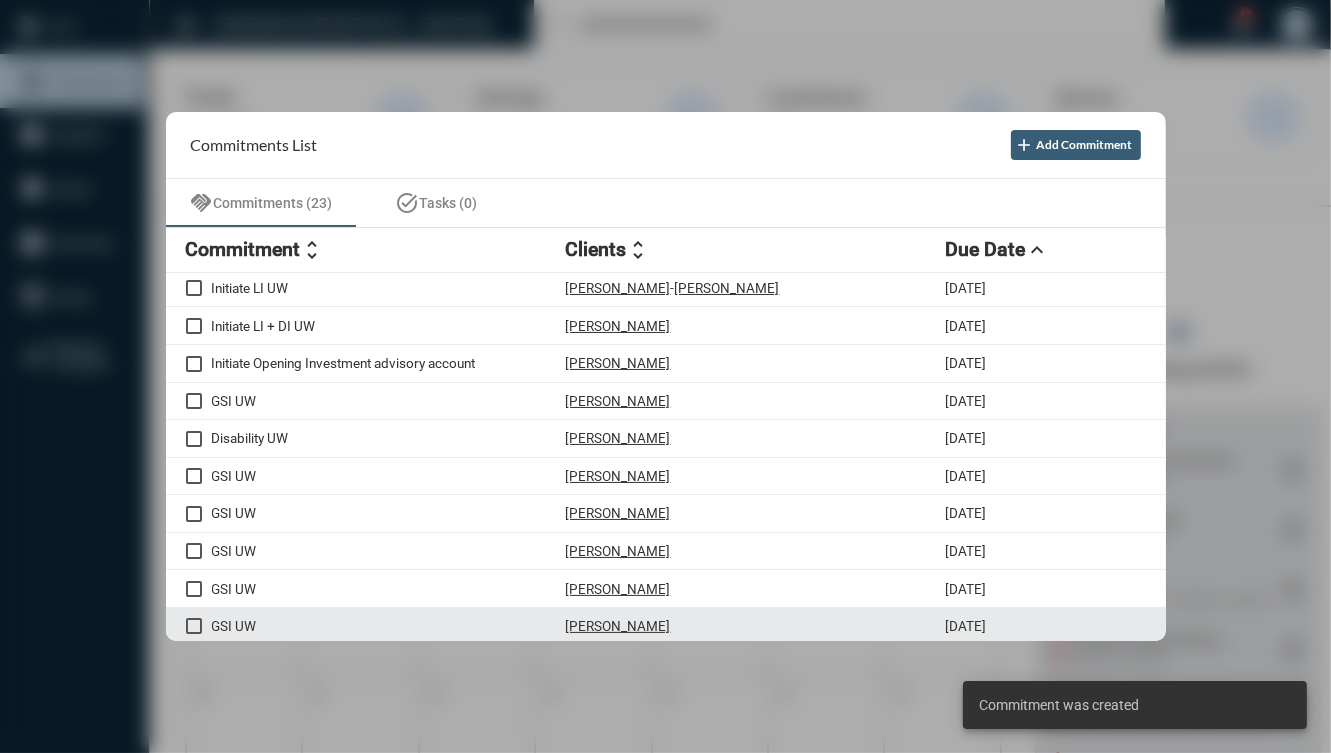 click on "GSI UW   [PERSON_NAME]  [DATE]" at bounding box center [666, 627] 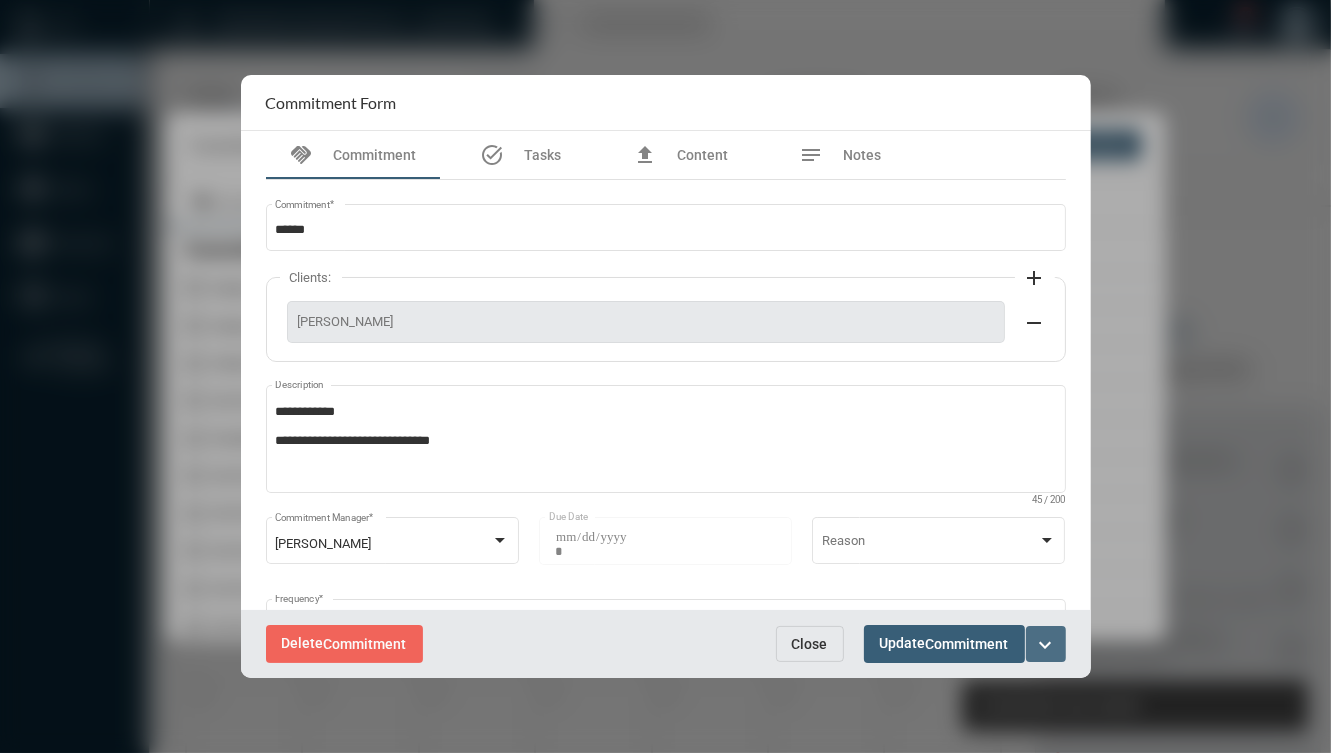 click on "expand_more" at bounding box center (1046, 645) 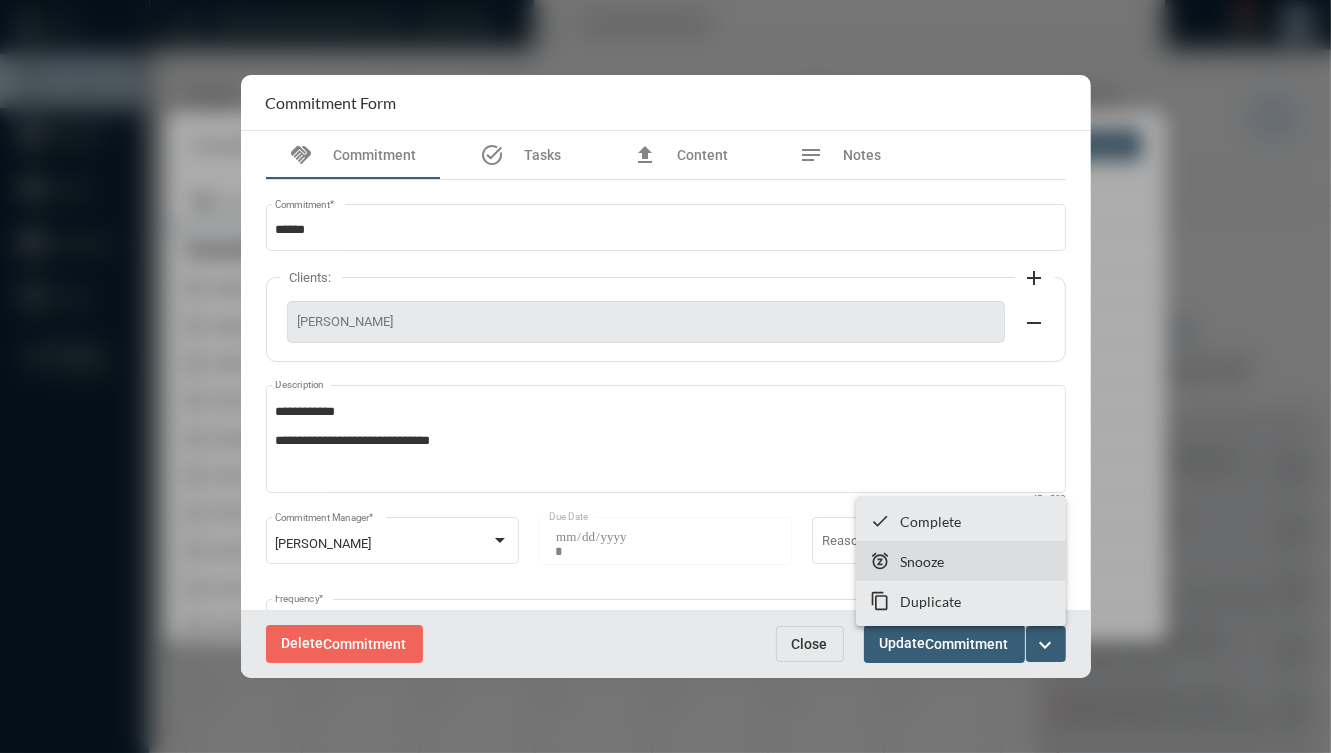 click on "snooze Snooze" at bounding box center [961, 561] 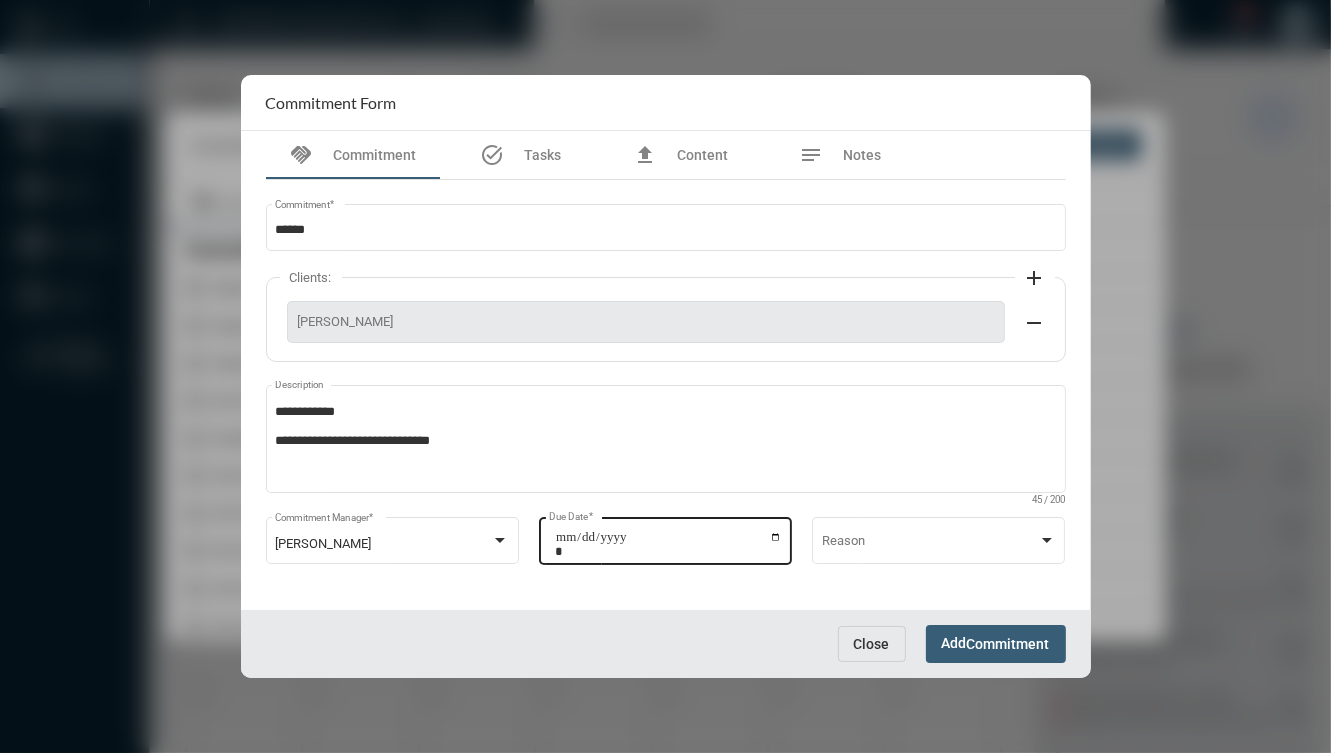 click on "**********" at bounding box center [668, 544] 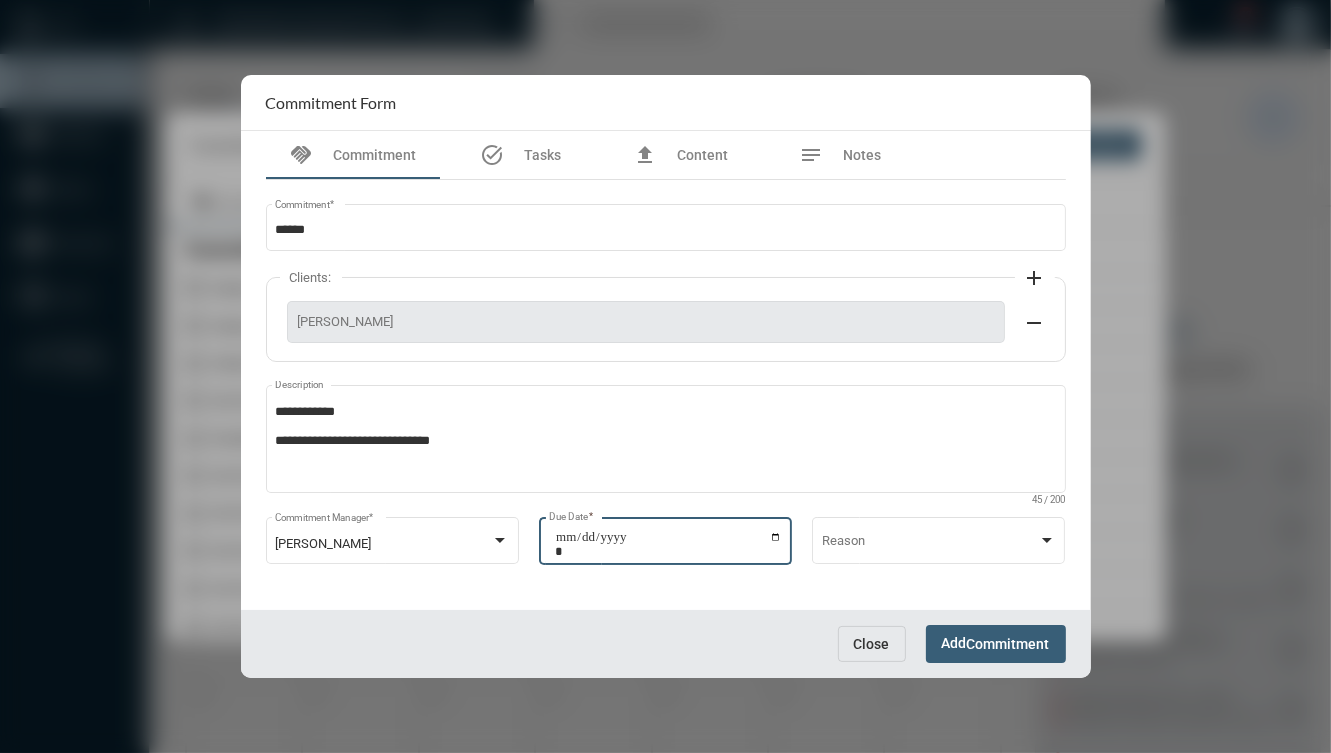 type on "**********" 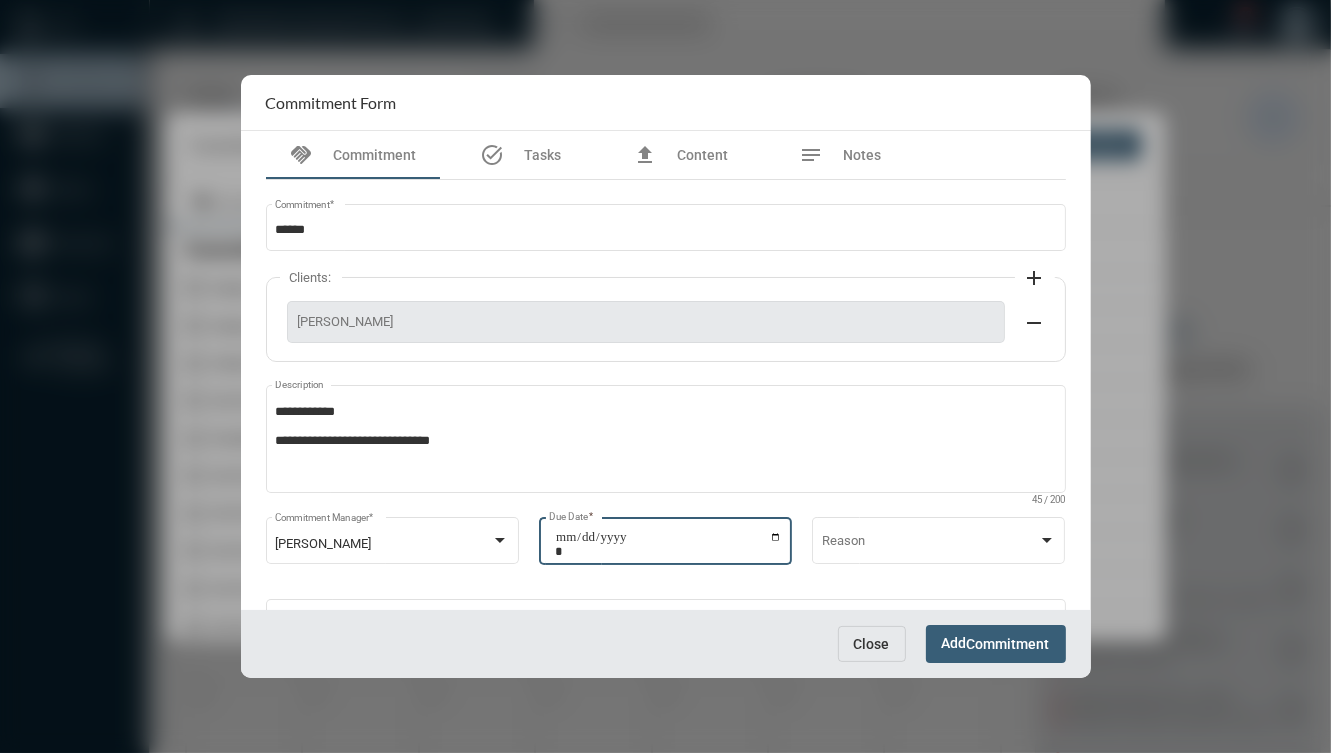 click on "Commitment" at bounding box center (1008, 645) 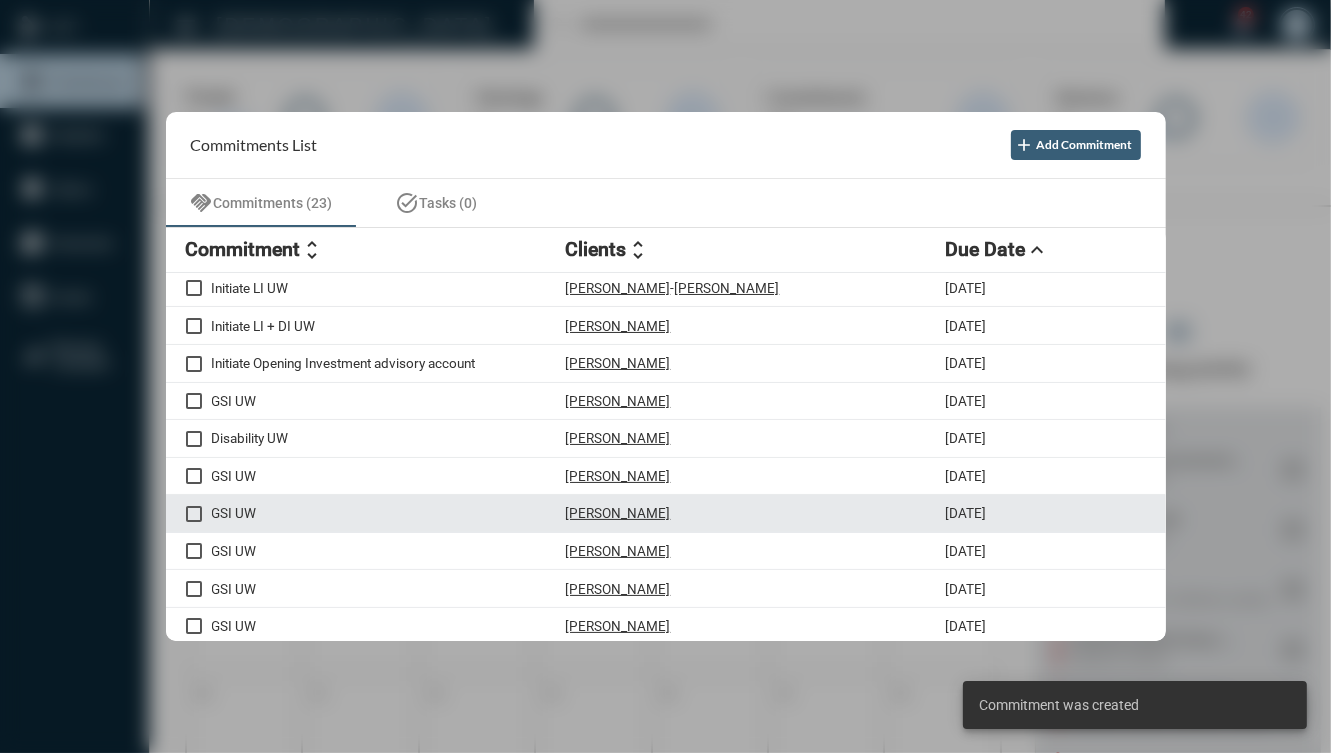 scroll, scrollTop: 454, scrollLeft: 0, axis: vertical 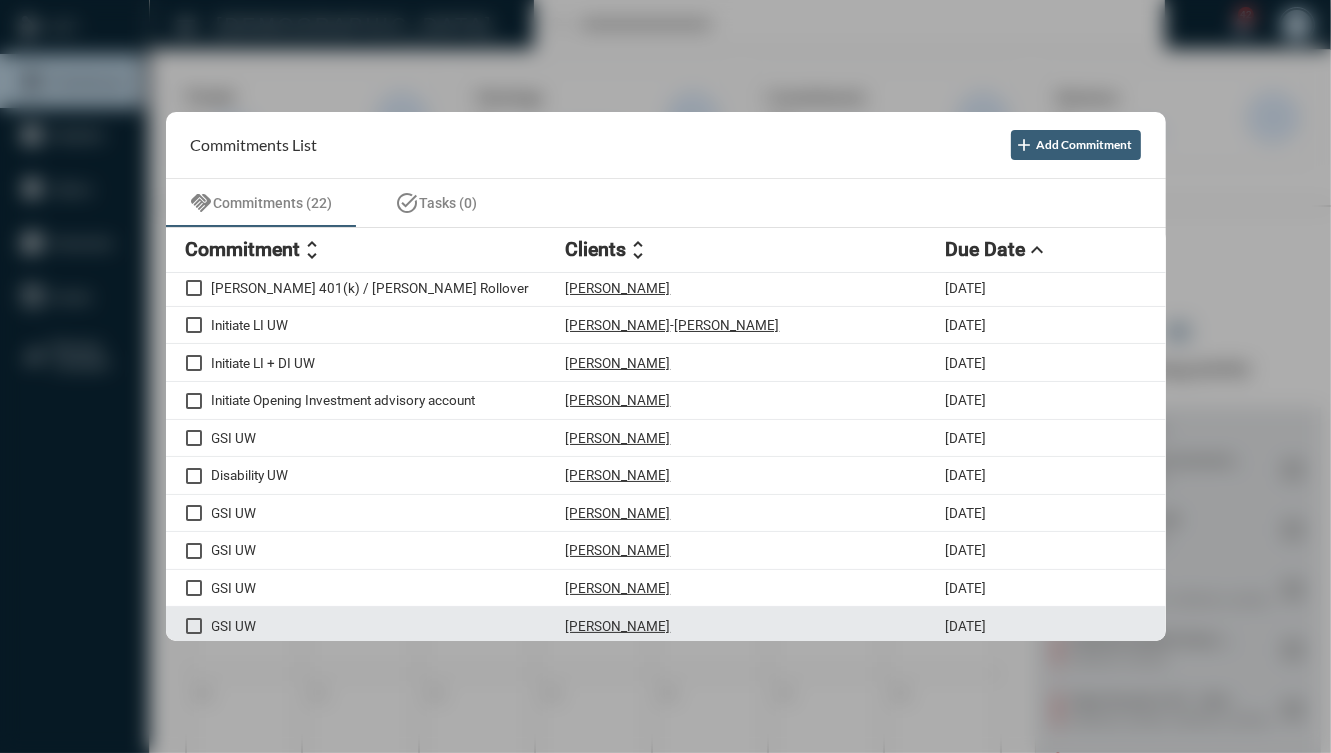 click on "[PERSON_NAME]" at bounding box center (756, 625) 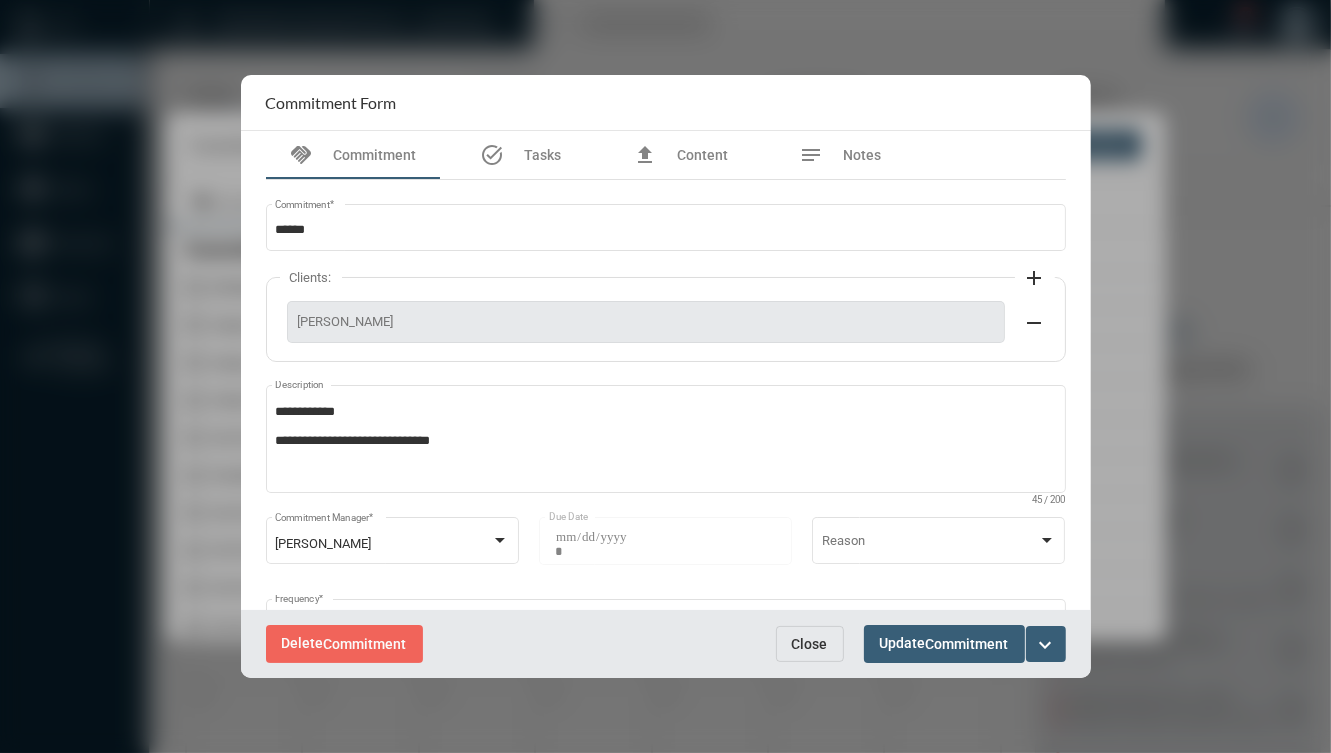 click on "expand_more" at bounding box center [1046, 645] 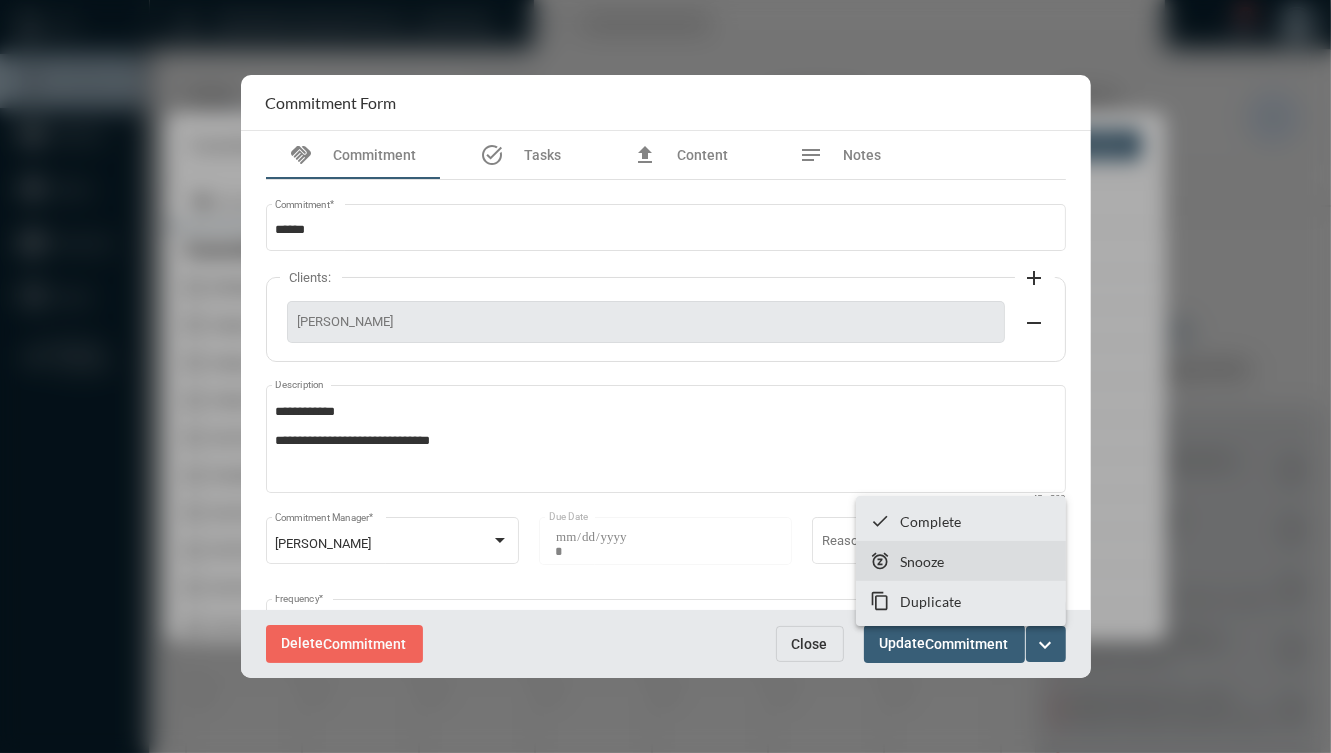 click on "snooze Snooze" at bounding box center (961, 561) 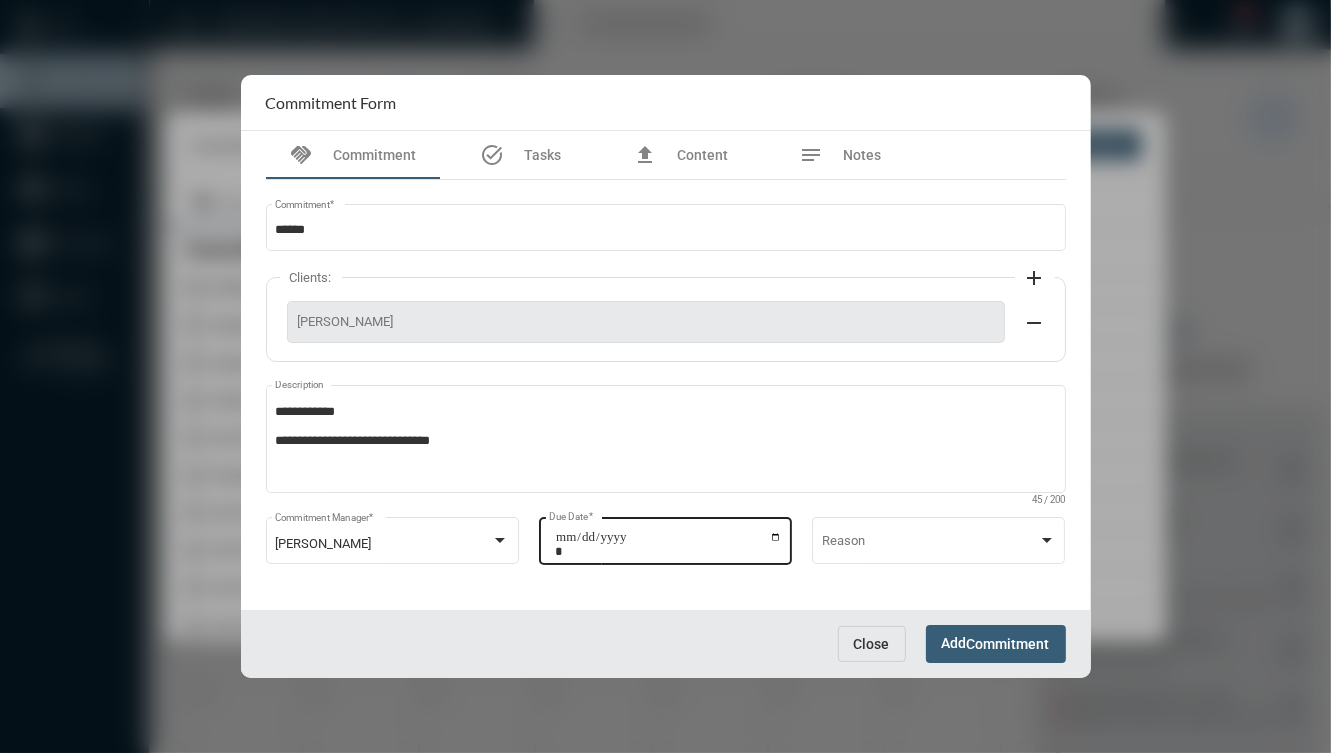 click on "**********" at bounding box center [668, 544] 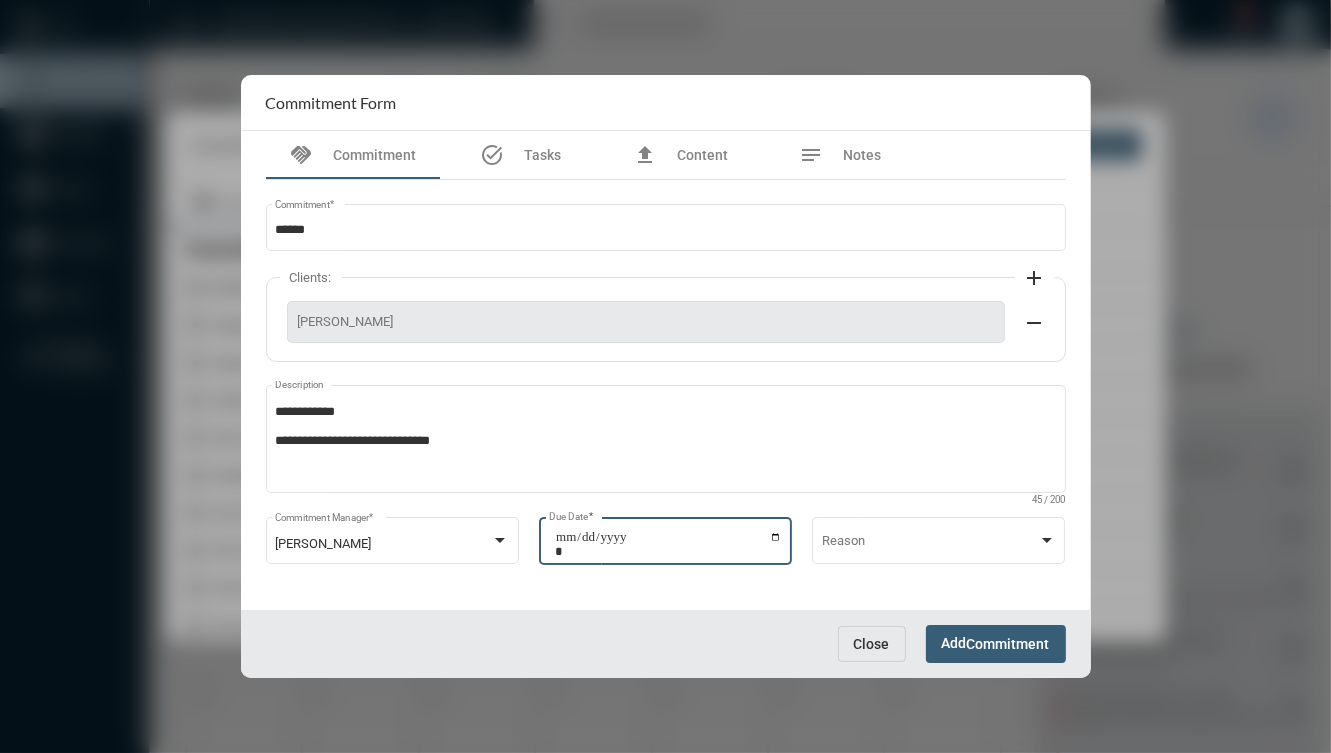 type on "**********" 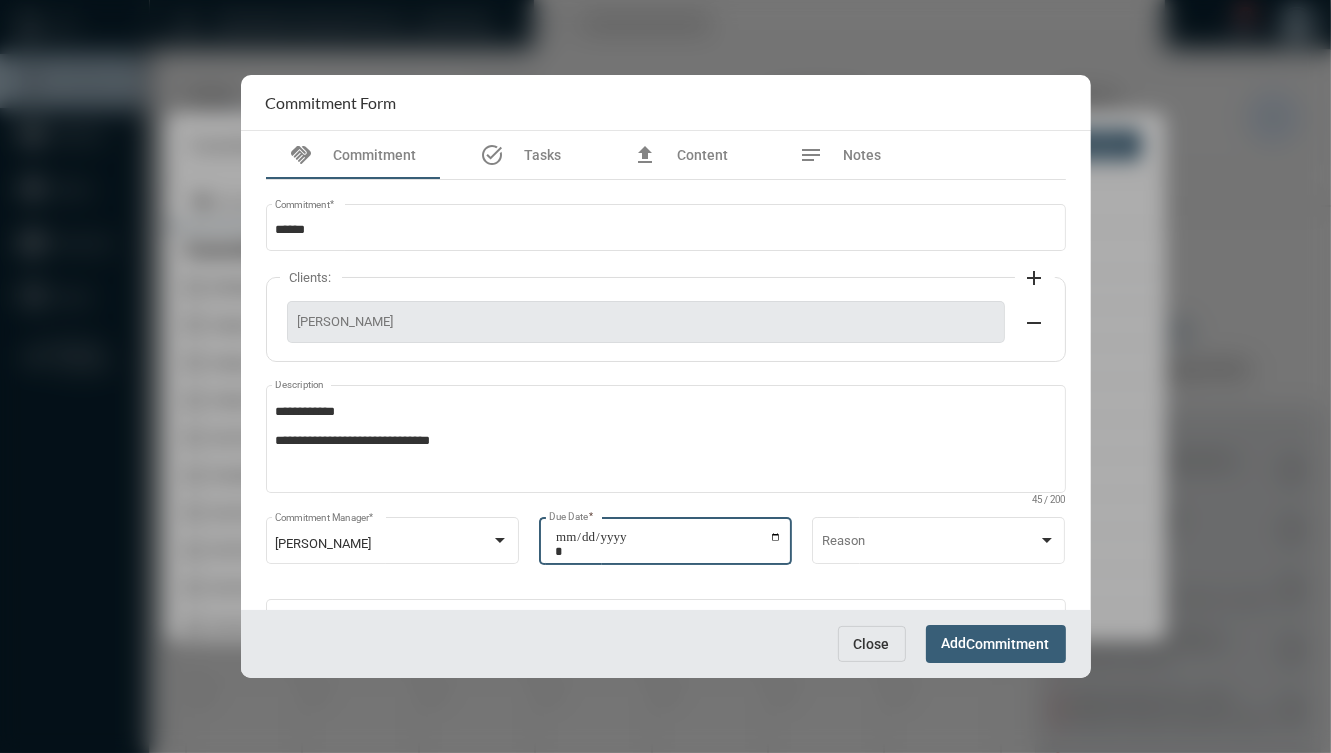 click on "Commitment" at bounding box center [1008, 645] 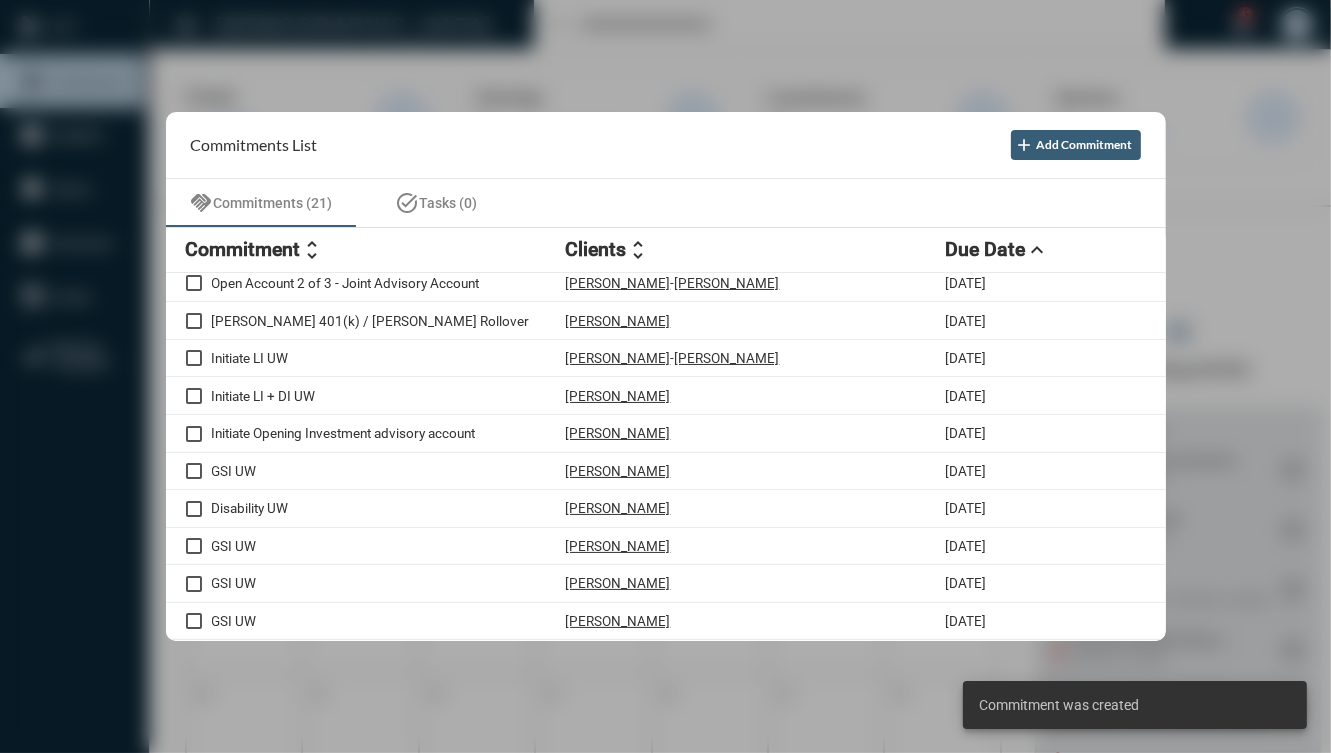 scroll, scrollTop: 417, scrollLeft: 0, axis: vertical 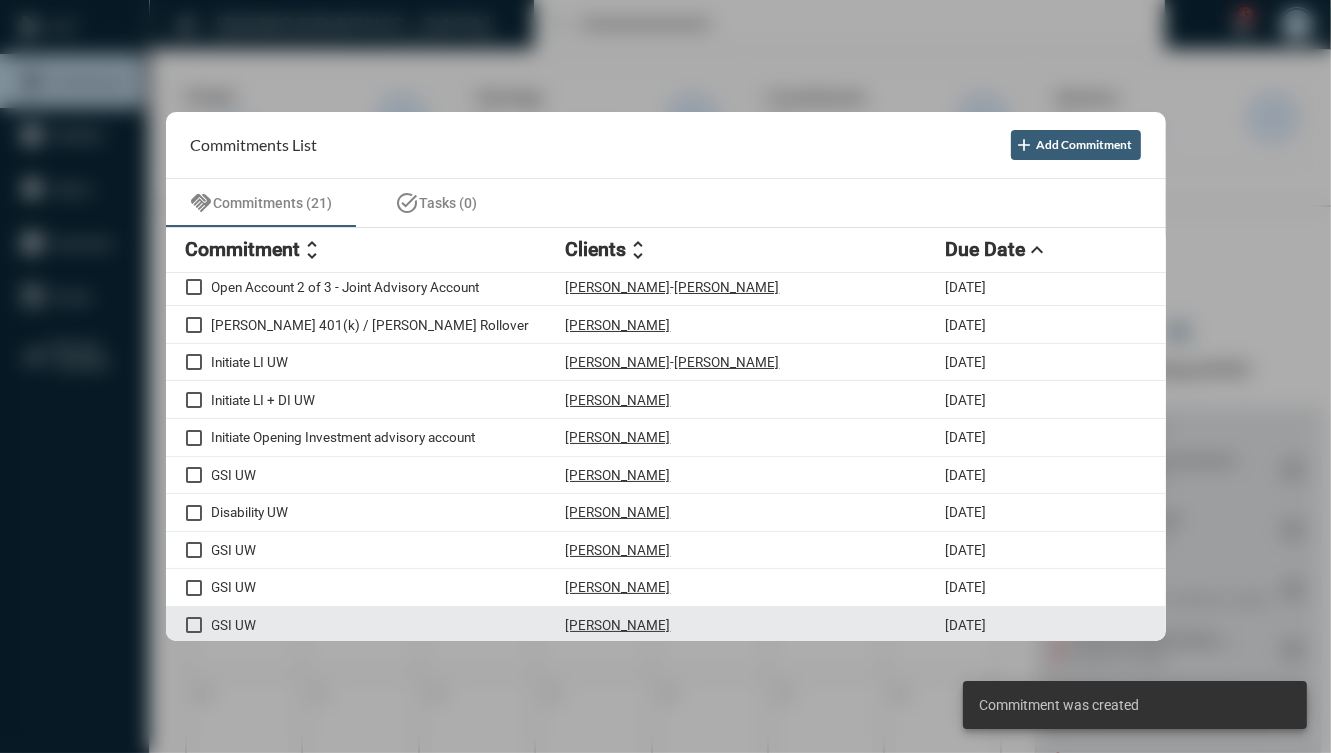 click on "[PERSON_NAME]" at bounding box center [756, 625] 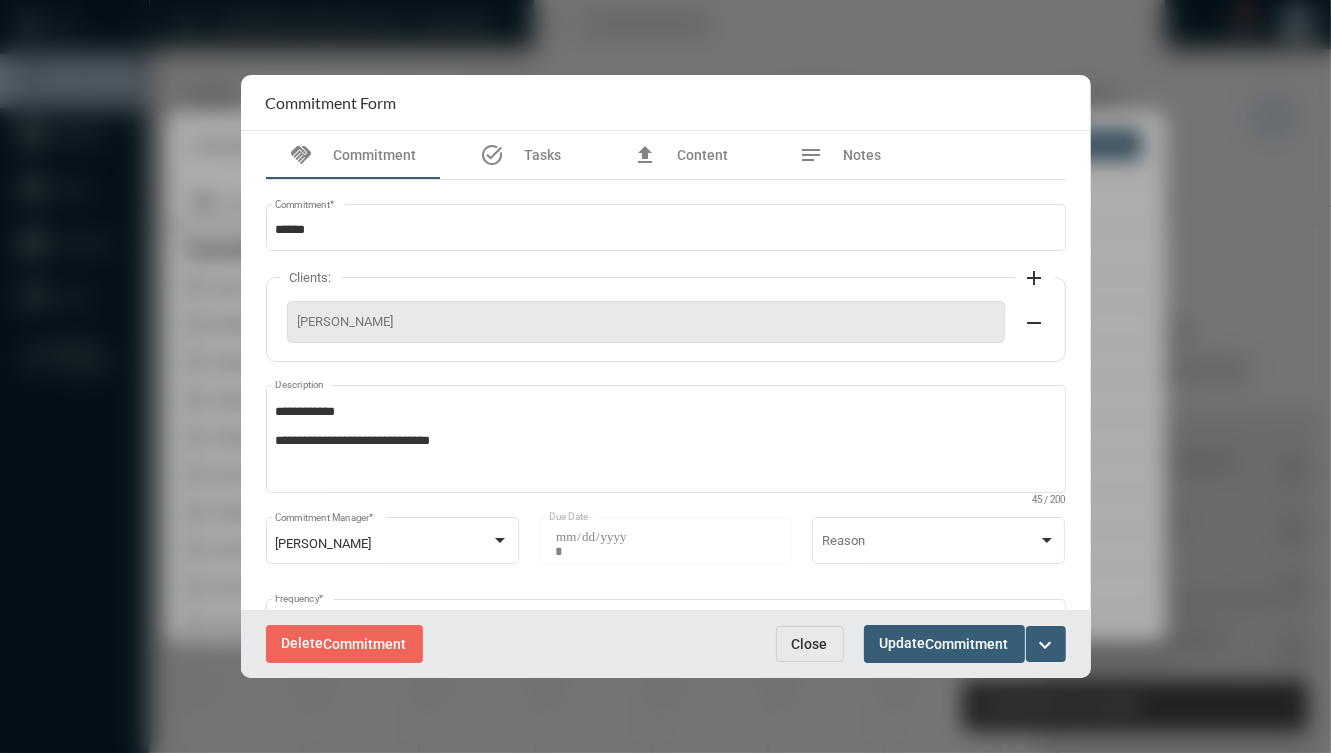 click on "expand_more" at bounding box center [1046, 645] 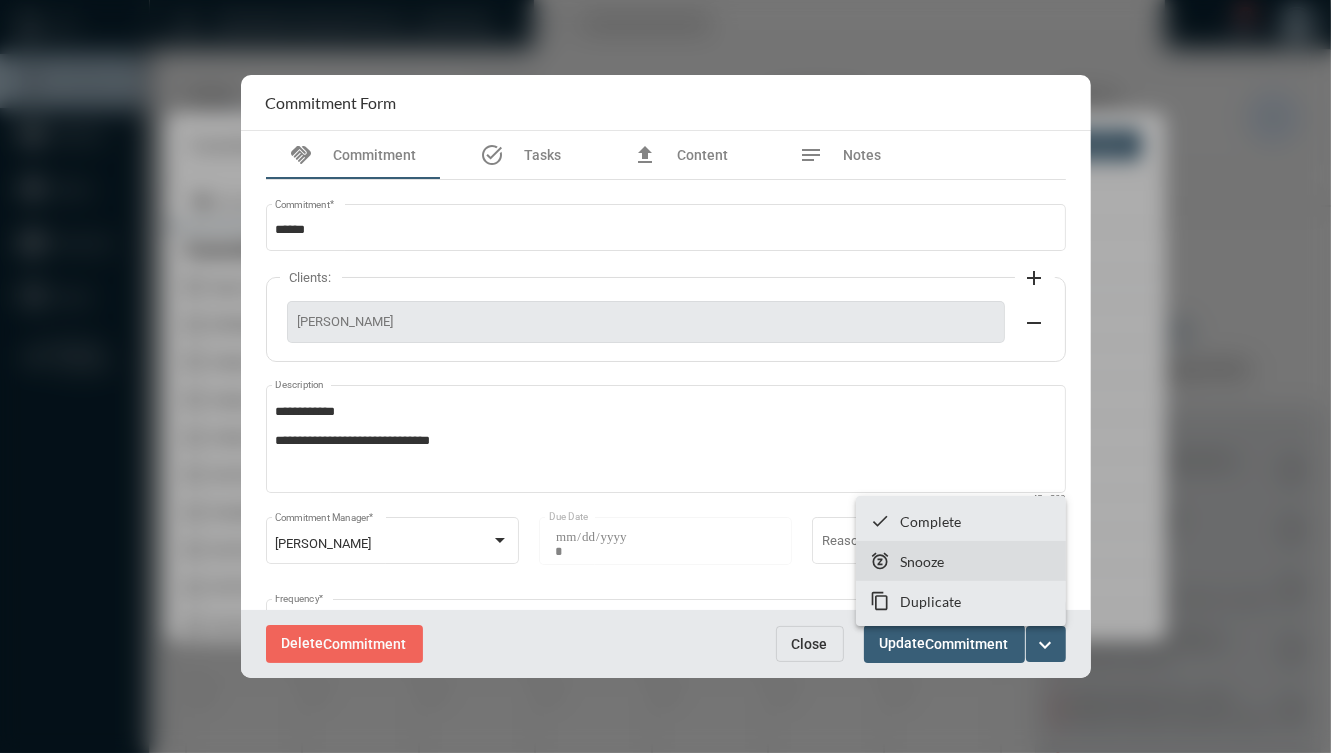 click on "snooze Snooze" at bounding box center (961, 561) 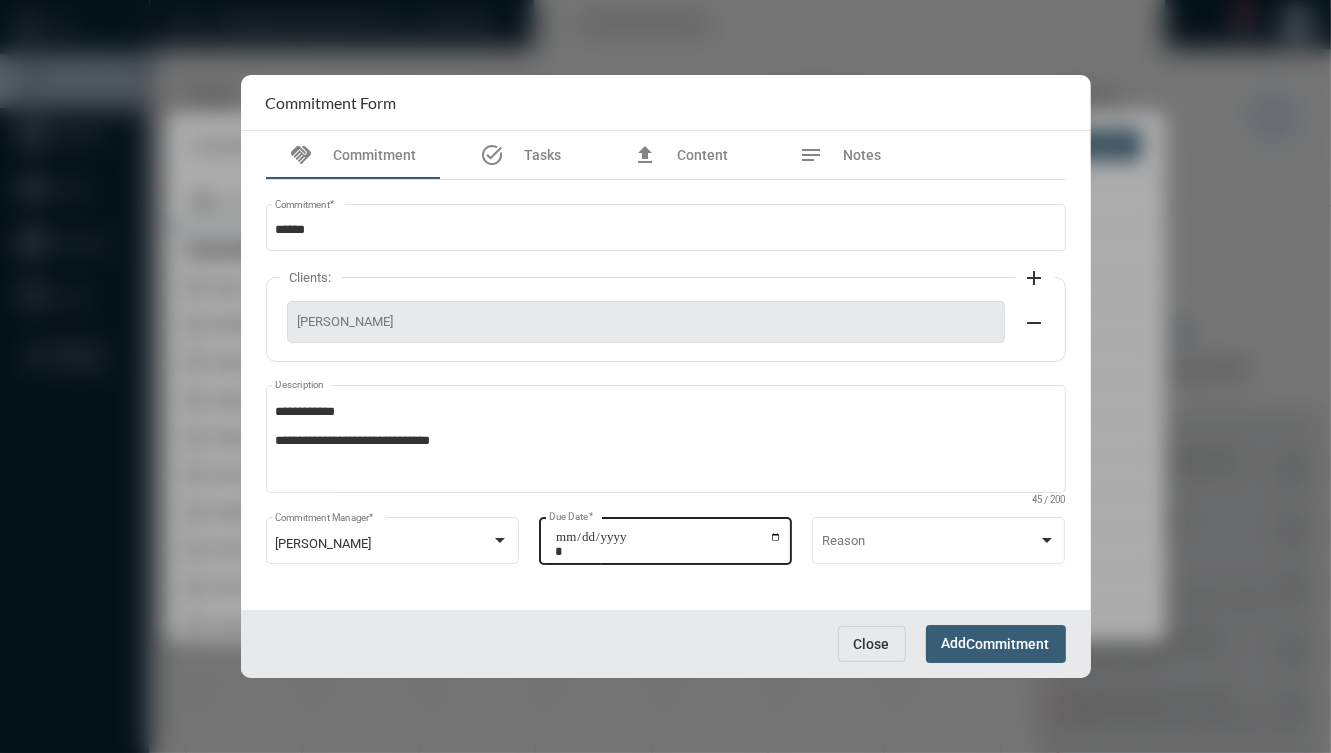 click on "**********" at bounding box center [668, 544] 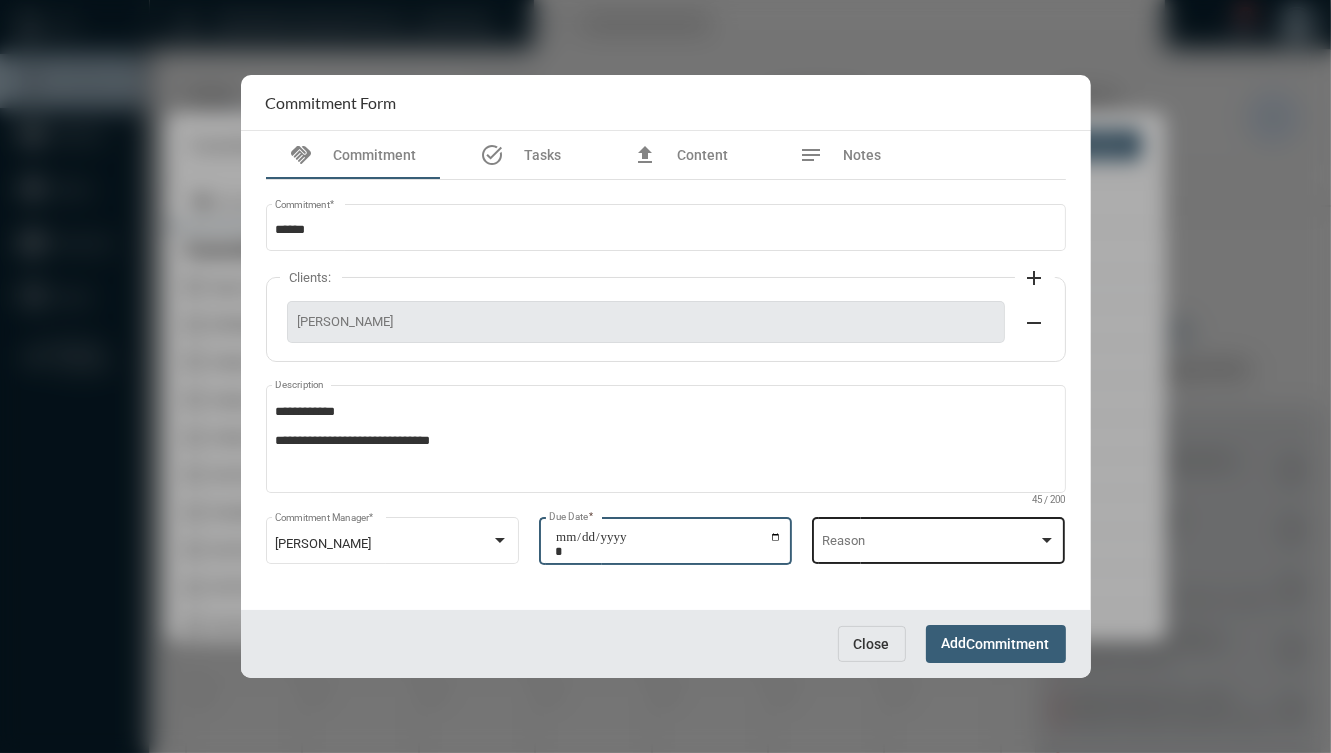 type on "**********" 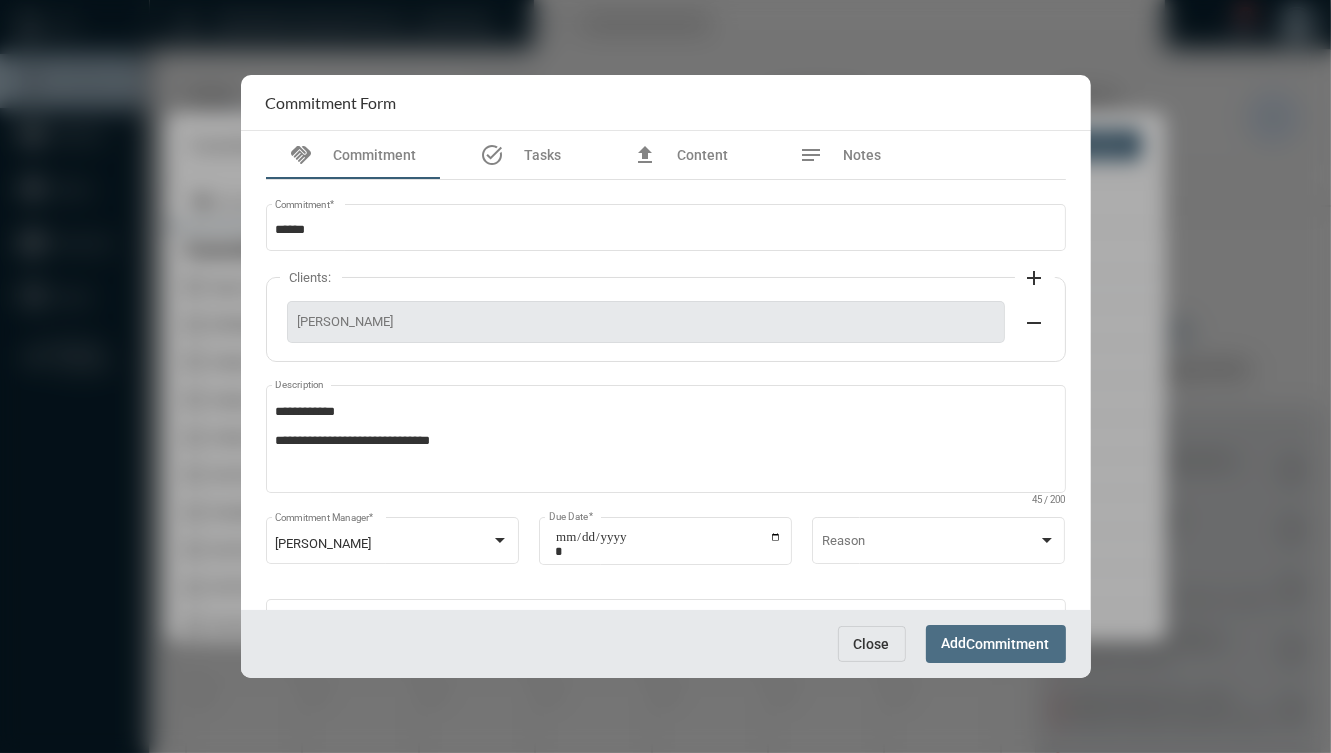 click on "Add   Commitment" at bounding box center [996, 643] 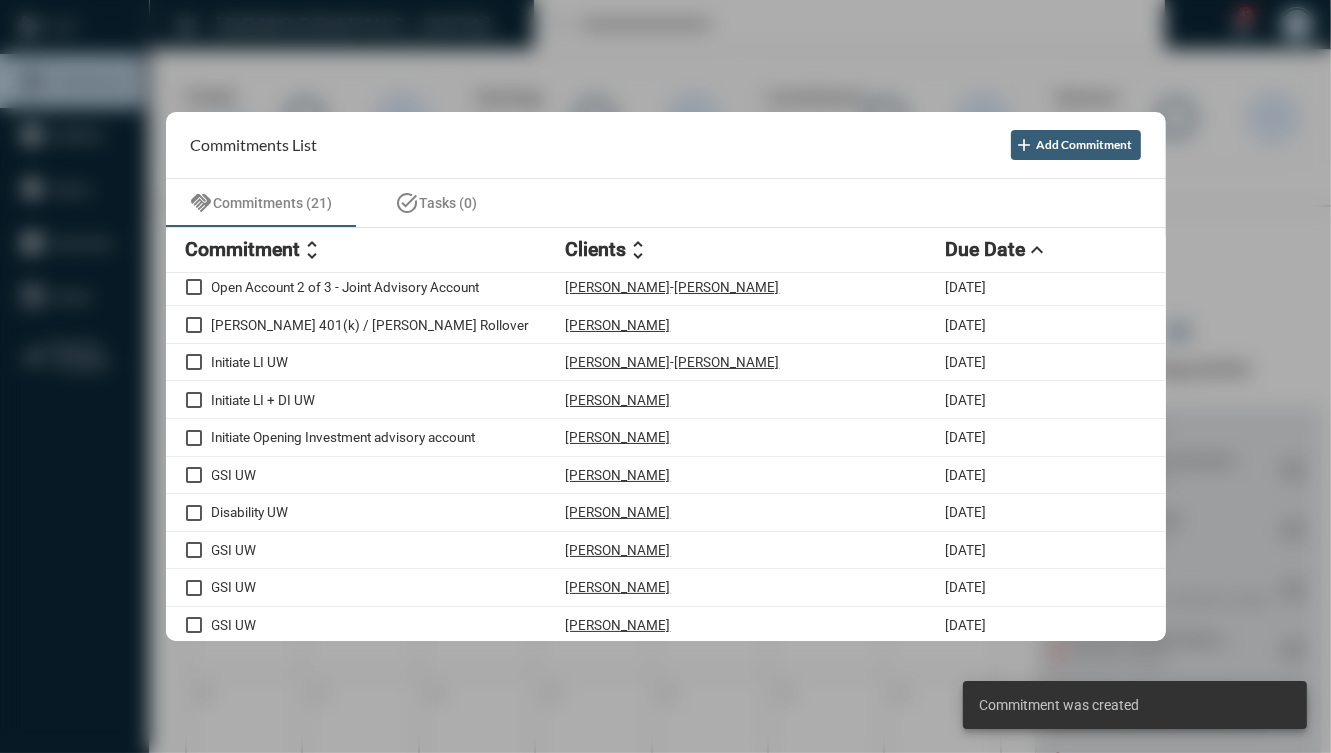 scroll, scrollTop: 379, scrollLeft: 0, axis: vertical 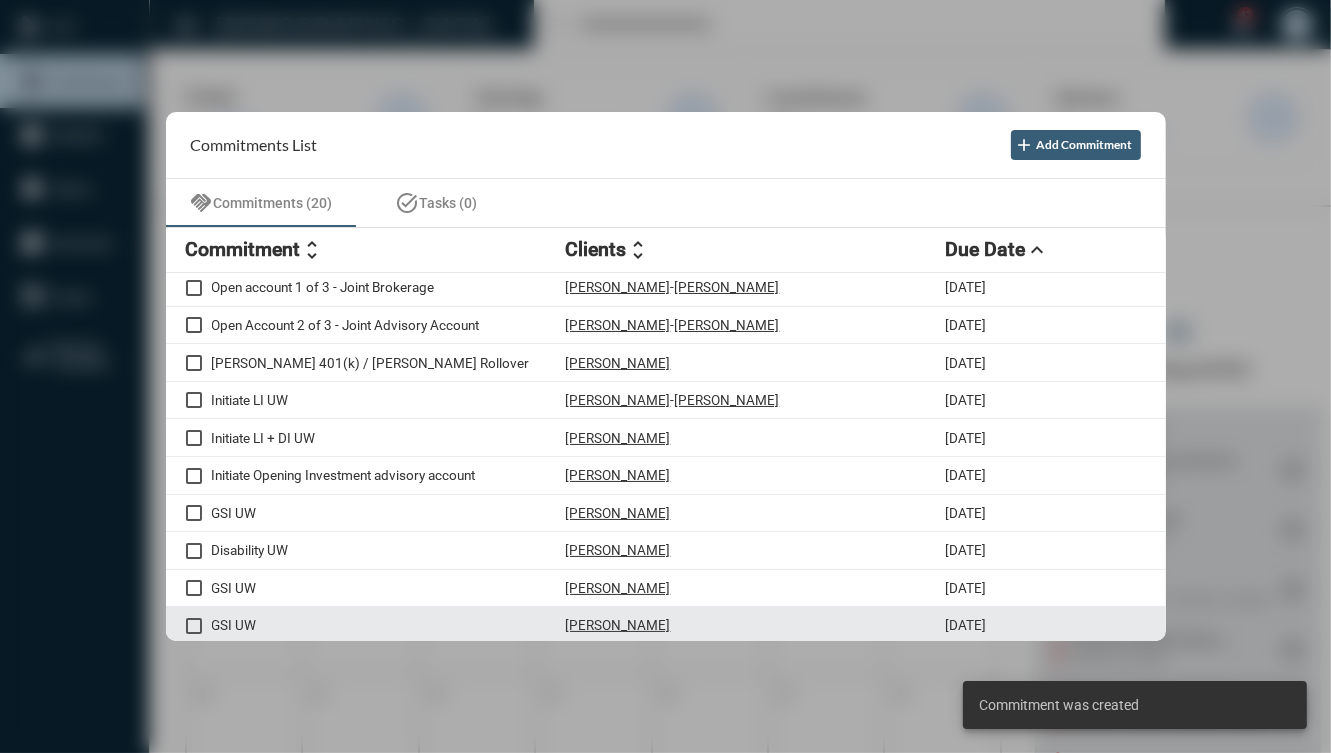 click on "GSI UW    [PERSON_NAME]  [DATE]" at bounding box center (666, 626) 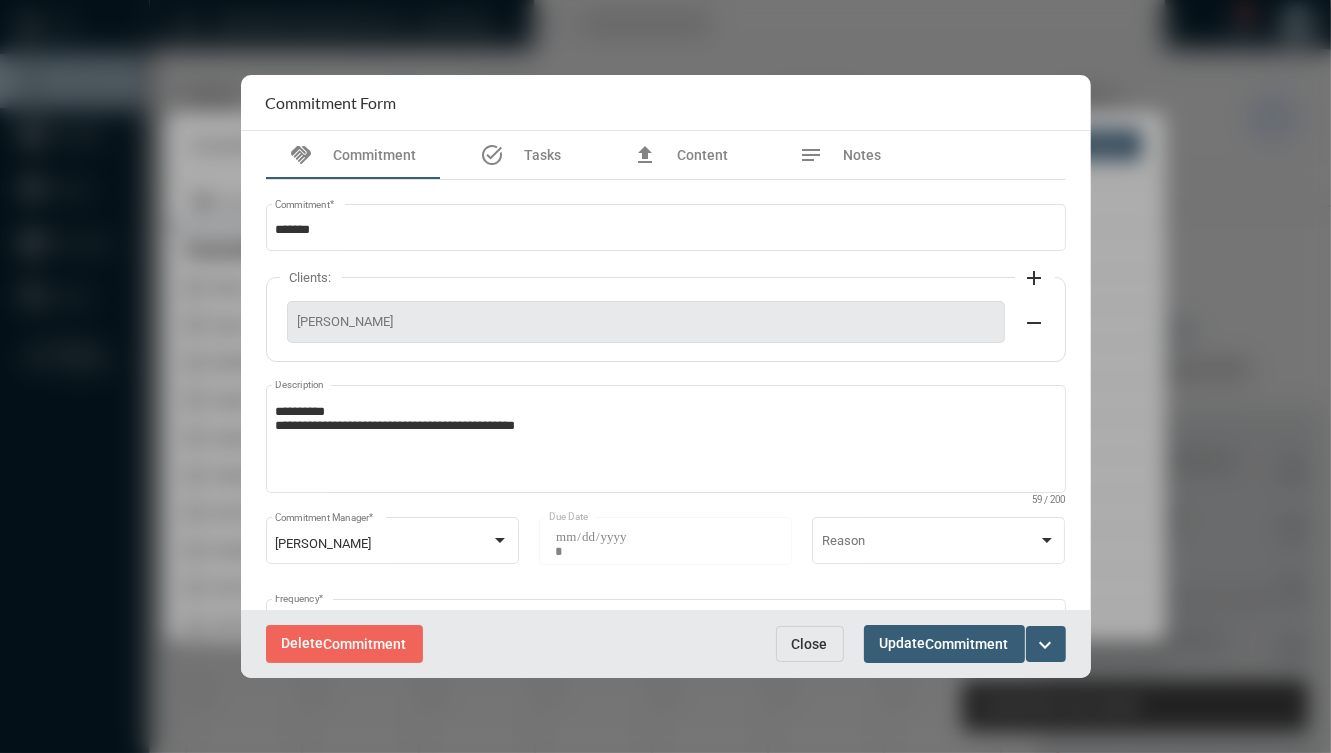 click on "expand_more" at bounding box center (1046, 645) 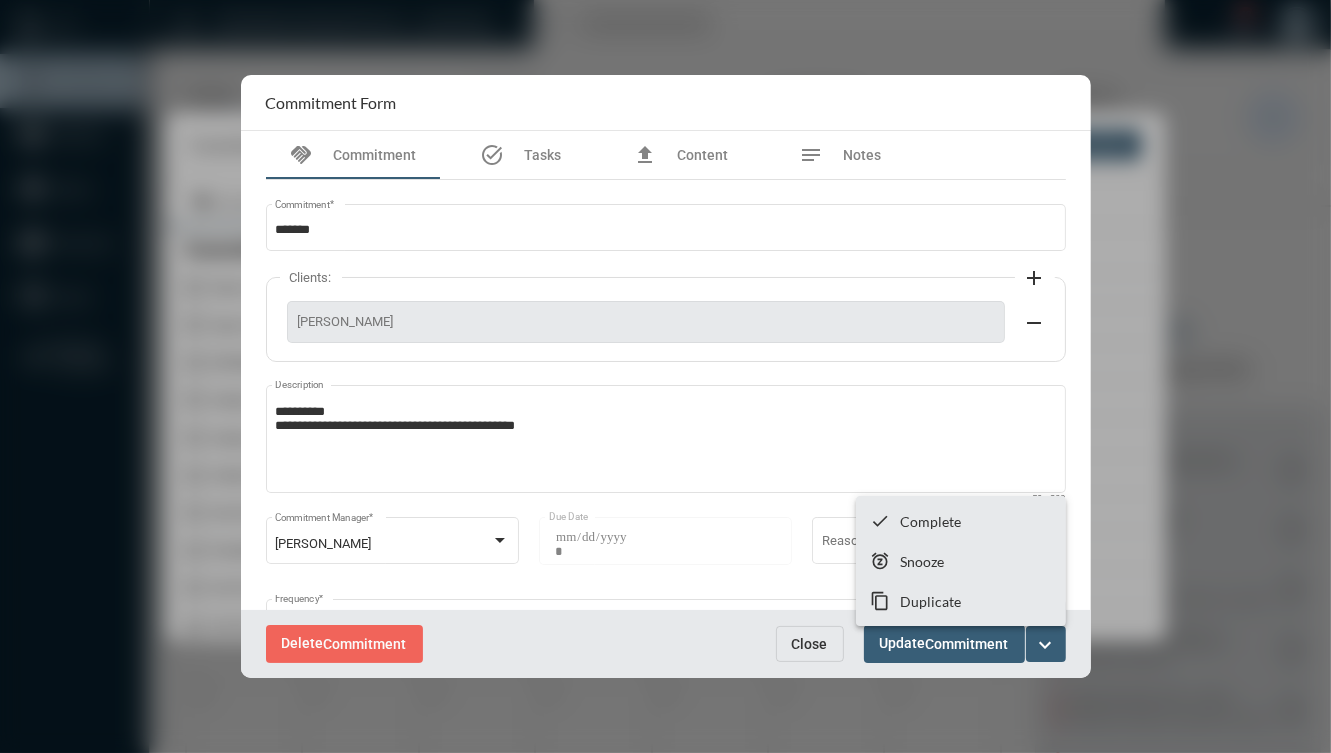 click at bounding box center (665, 376) 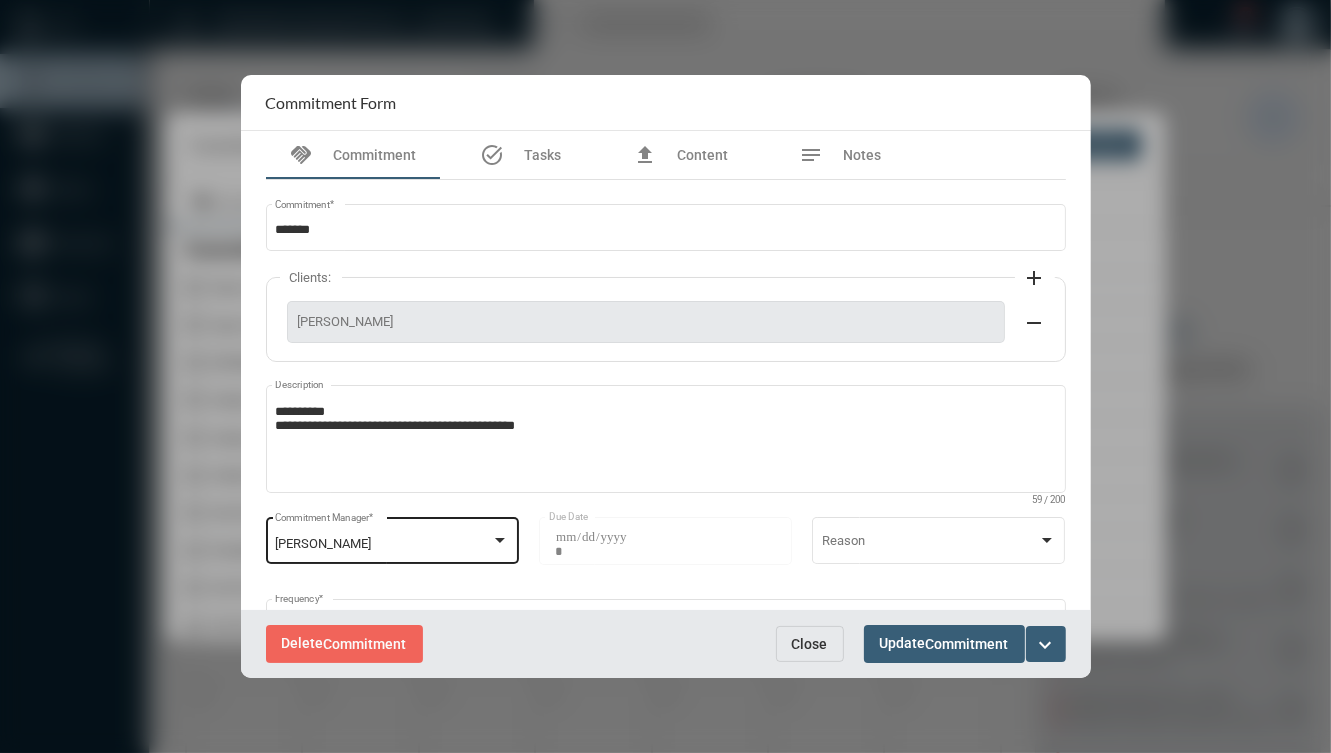 click on "[PERSON_NAME]" at bounding box center [383, 544] 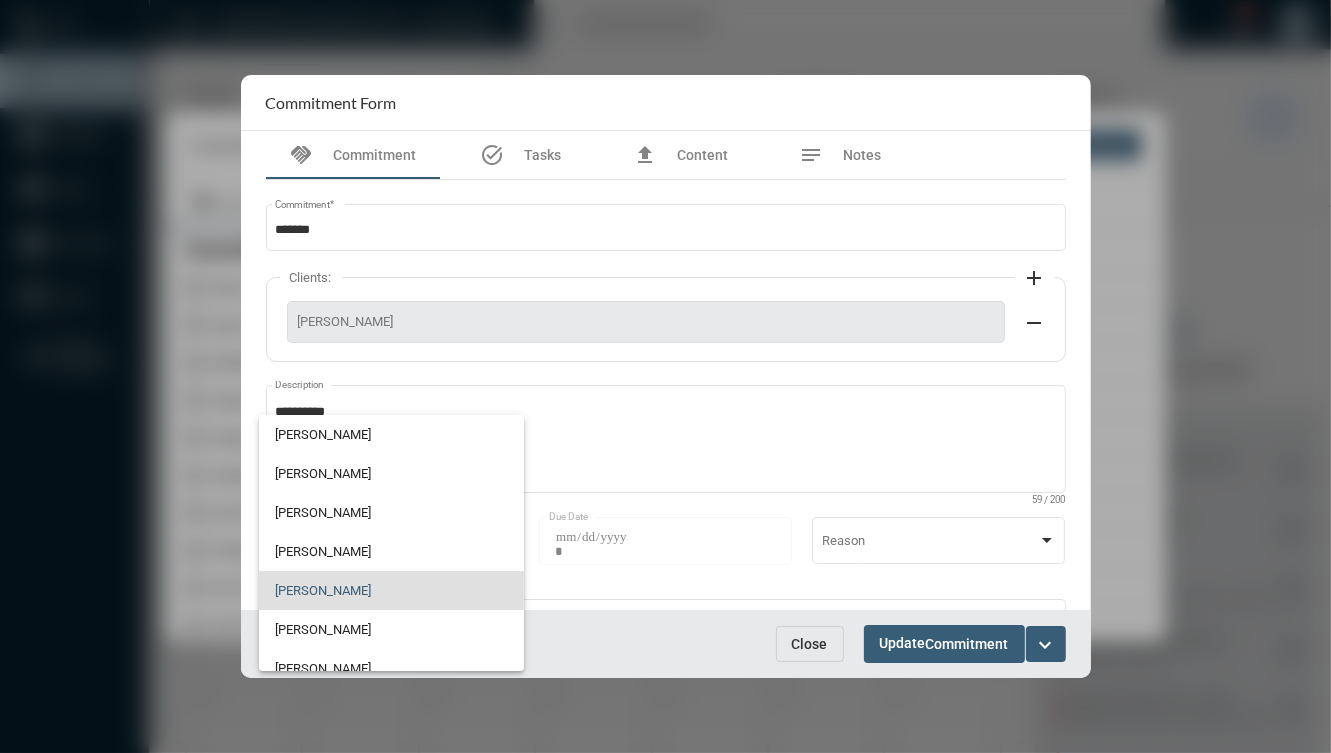 scroll, scrollTop: 47, scrollLeft: 0, axis: vertical 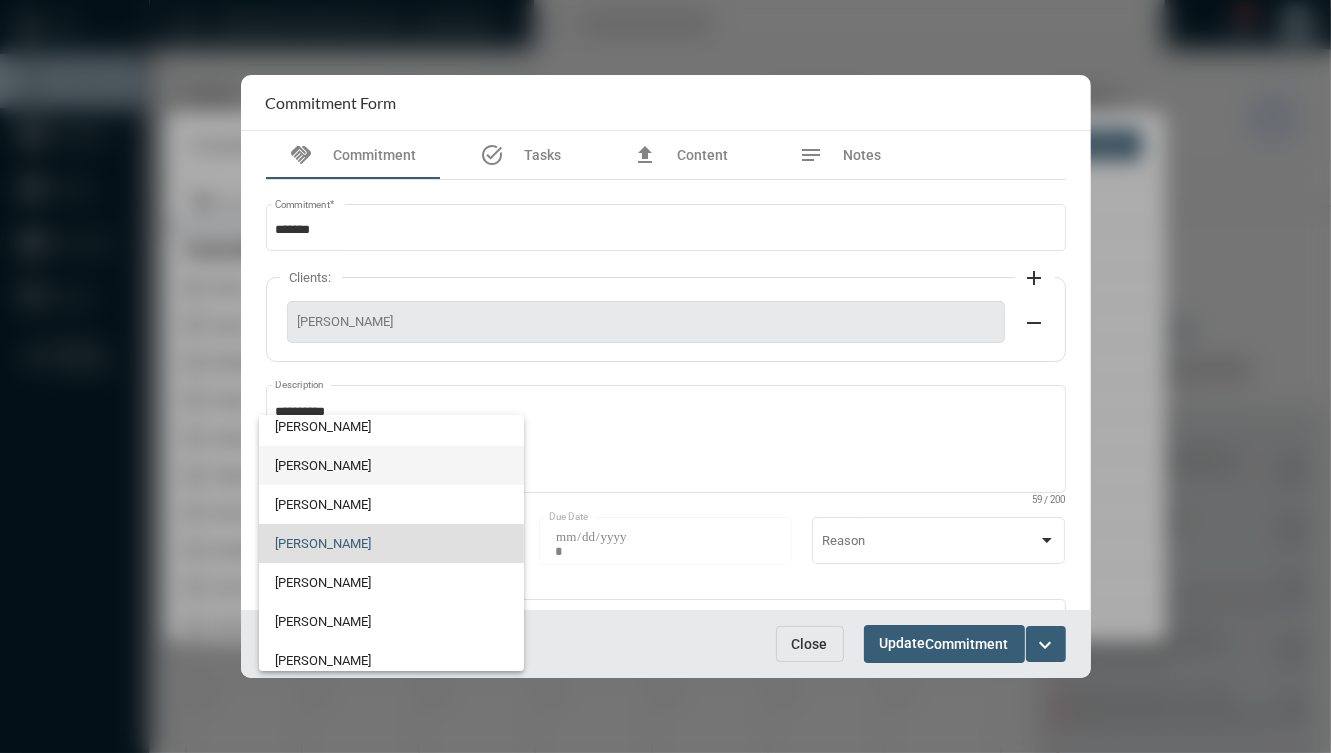 click on "[PERSON_NAME]" at bounding box center [391, 465] 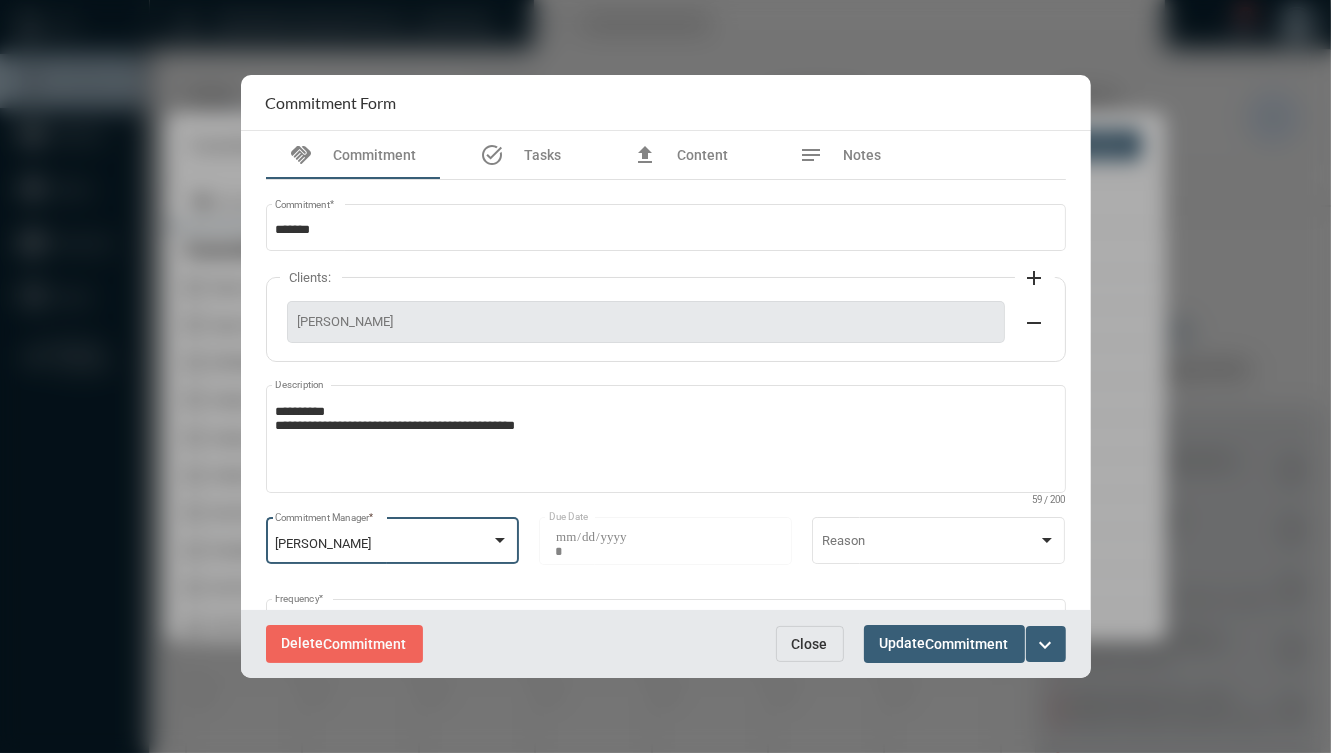 click on "Commitment" at bounding box center [967, 645] 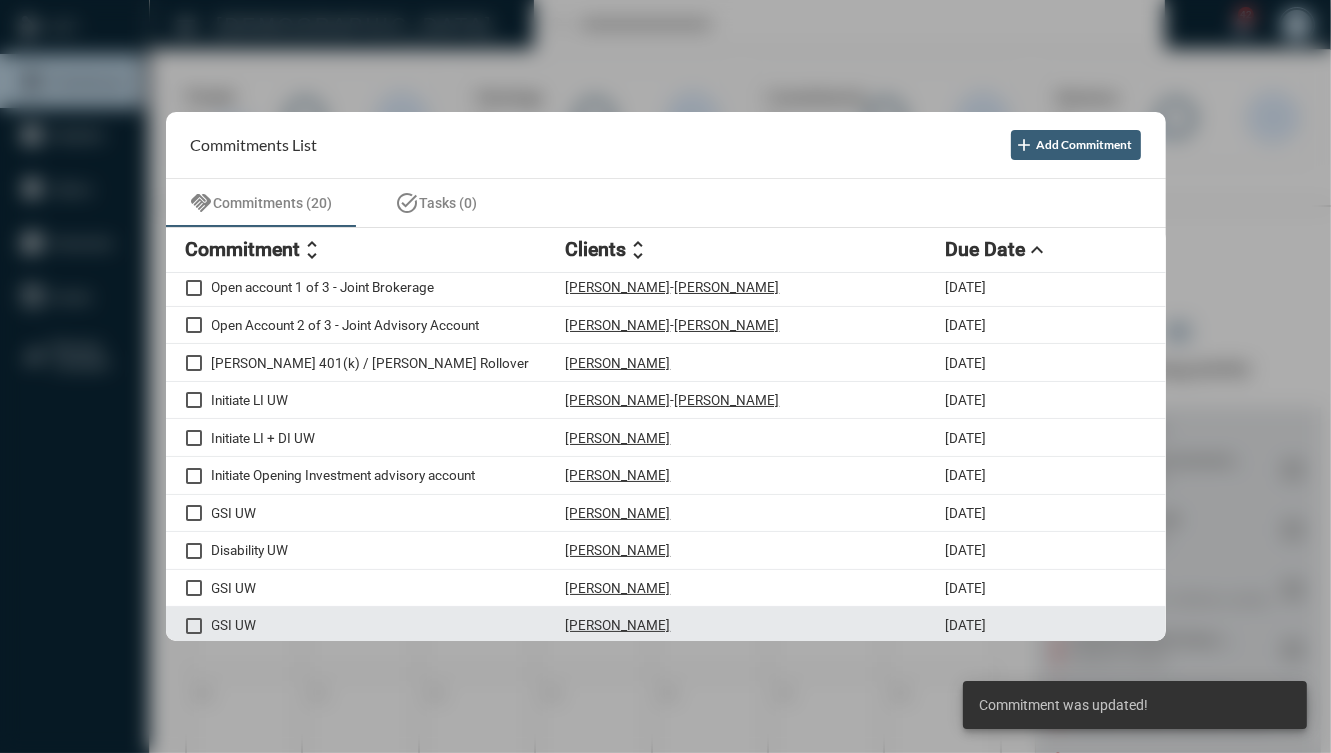 scroll, scrollTop: 342, scrollLeft: 0, axis: vertical 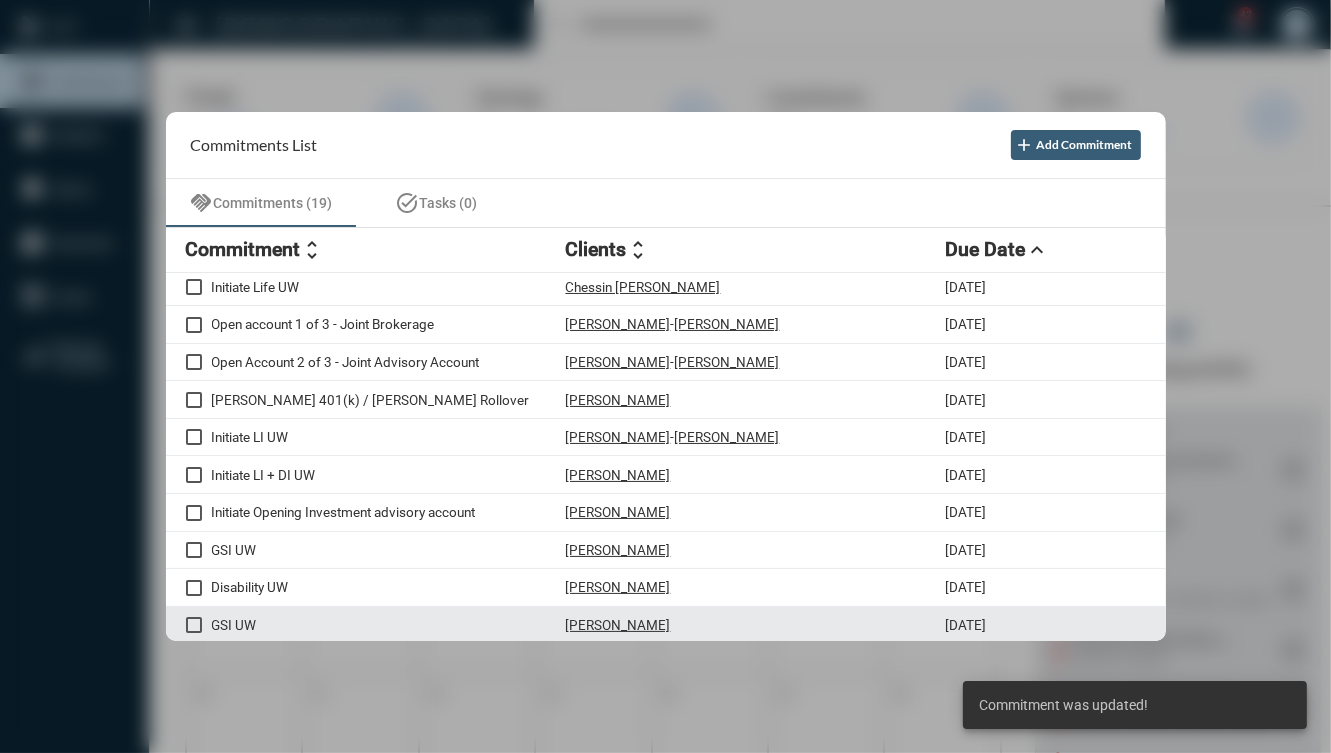 click on "GSI UW" at bounding box center (389, 625) 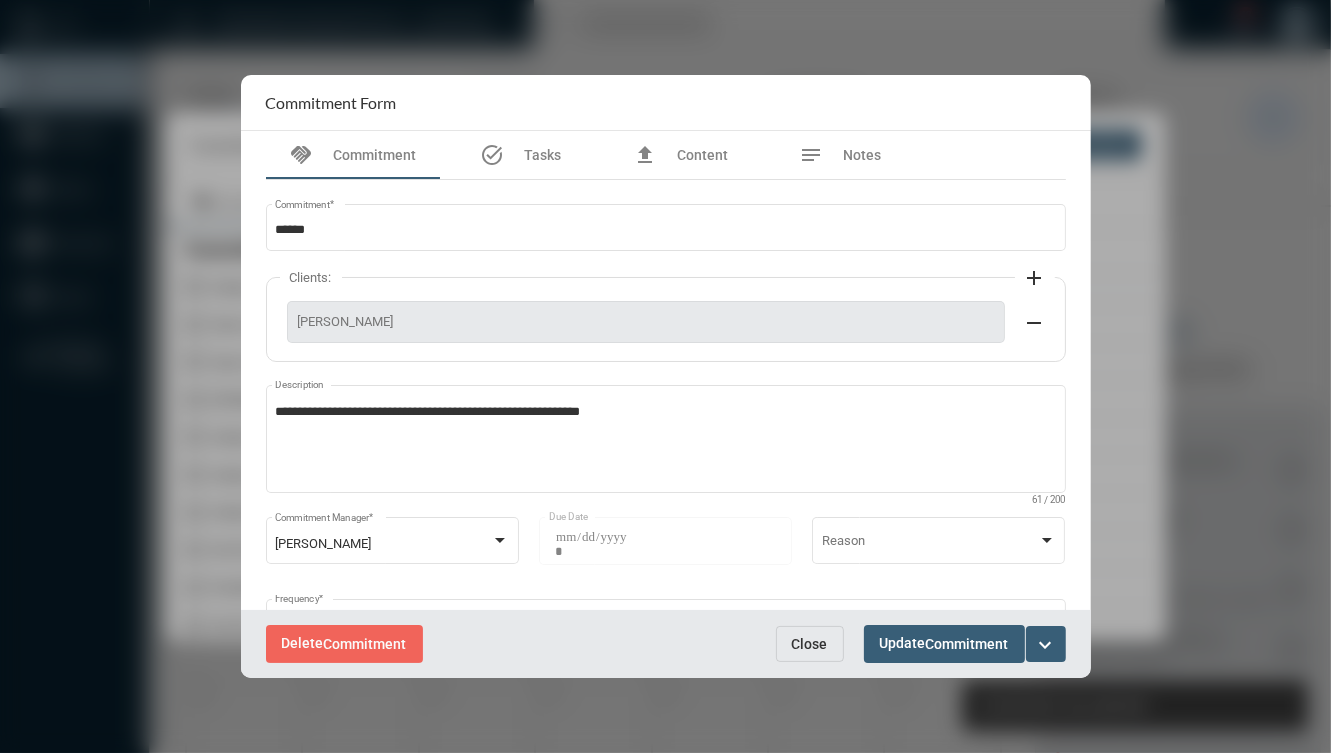 click on "expand_more" at bounding box center (1046, 645) 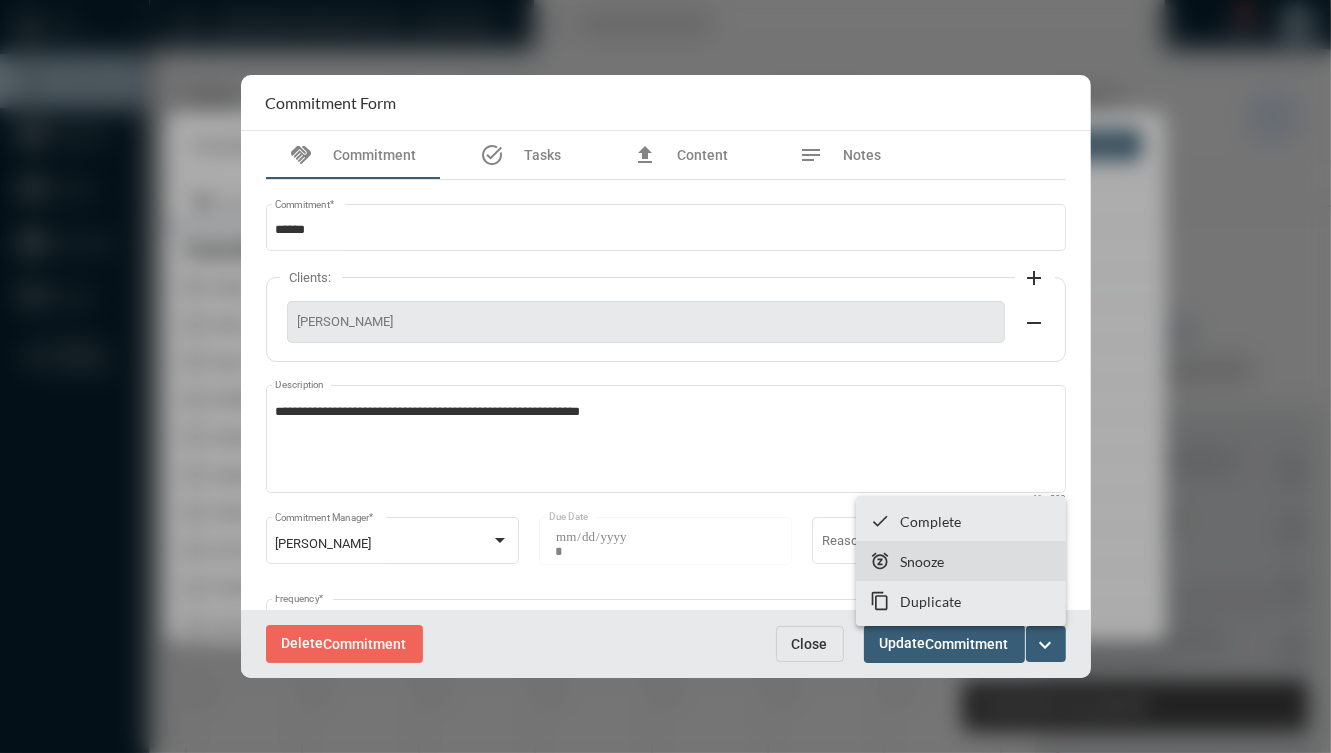 click on "snooze Snooze" at bounding box center [961, 561] 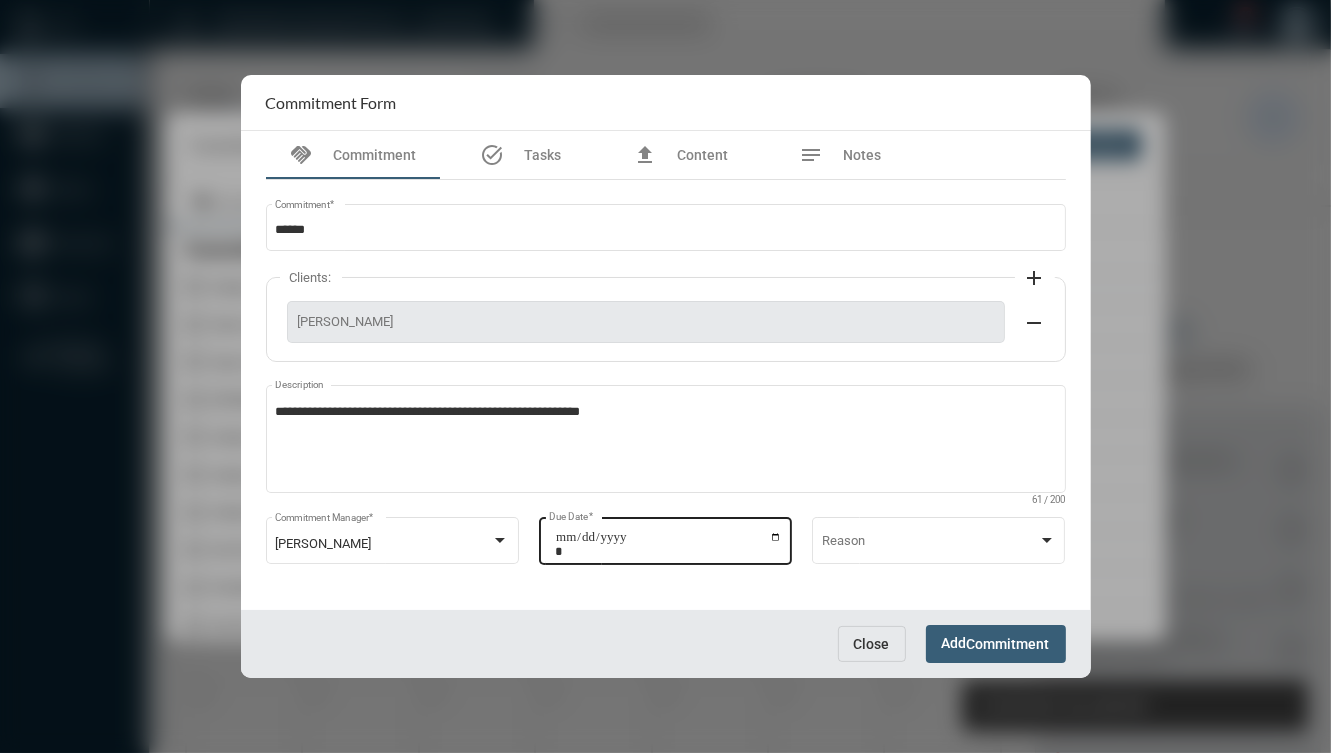 click on "**********" at bounding box center [668, 544] 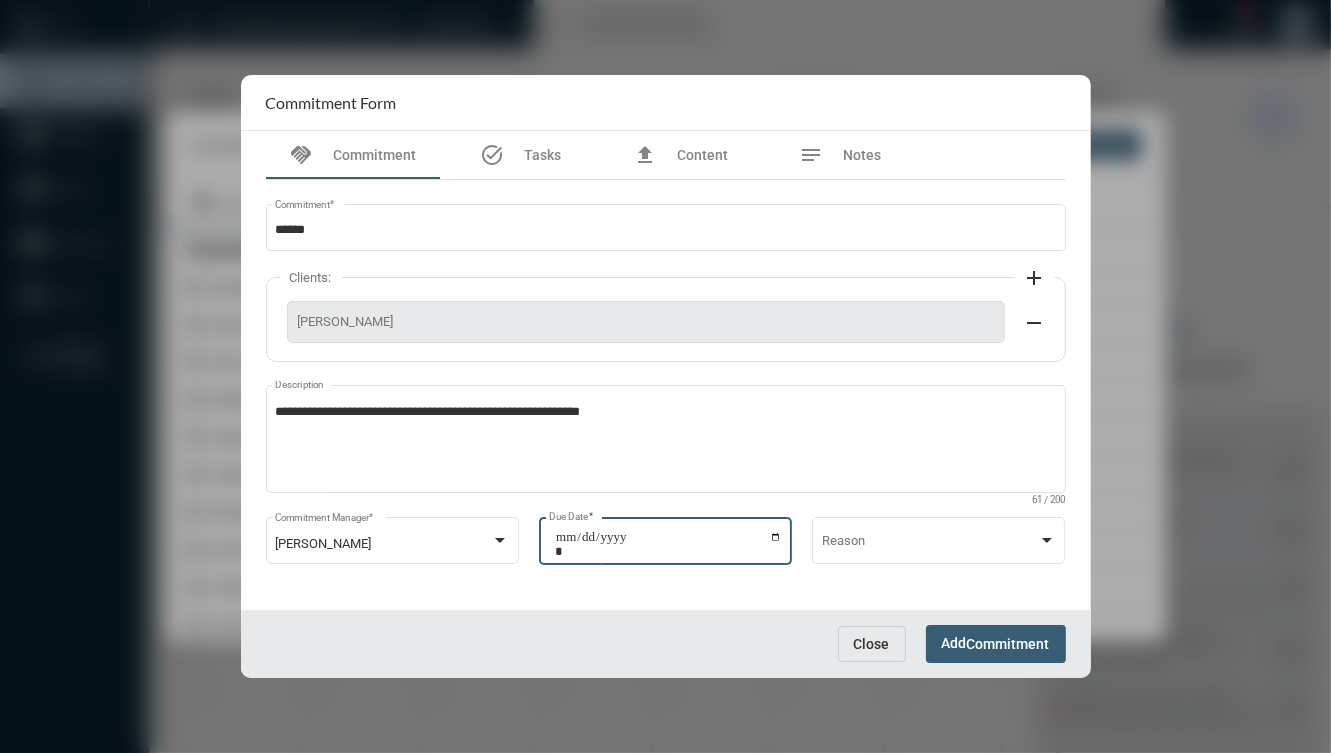 type on "**********" 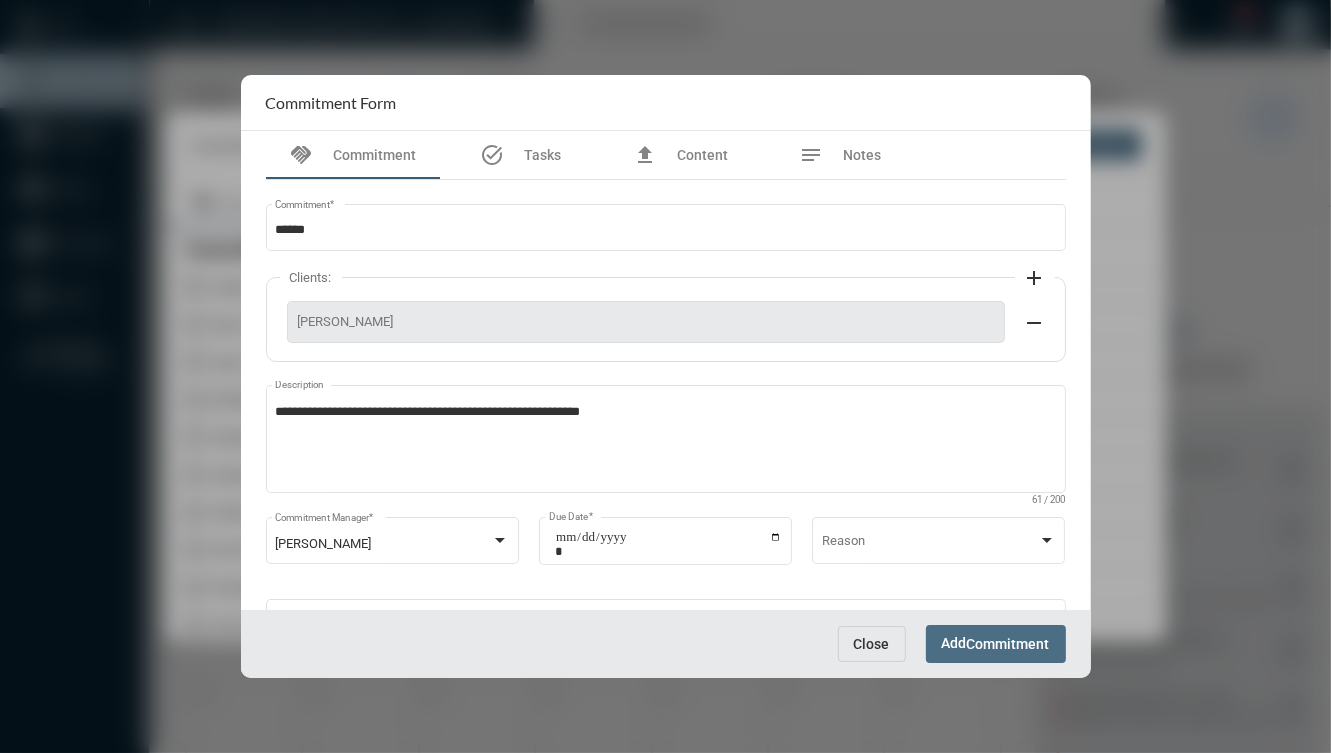 click on "Commitment" at bounding box center [1008, 645] 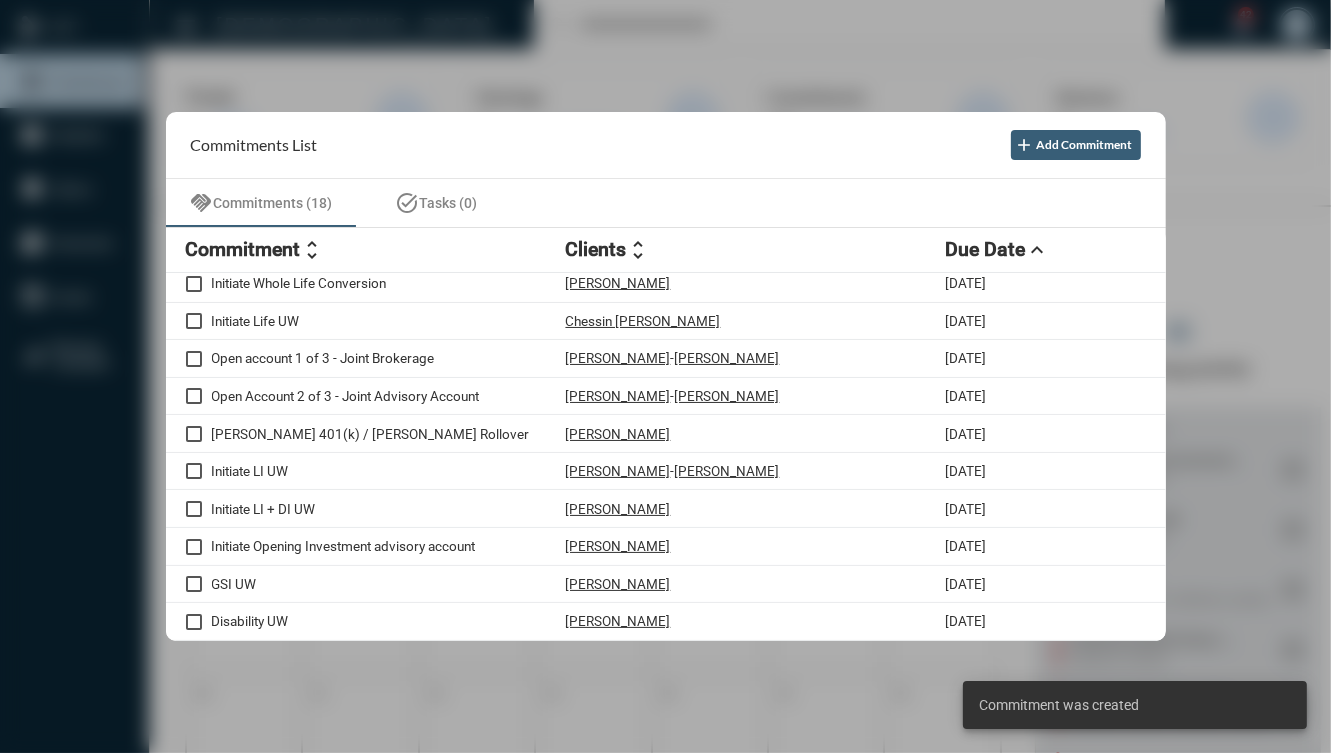 scroll, scrollTop: 305, scrollLeft: 0, axis: vertical 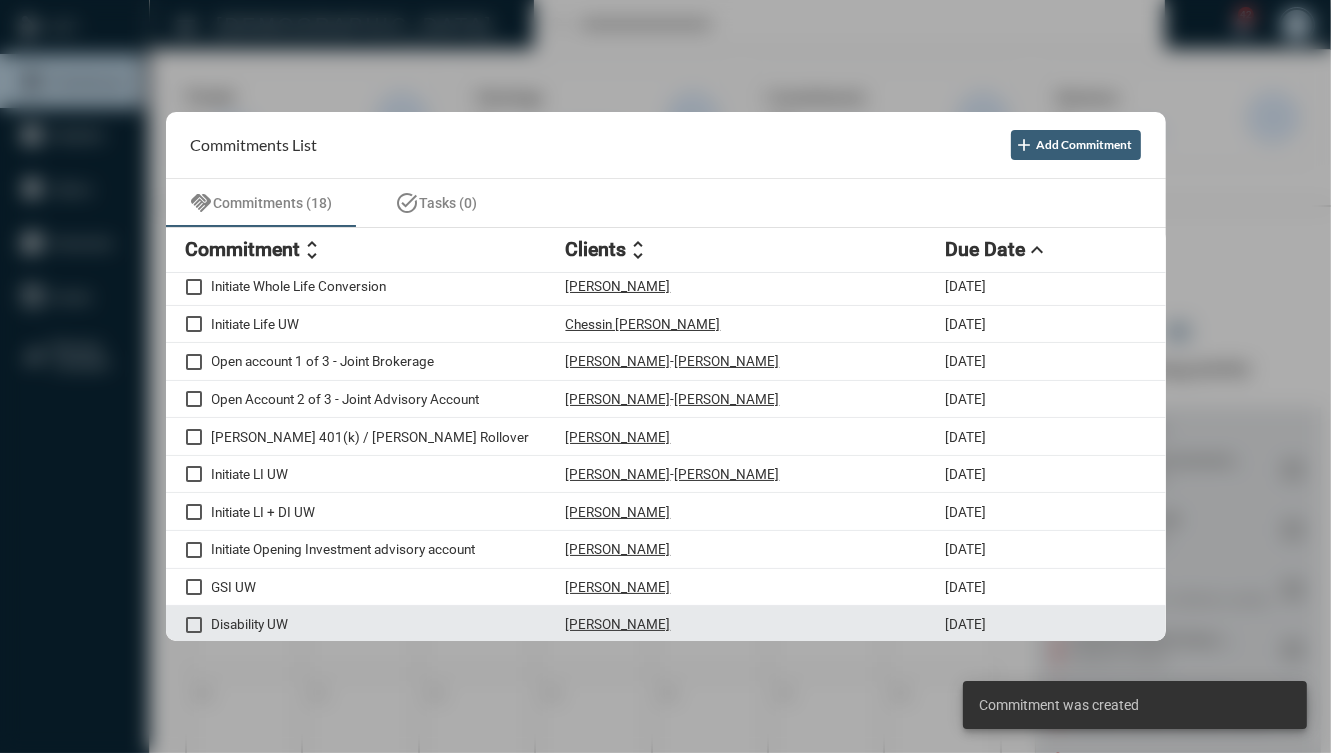 click on "Disability UW" at bounding box center (389, 624) 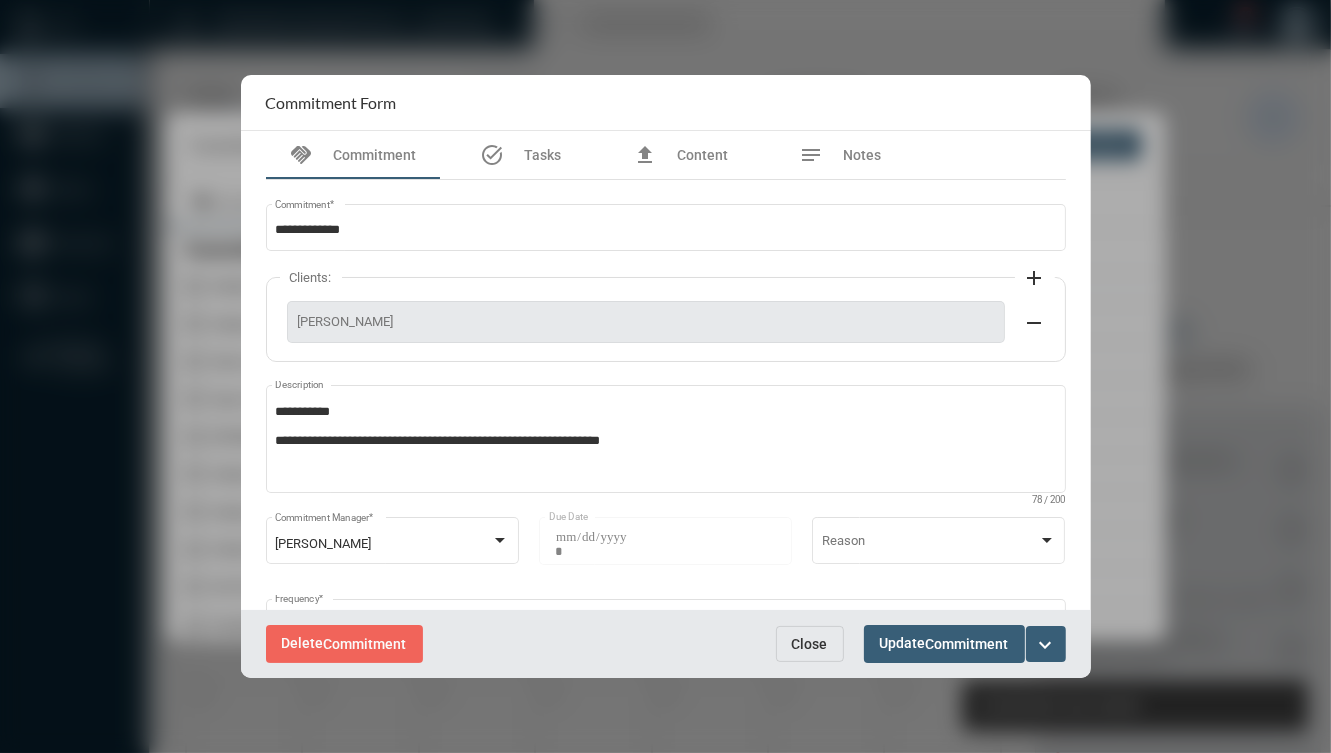 click on "expand_more" at bounding box center [1046, 644] 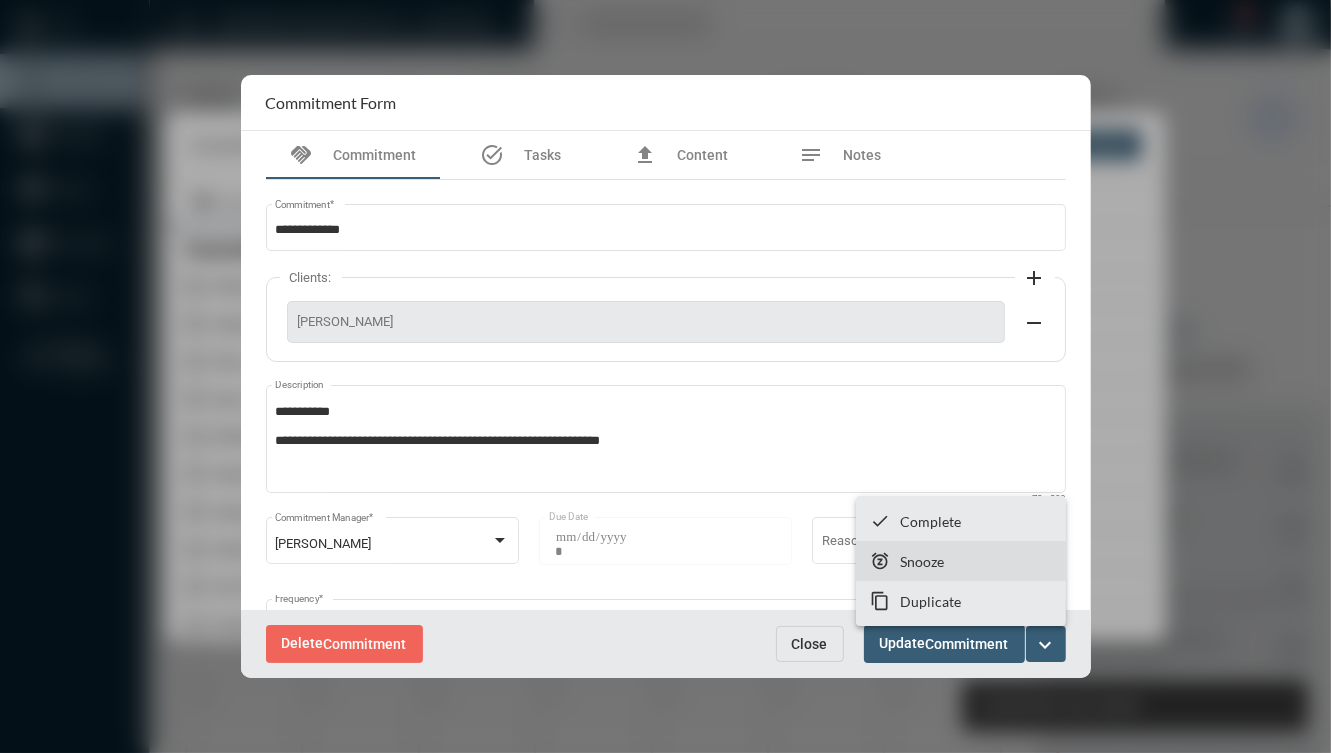 click on "snooze Snooze" at bounding box center [961, 561] 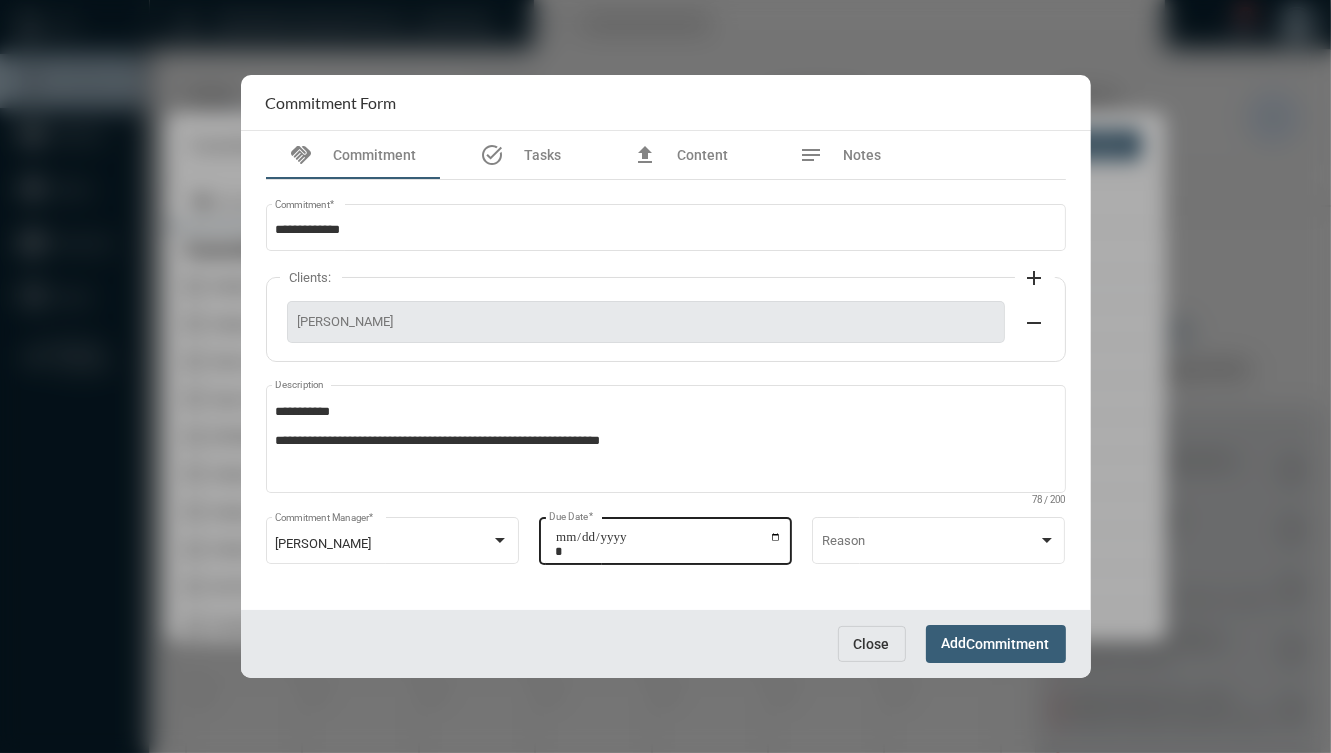 click on "**********" at bounding box center [668, 544] 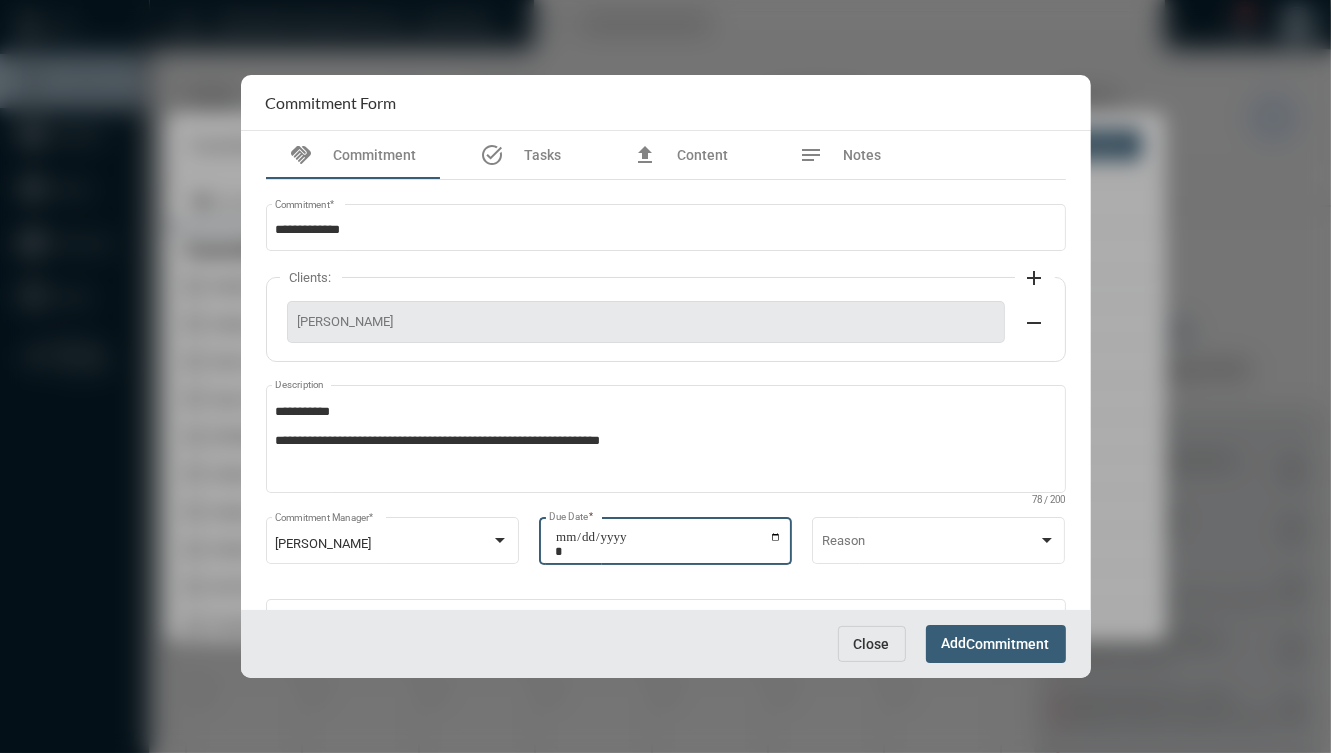 click on "**********" at bounding box center (668, 544) 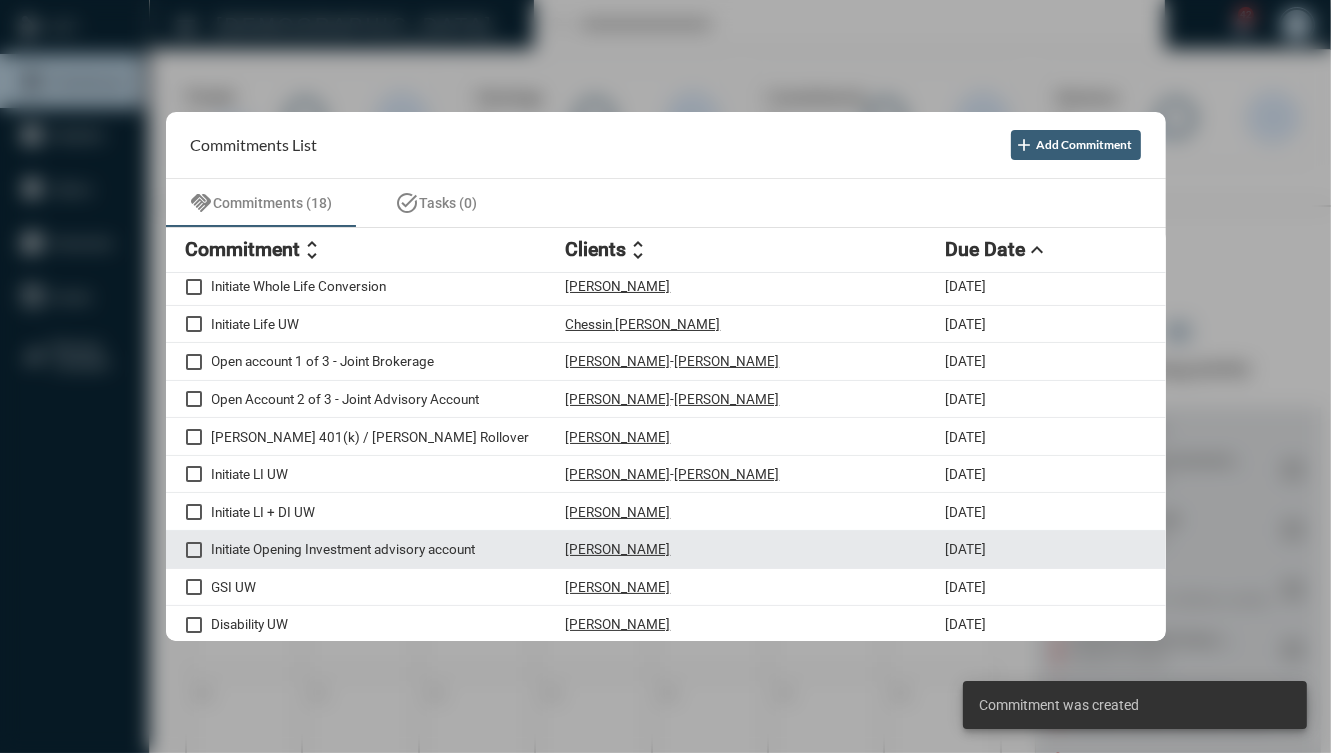 scroll, scrollTop: 267, scrollLeft: 0, axis: vertical 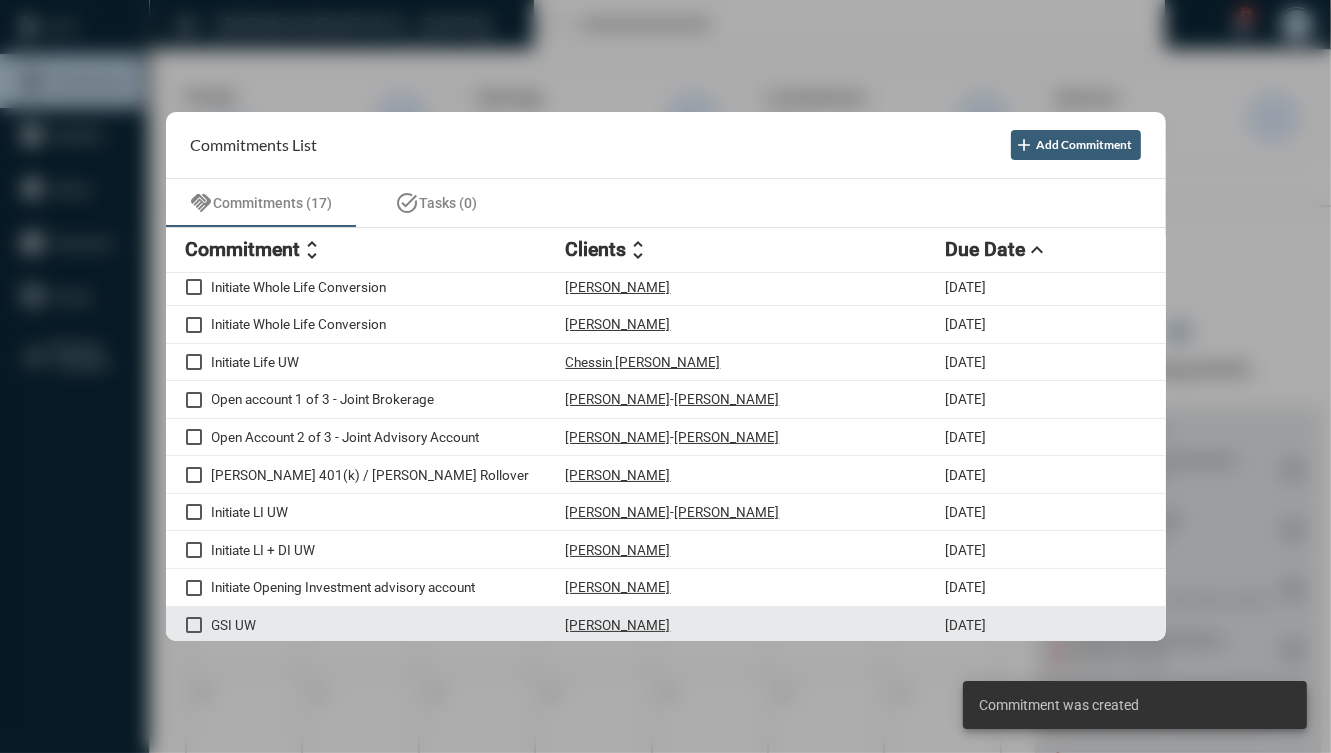 click on "GSI UW" at bounding box center (389, 625) 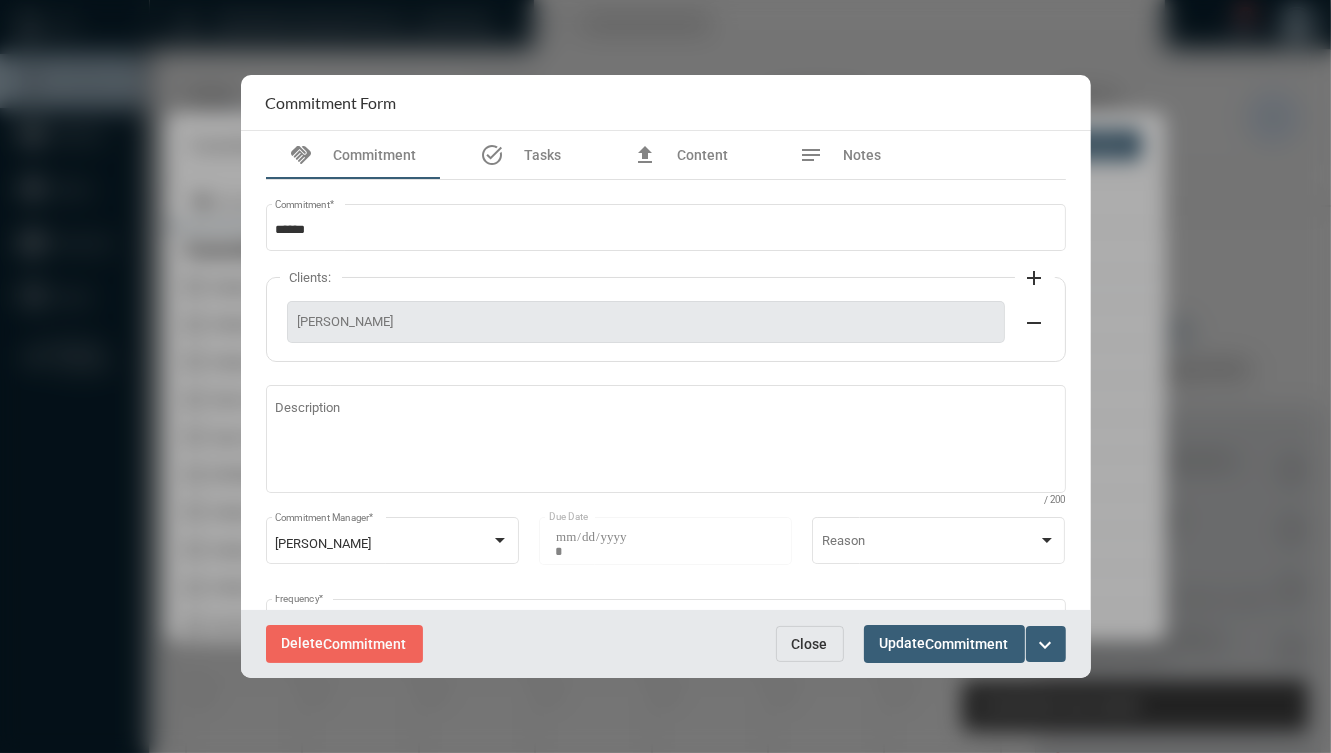 click on "expand_more" at bounding box center (1046, 645) 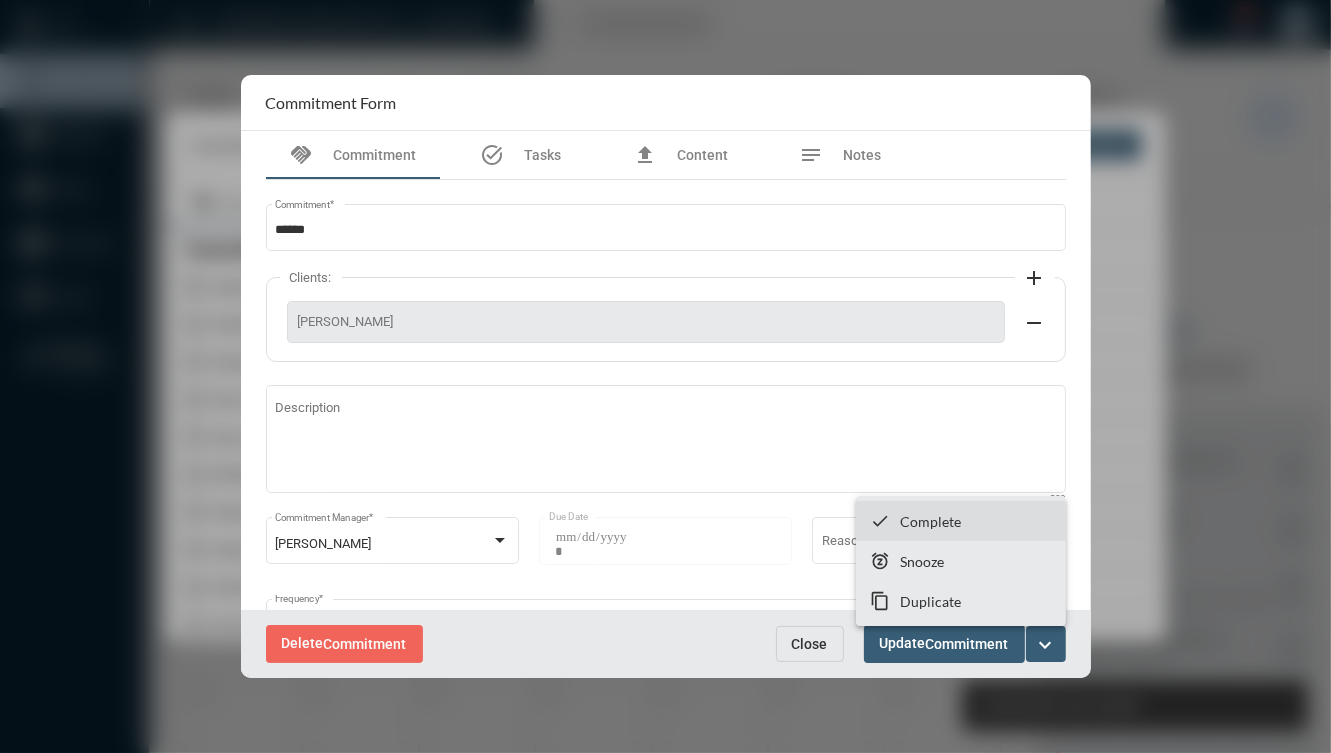 click on "checkmark Complete" at bounding box center (961, 521) 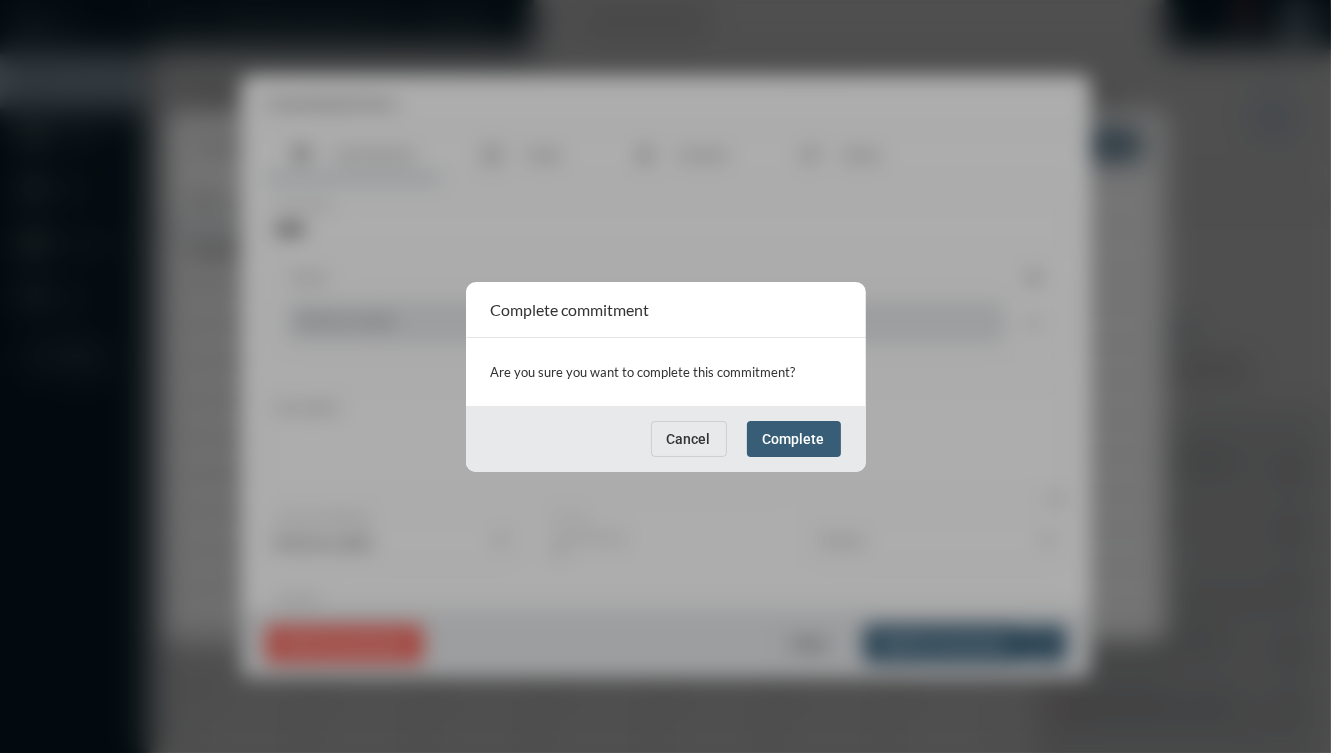 click on "Cancel" at bounding box center (689, 439) 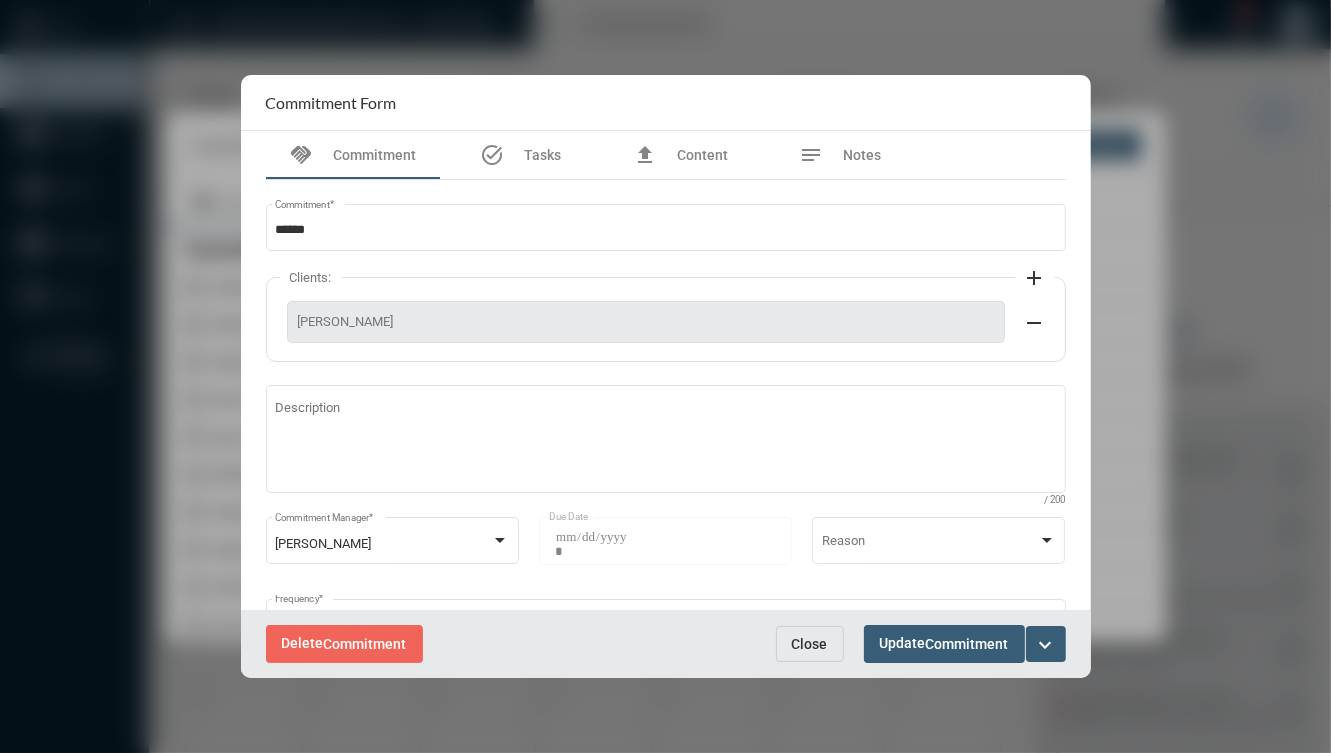 click on "expand_more" at bounding box center (1046, 645) 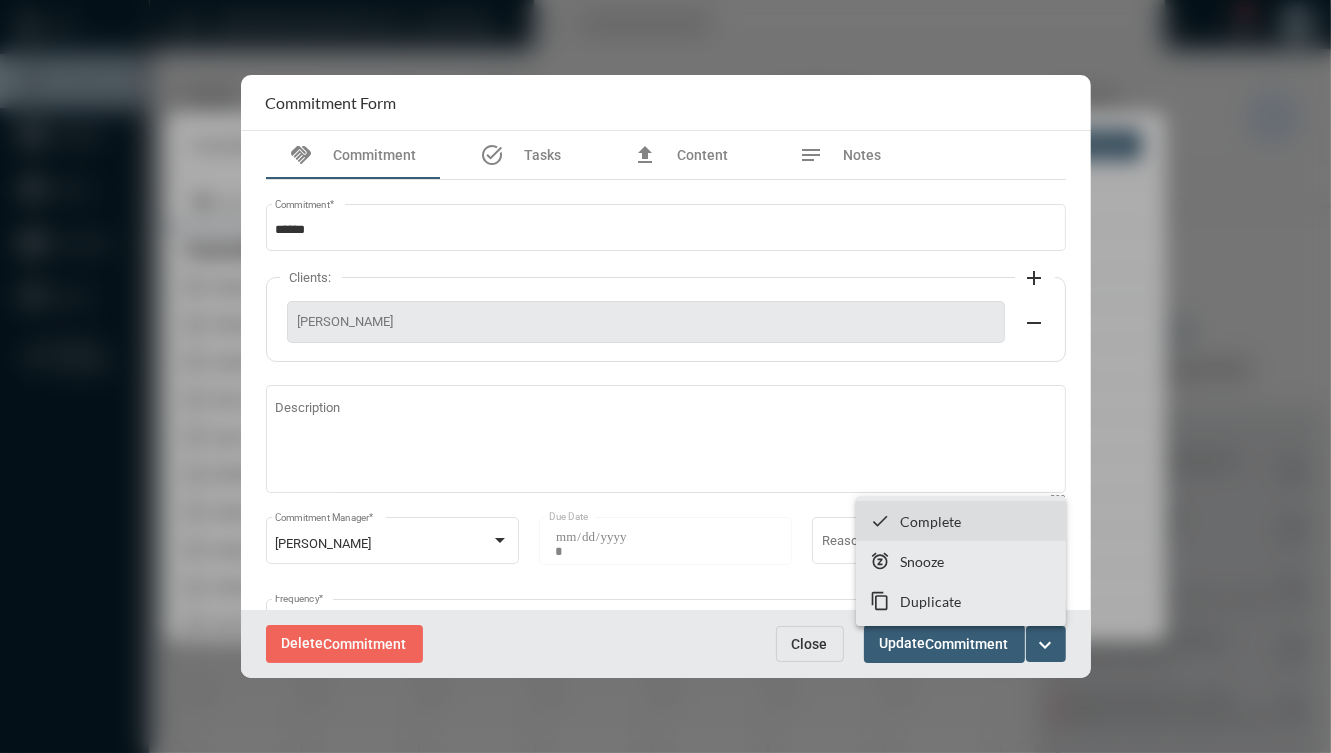click on "checkmark Complete" at bounding box center (961, 521) 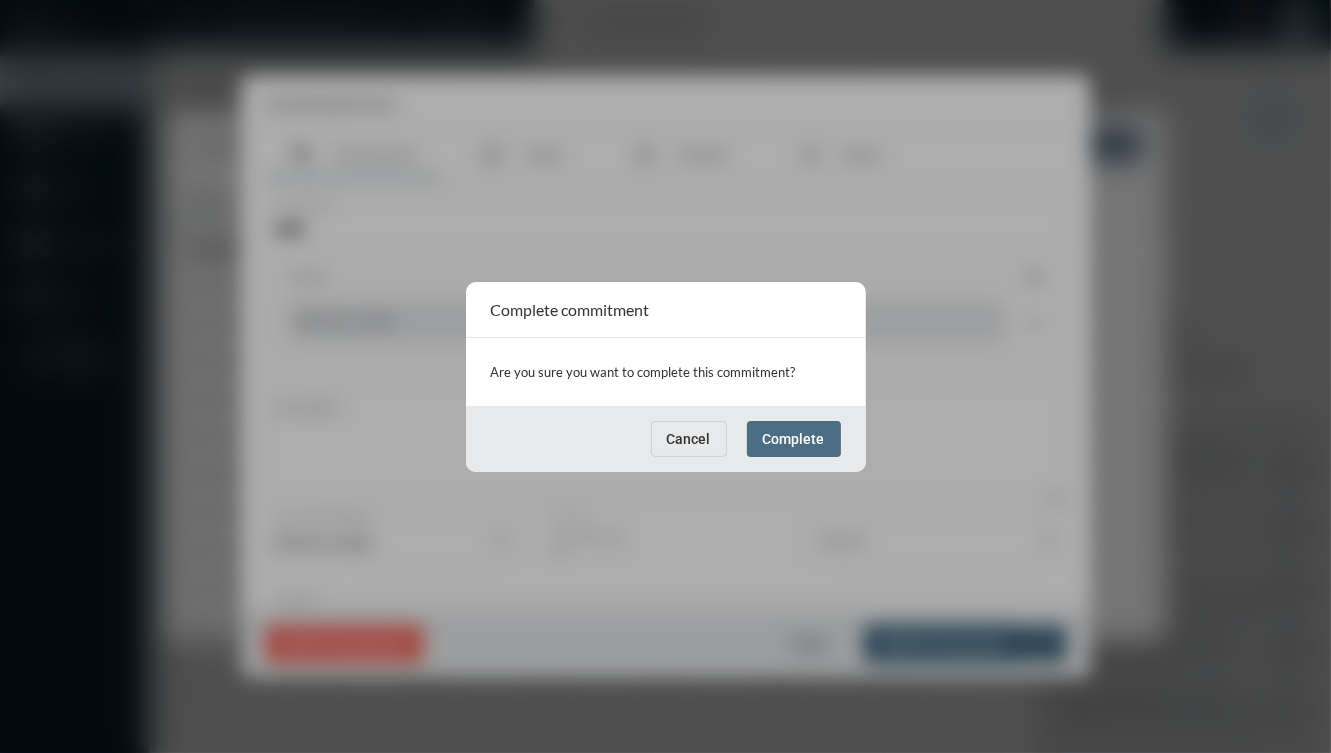 click on "Complete" at bounding box center [794, 439] 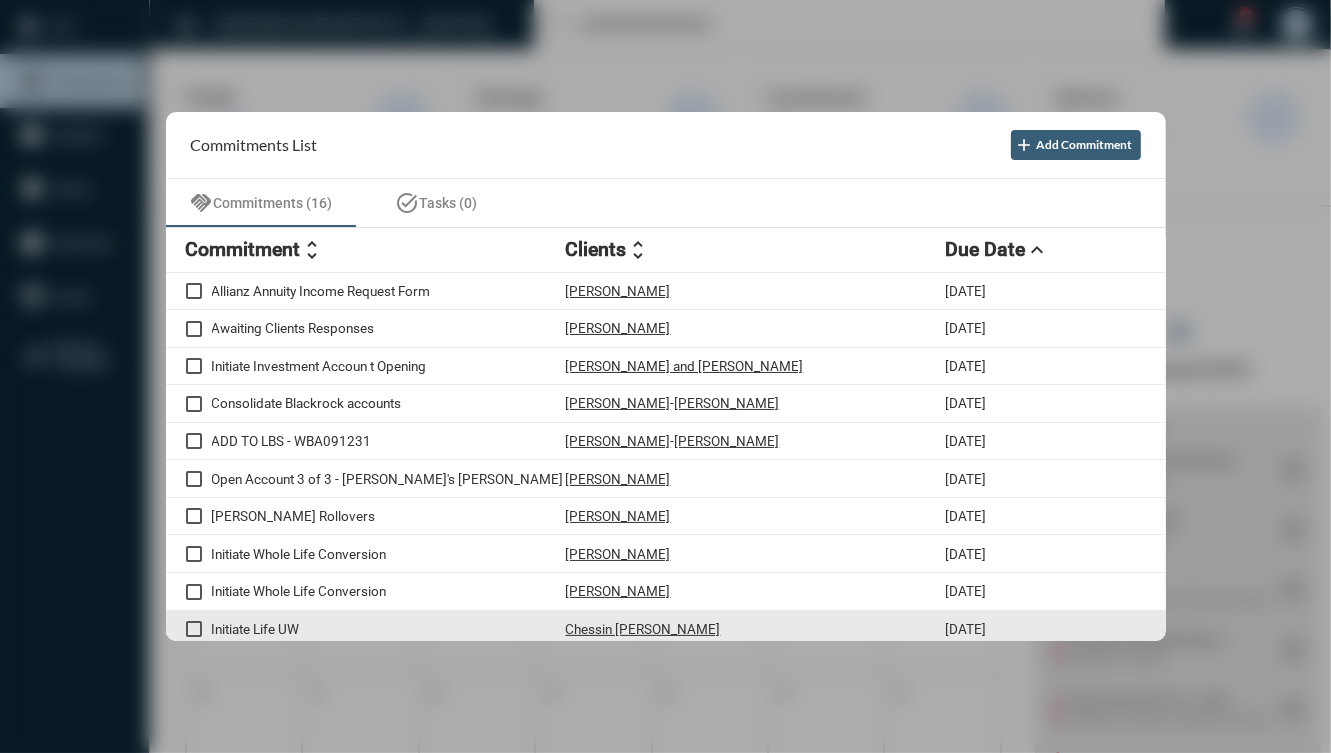 scroll, scrollTop: 229, scrollLeft: 0, axis: vertical 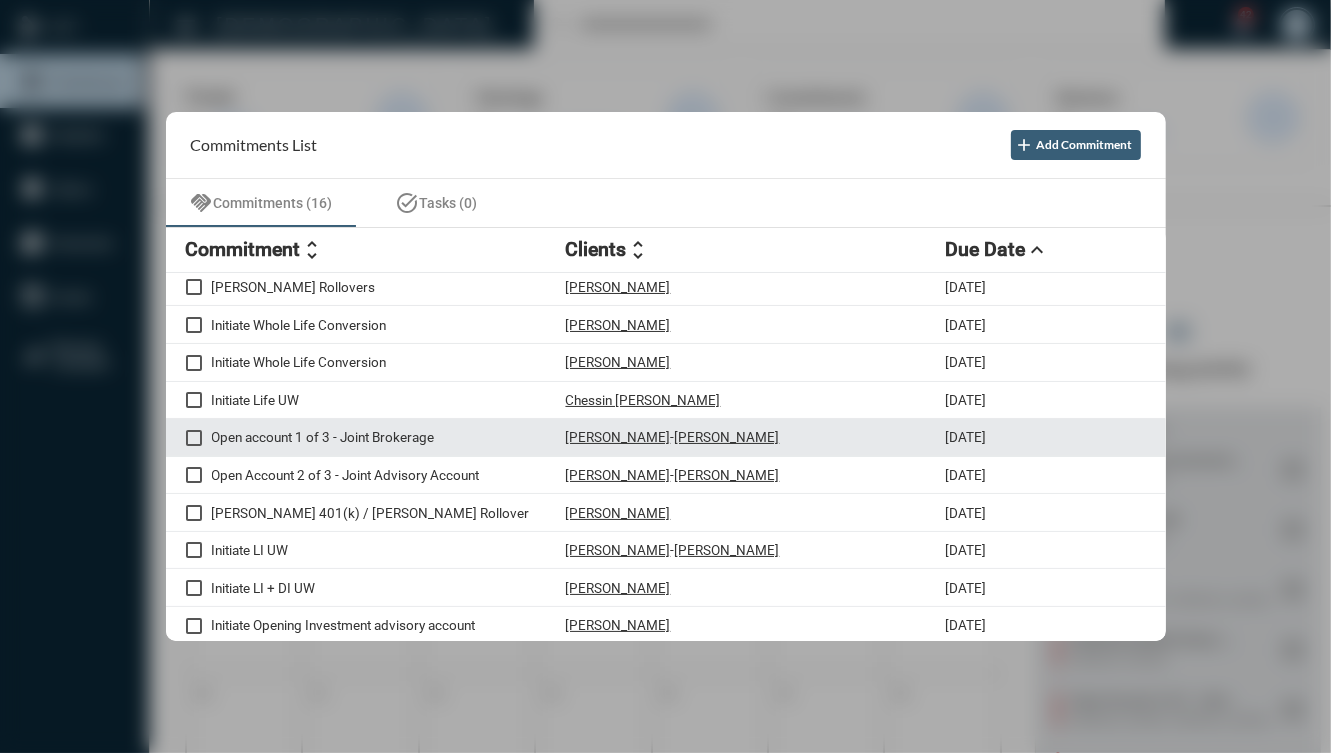 click on "Open account 1 of 3 - Joint Brokerage   [PERSON_NAME]    -   [PERSON_NAME]  [DATE]" at bounding box center [666, 438] 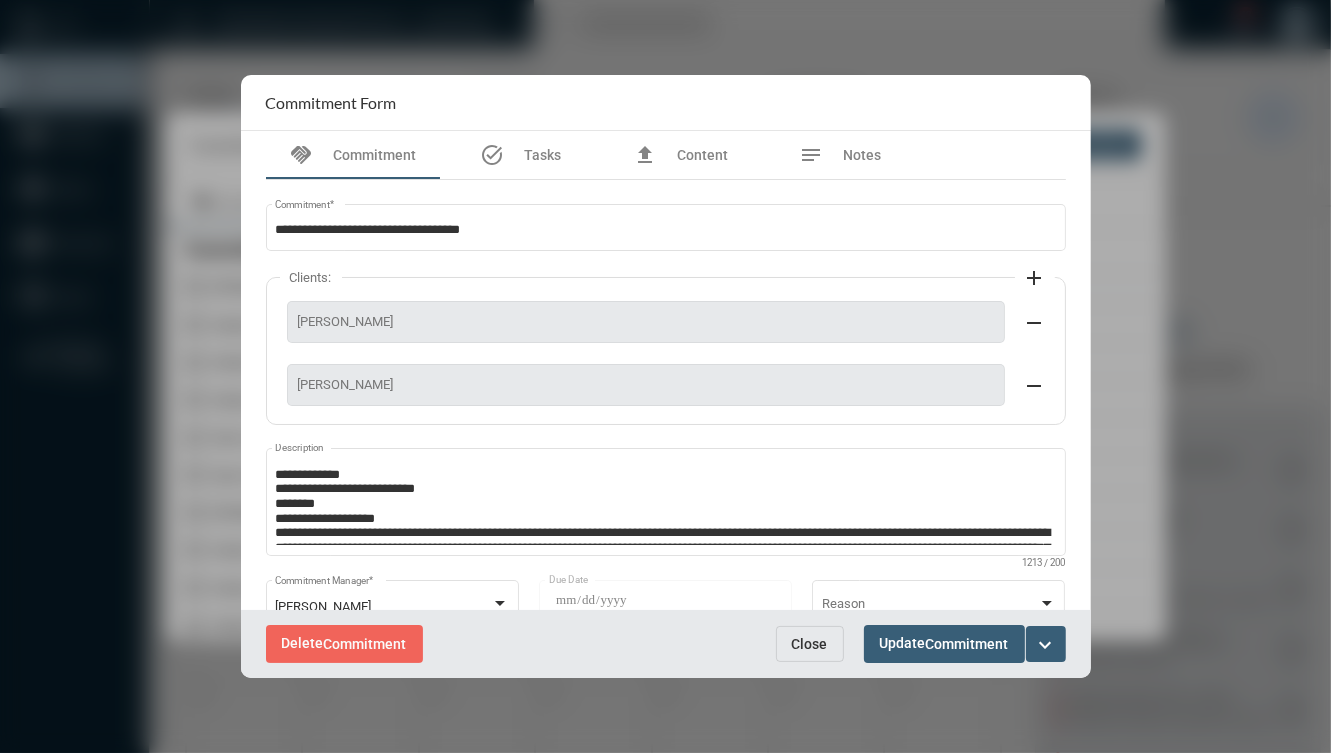 click on "expand_more" at bounding box center (1046, 645) 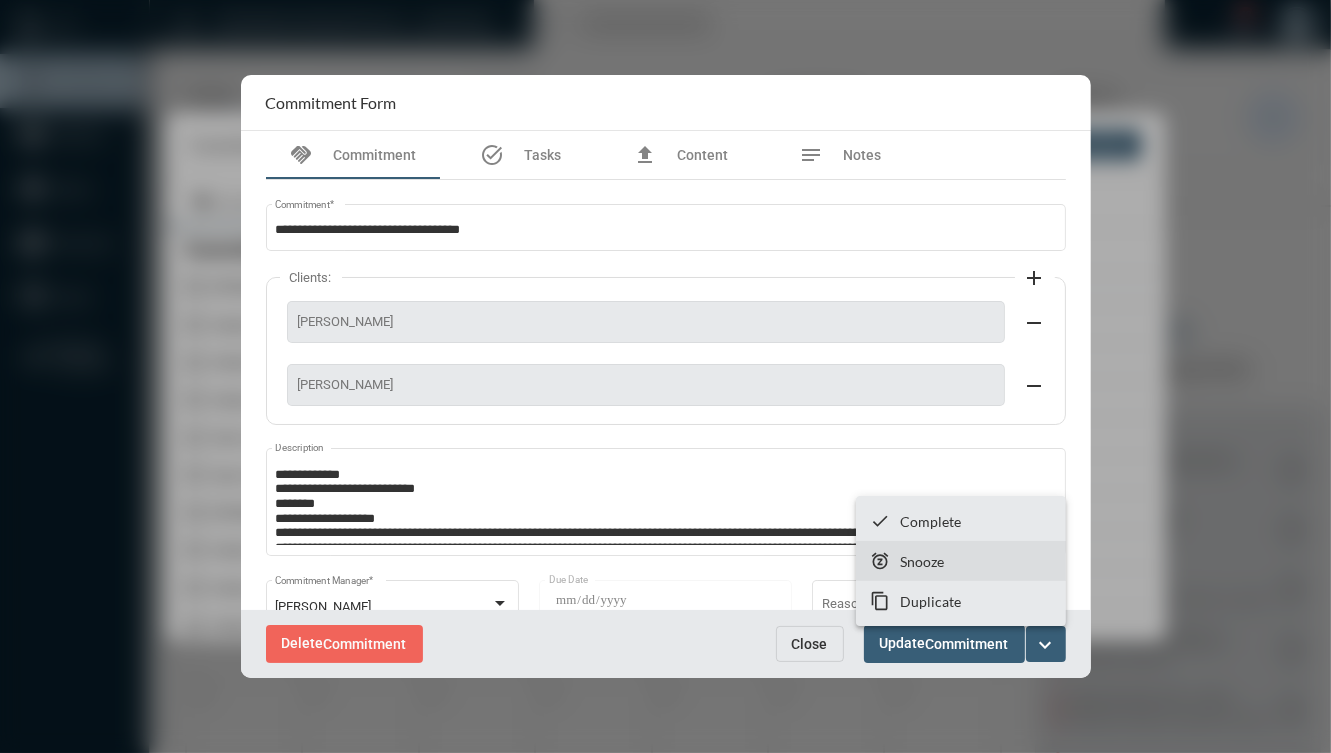 click on "snooze Snooze" at bounding box center (961, 561) 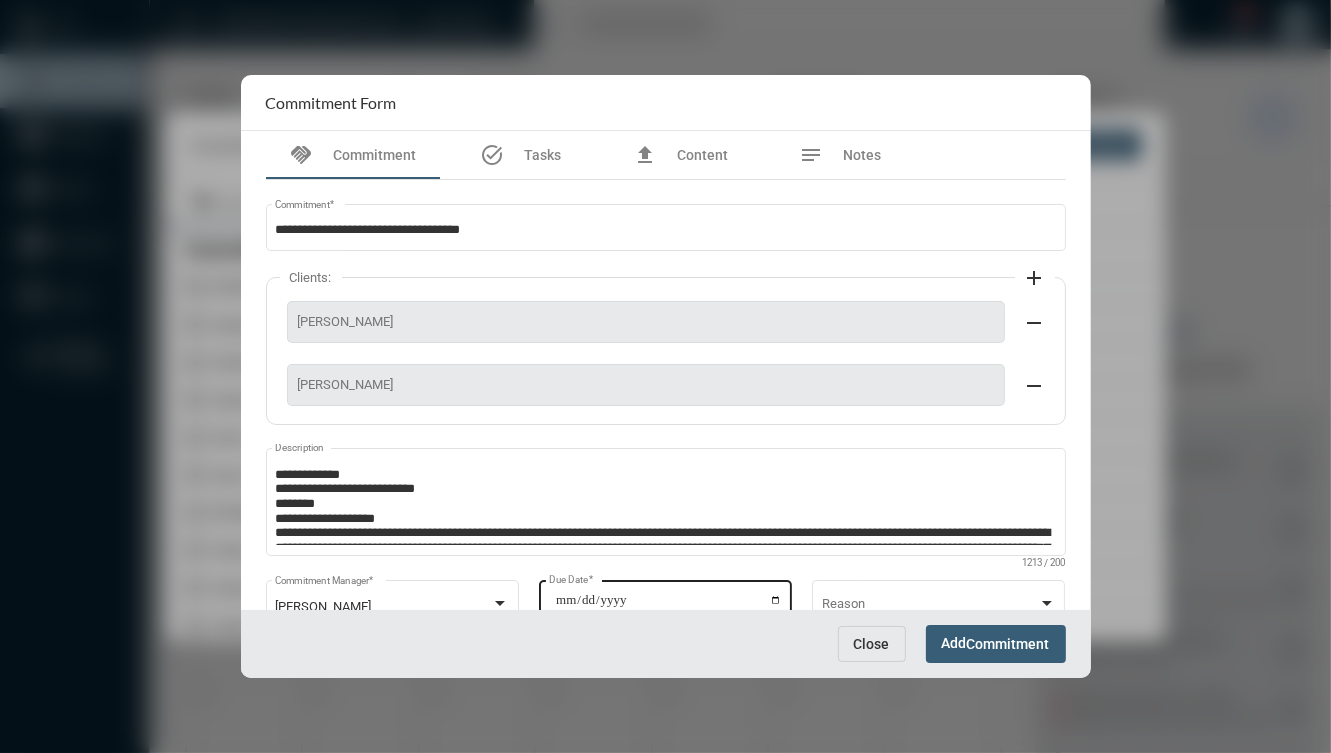 click on "**********" at bounding box center (668, 607) 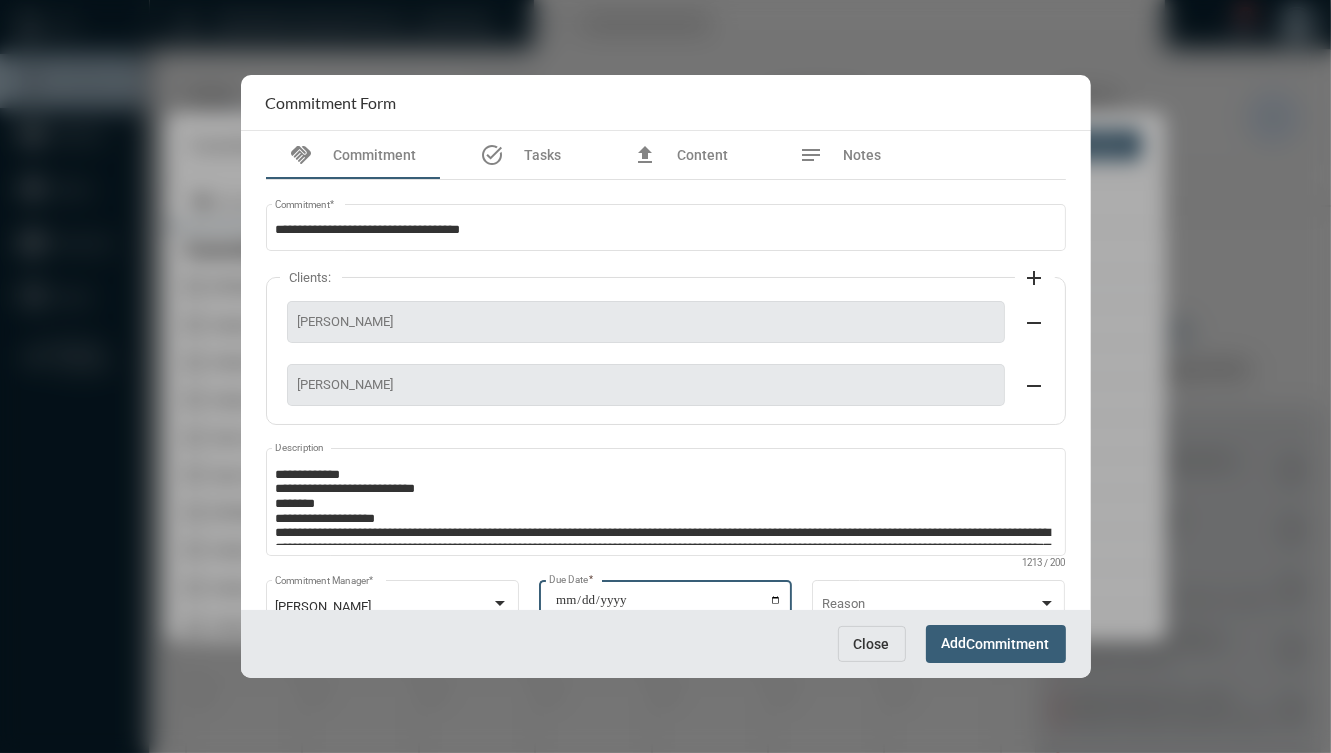 type on "**********" 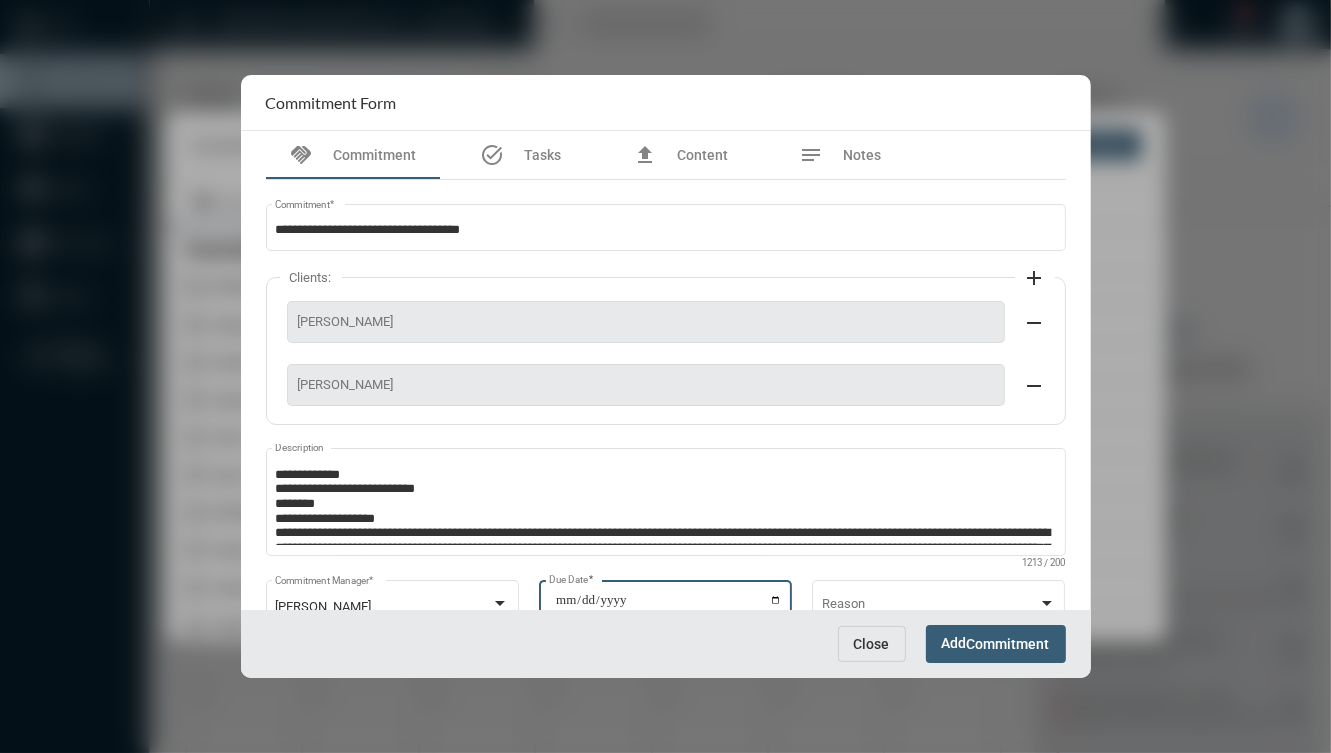 click on "Commitment" at bounding box center [1008, 645] 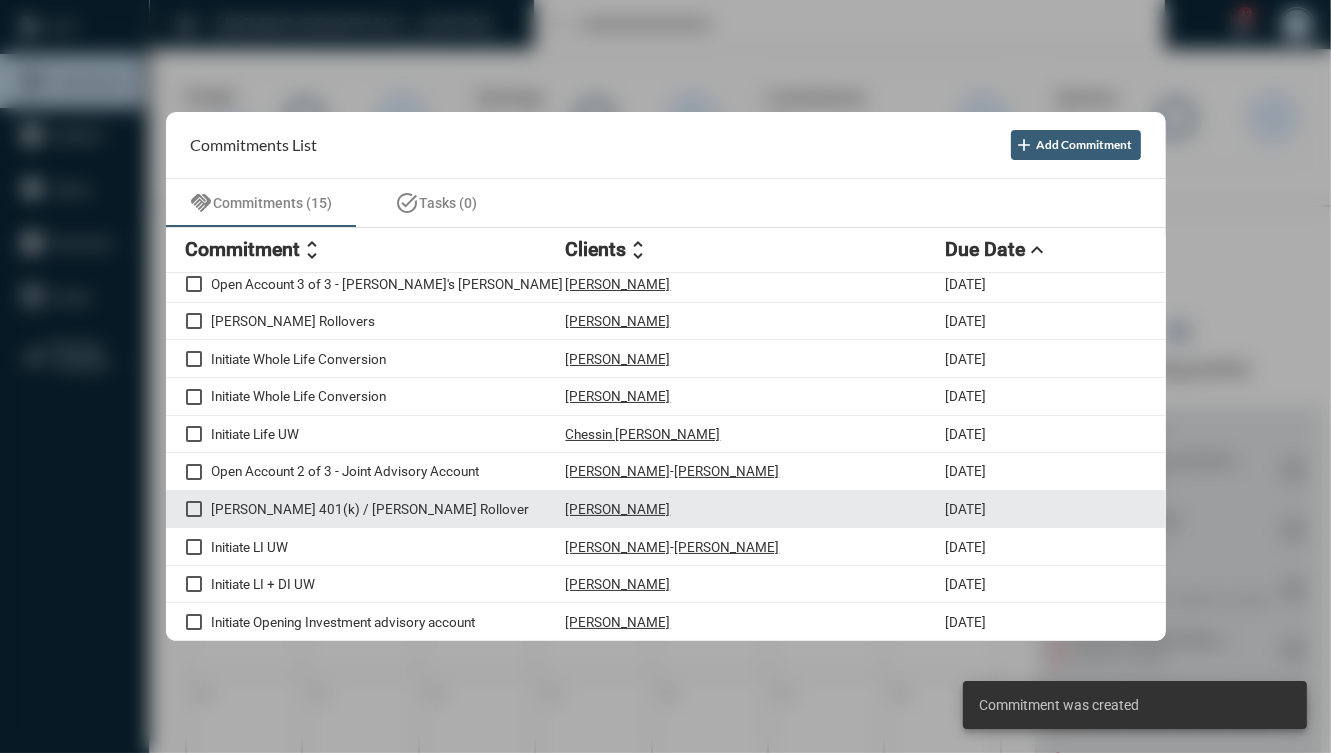 scroll, scrollTop: 193, scrollLeft: 0, axis: vertical 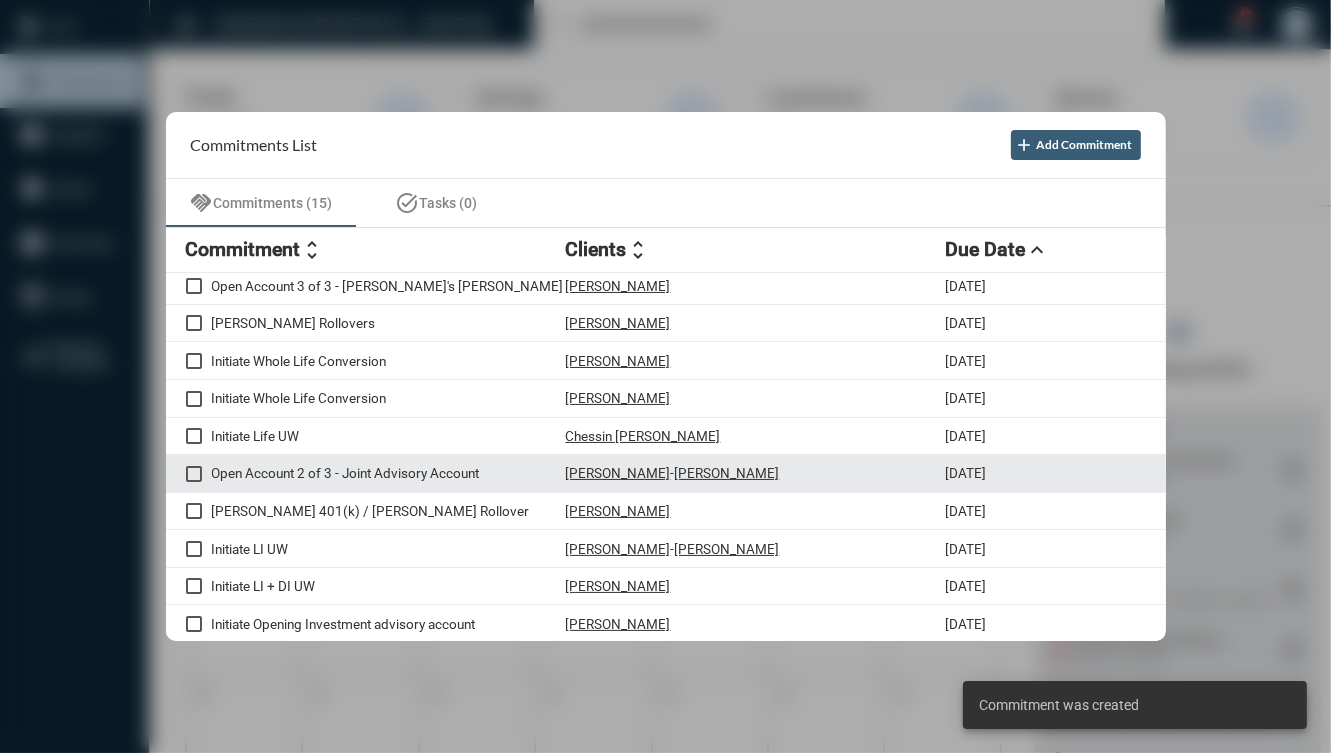 click on "Open Account 2 of 3 - Joint Advisory Account" at bounding box center [389, 473] 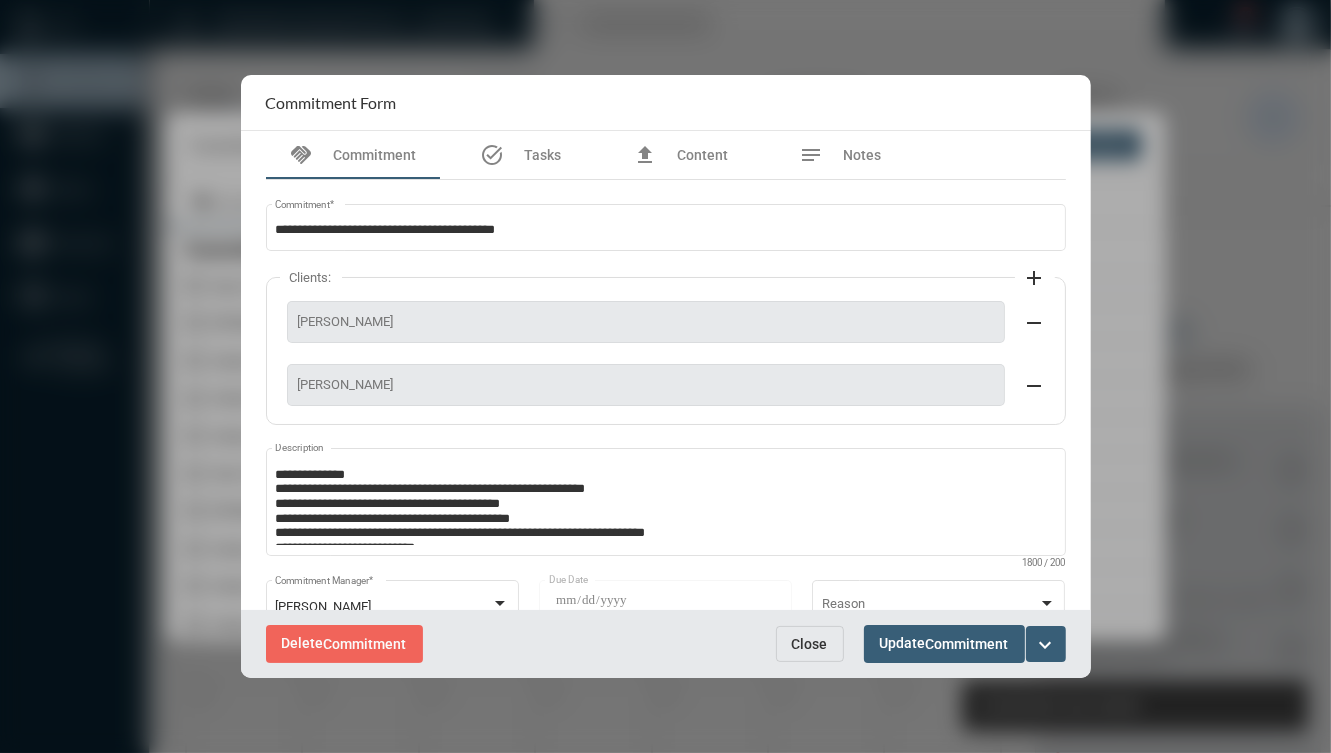 click on "expand_more" at bounding box center [1046, 645] 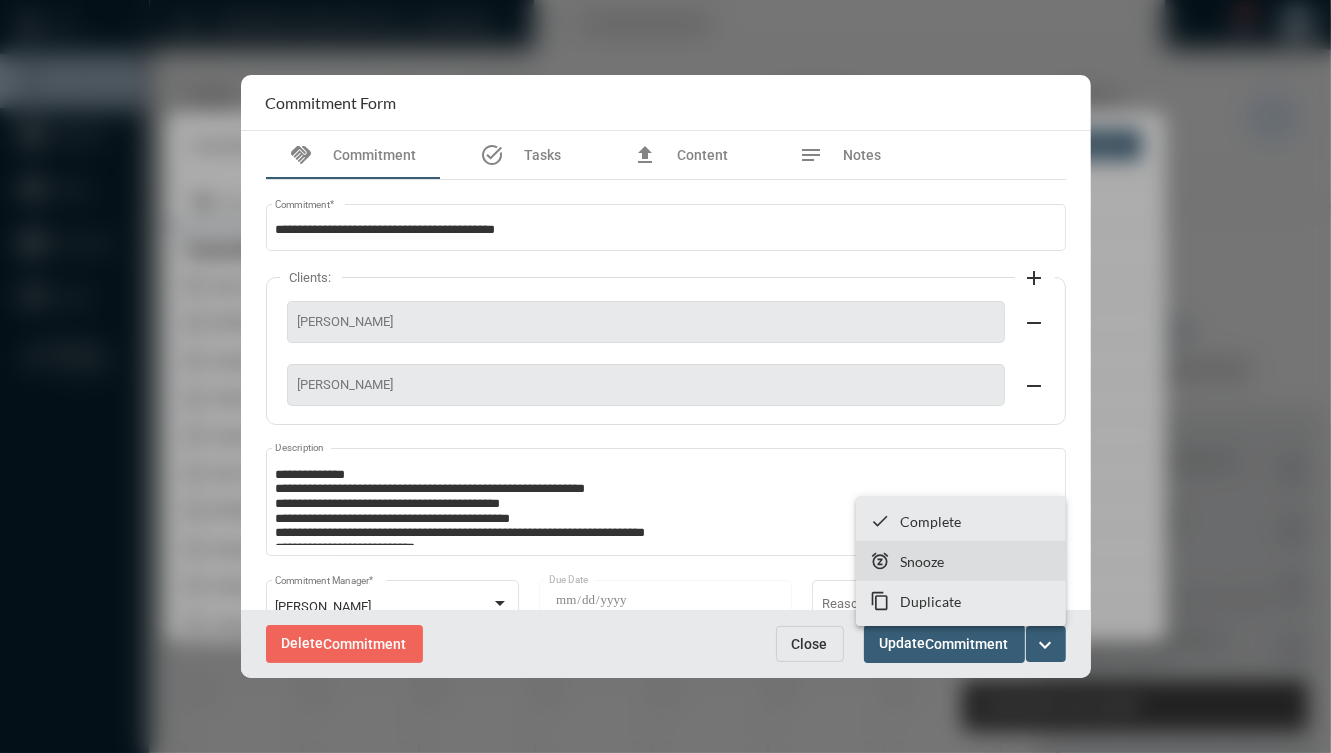 click on "snooze Snooze" at bounding box center [961, 561] 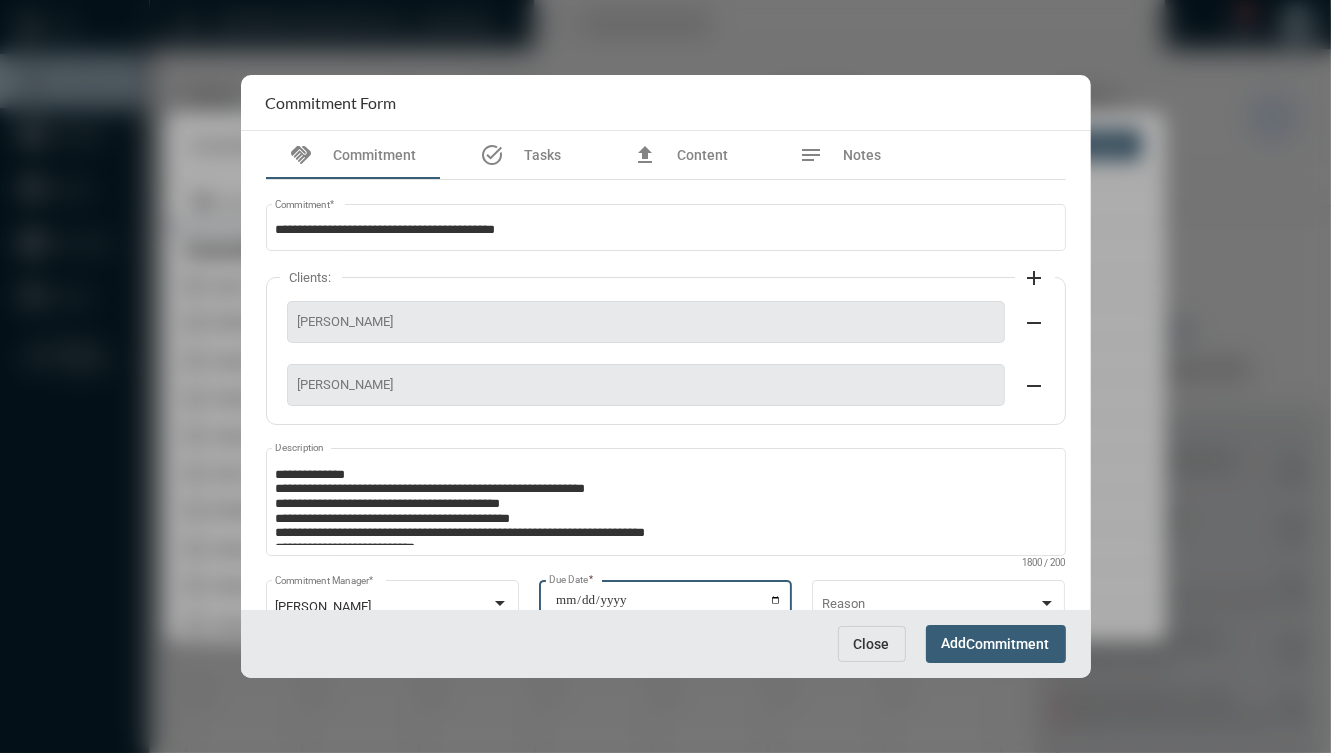 click on "**********" at bounding box center (668, 607) 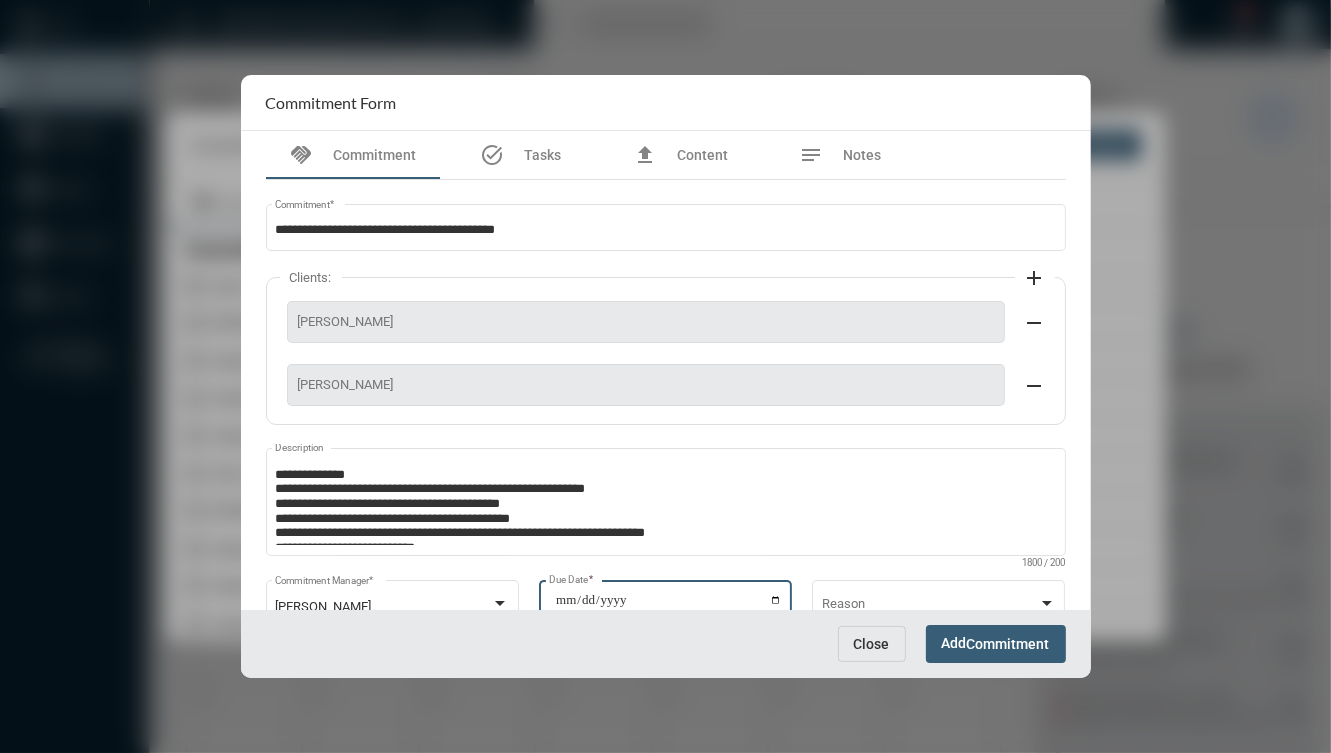 type on "**********" 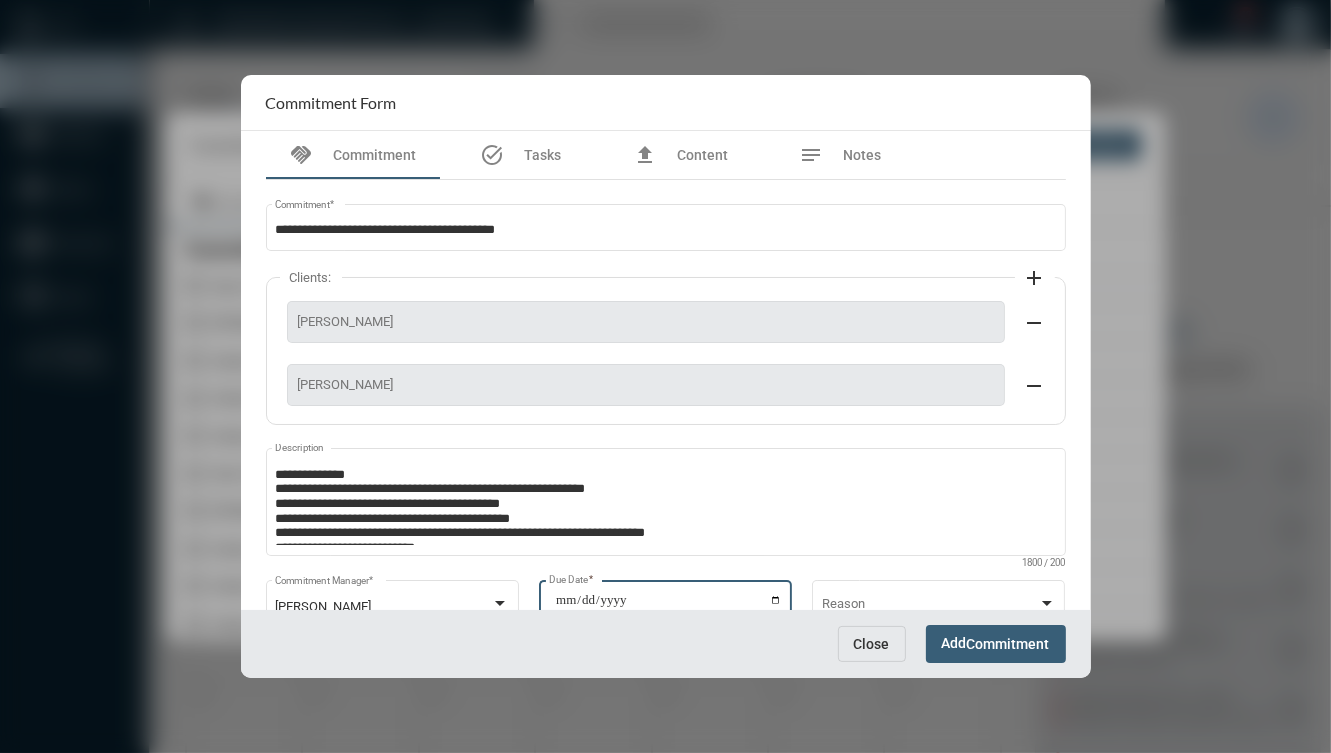 click on "Commitment" at bounding box center (1008, 645) 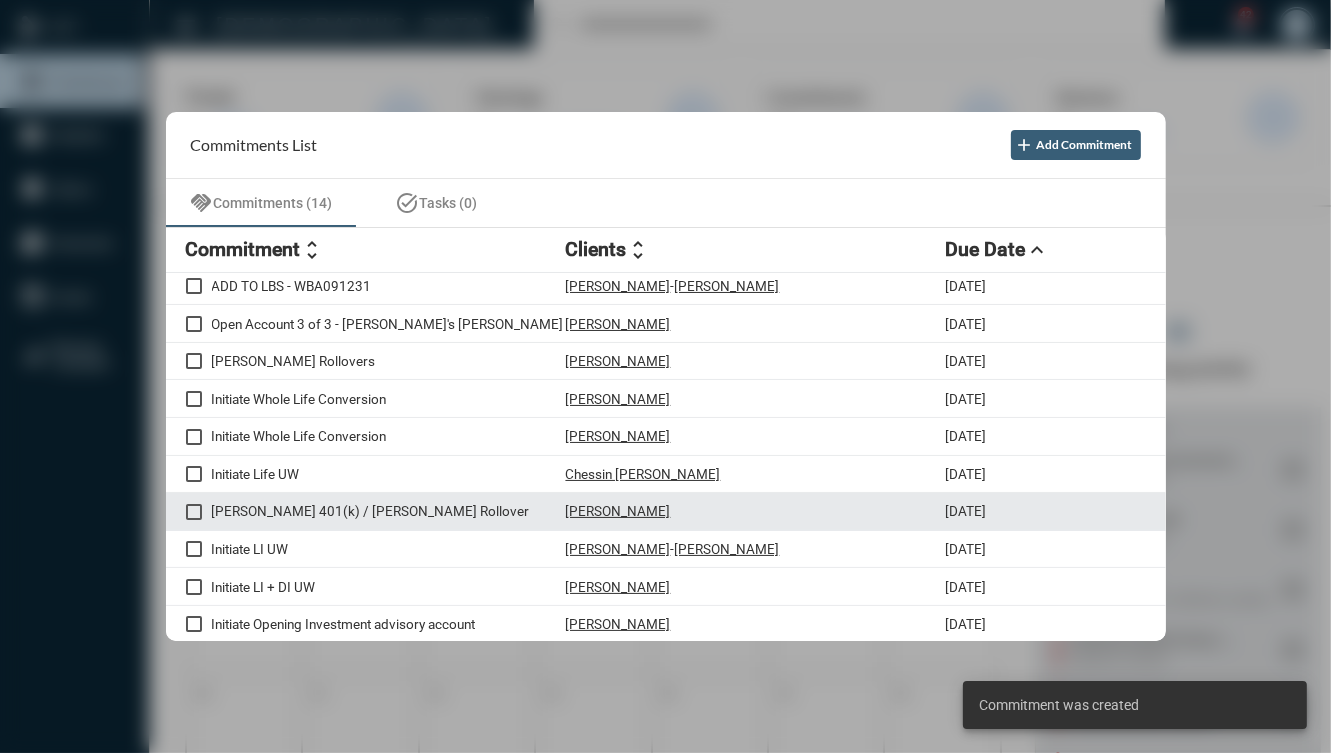 scroll, scrollTop: 75, scrollLeft: 0, axis: vertical 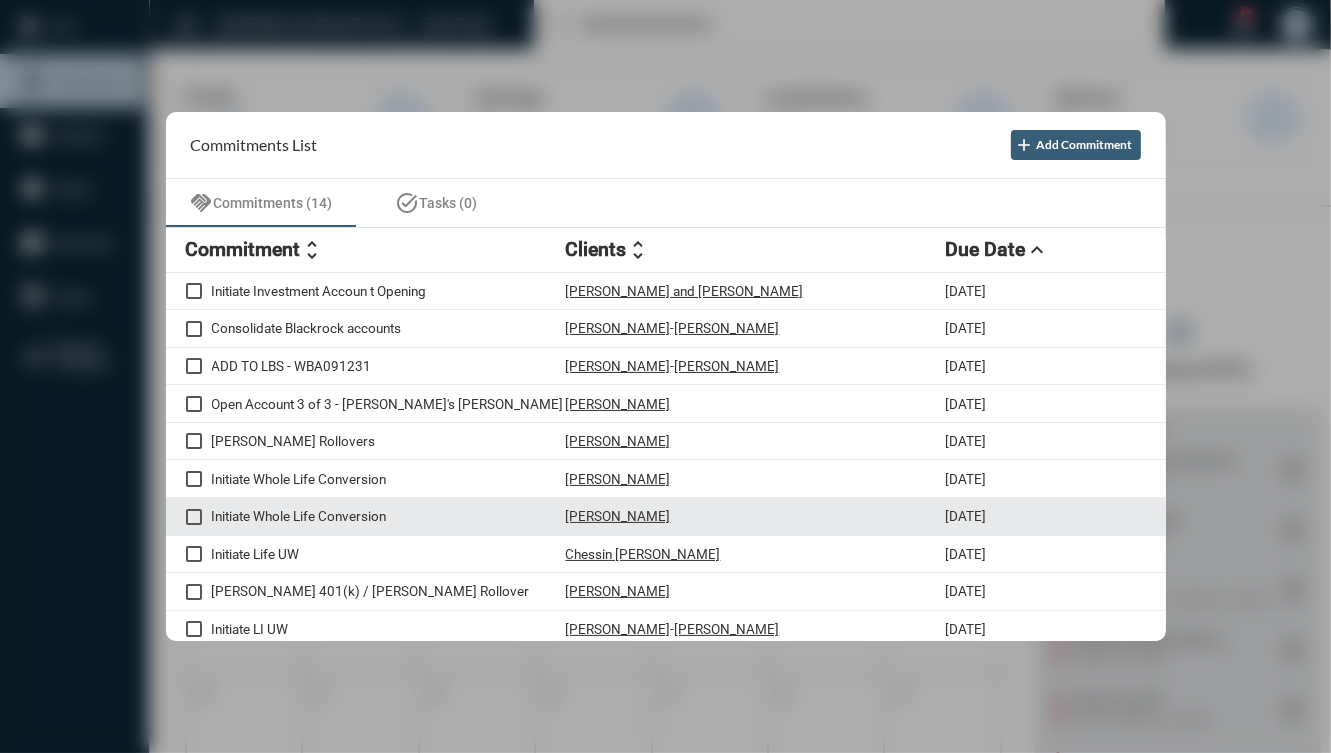click on "[PERSON_NAME]" at bounding box center (756, 516) 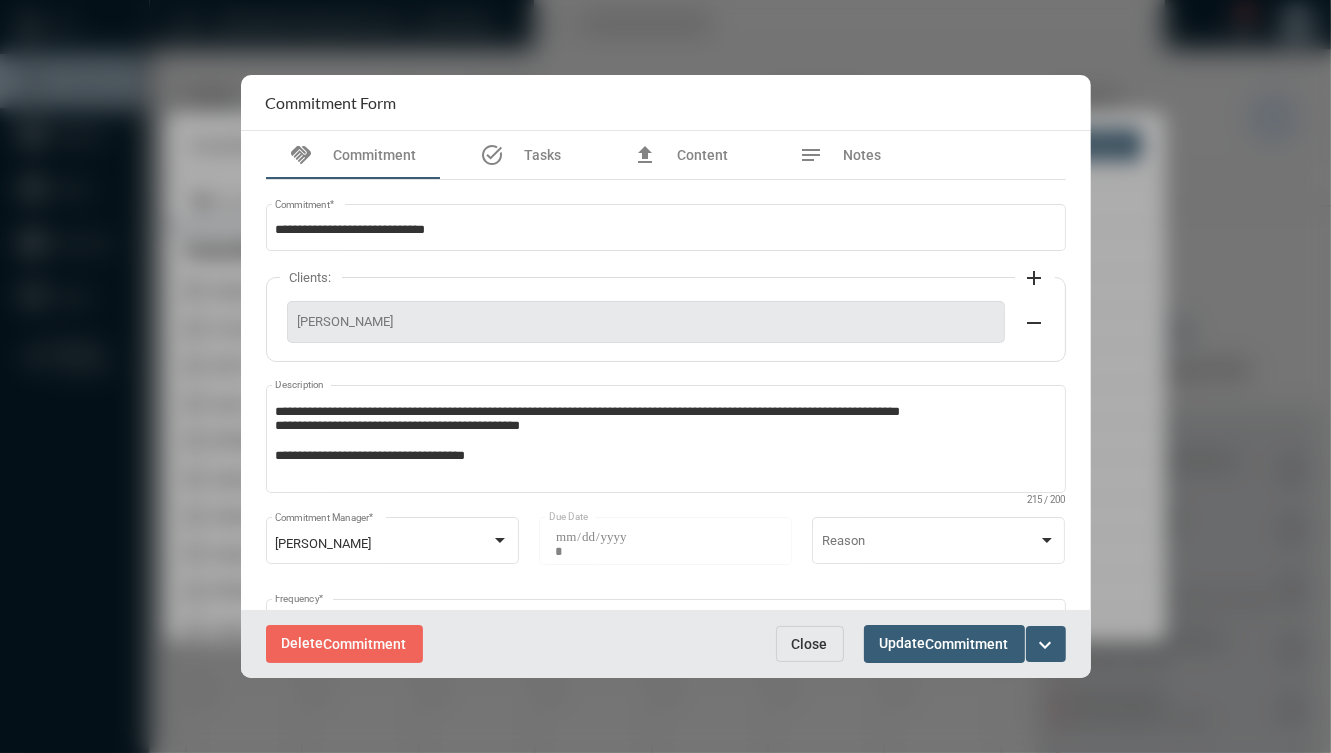click on "expand_more" at bounding box center [1046, 644] 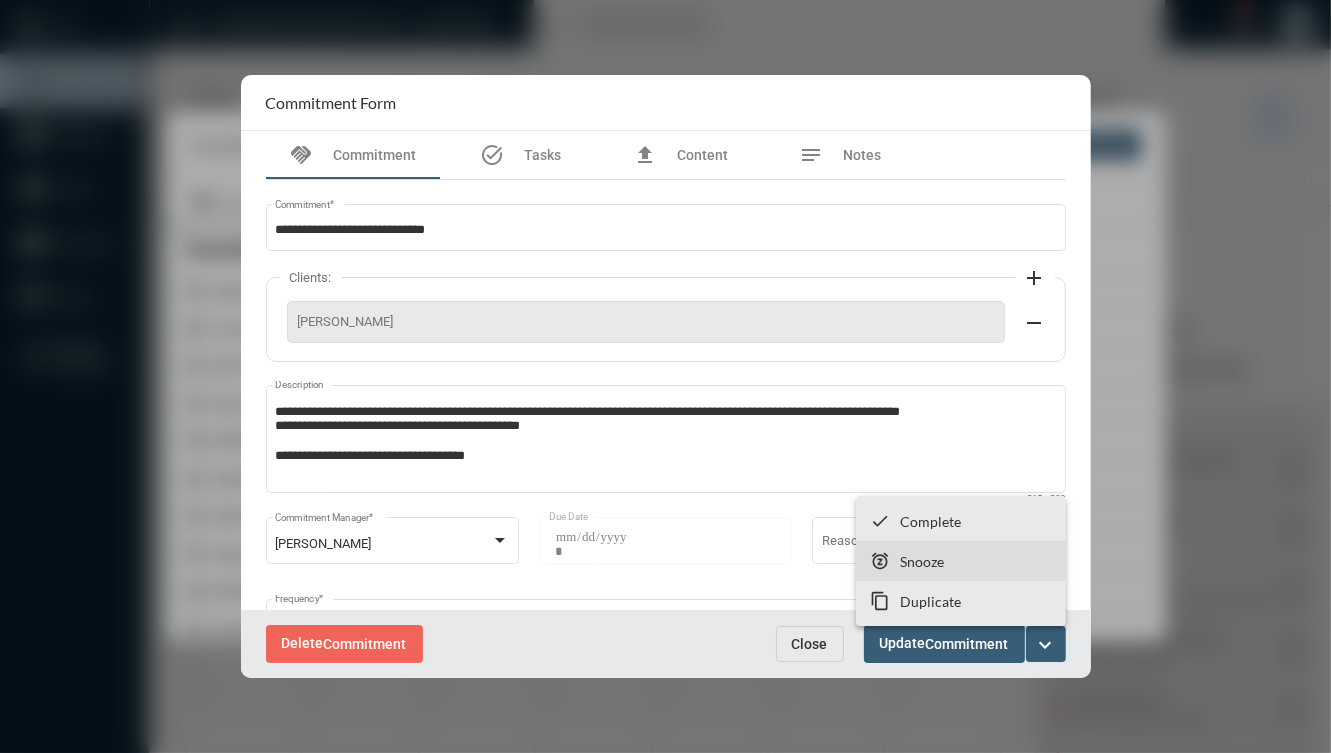 click on "snooze Snooze" at bounding box center (961, 561) 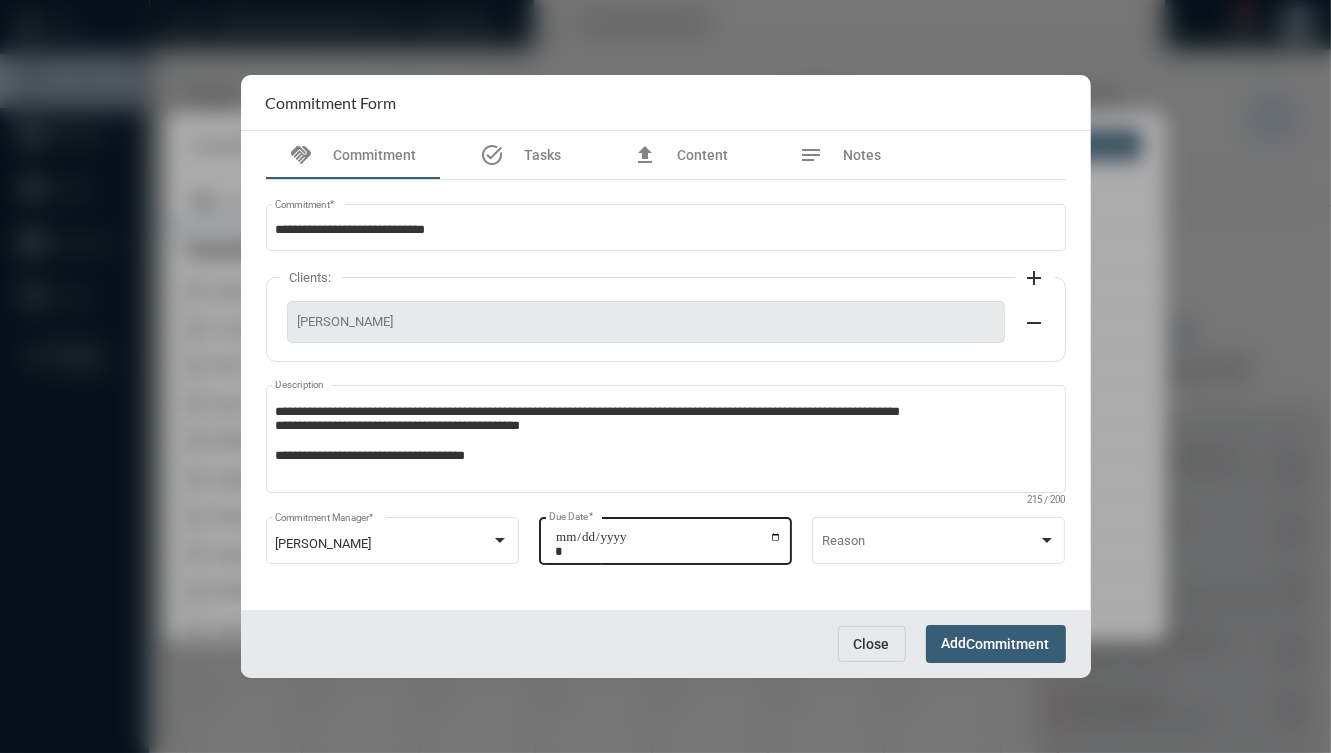 click on "**********" at bounding box center [668, 544] 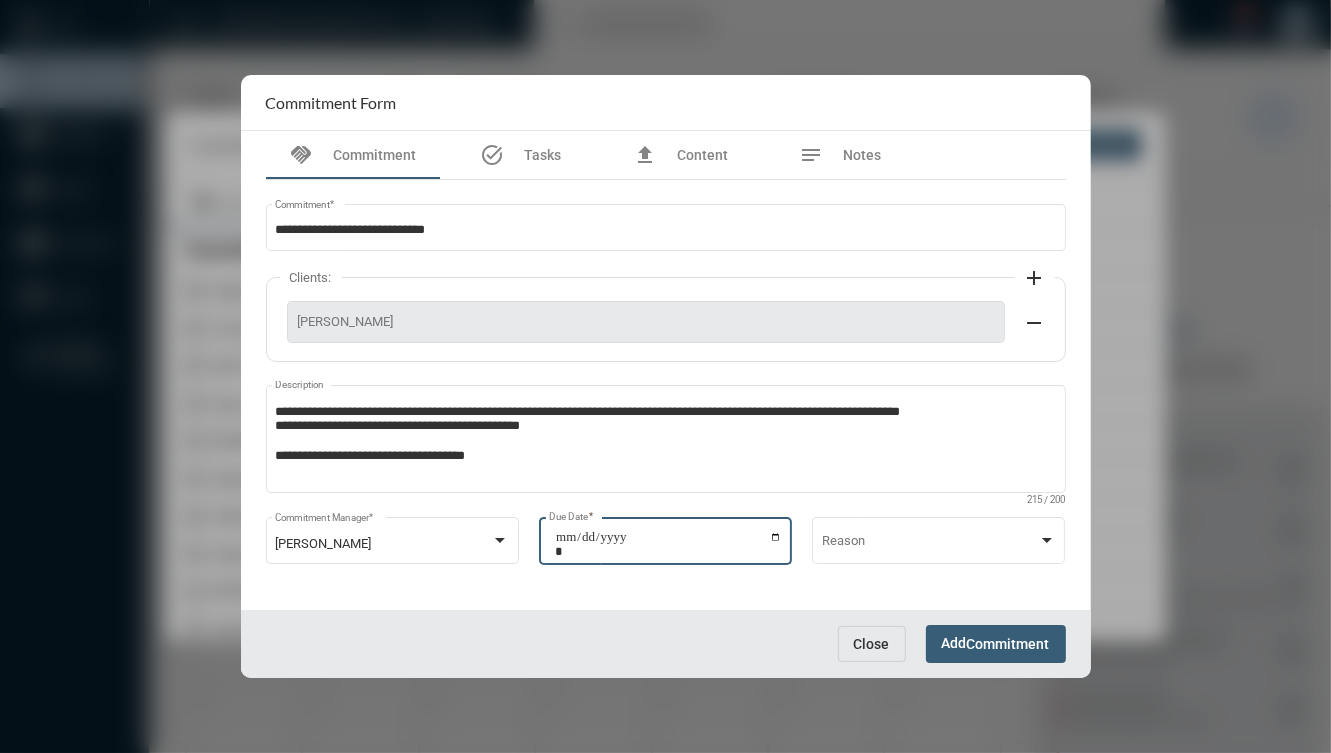 type on "**********" 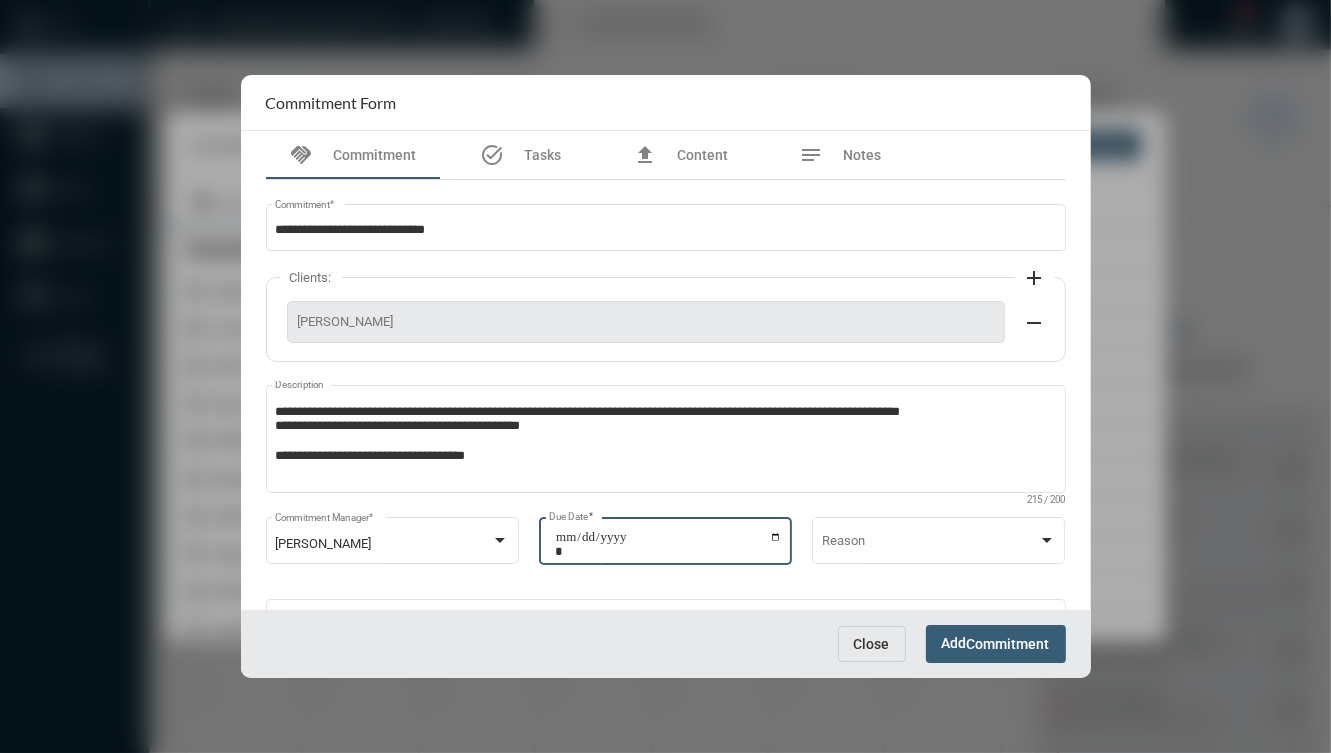 click on "Commitment" at bounding box center [1008, 645] 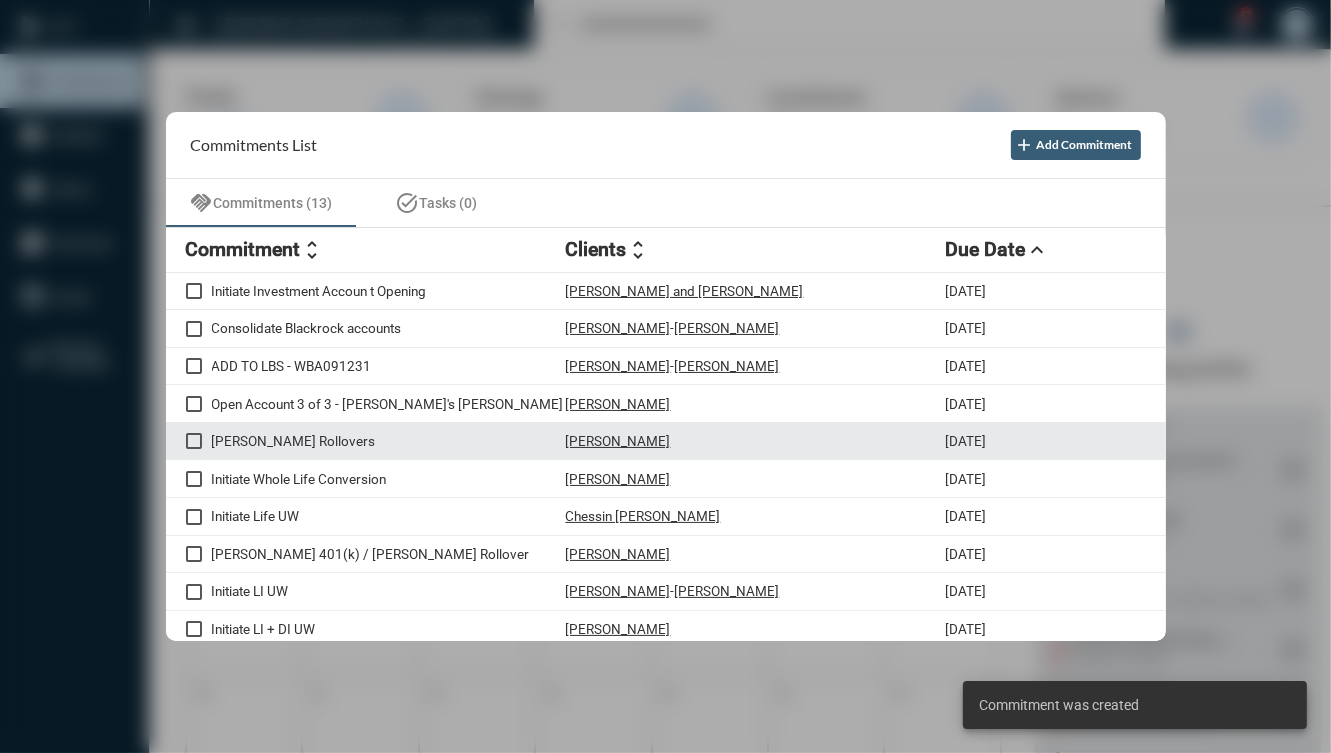 click on "[PERSON_NAME] Rollovers" at bounding box center [389, 441] 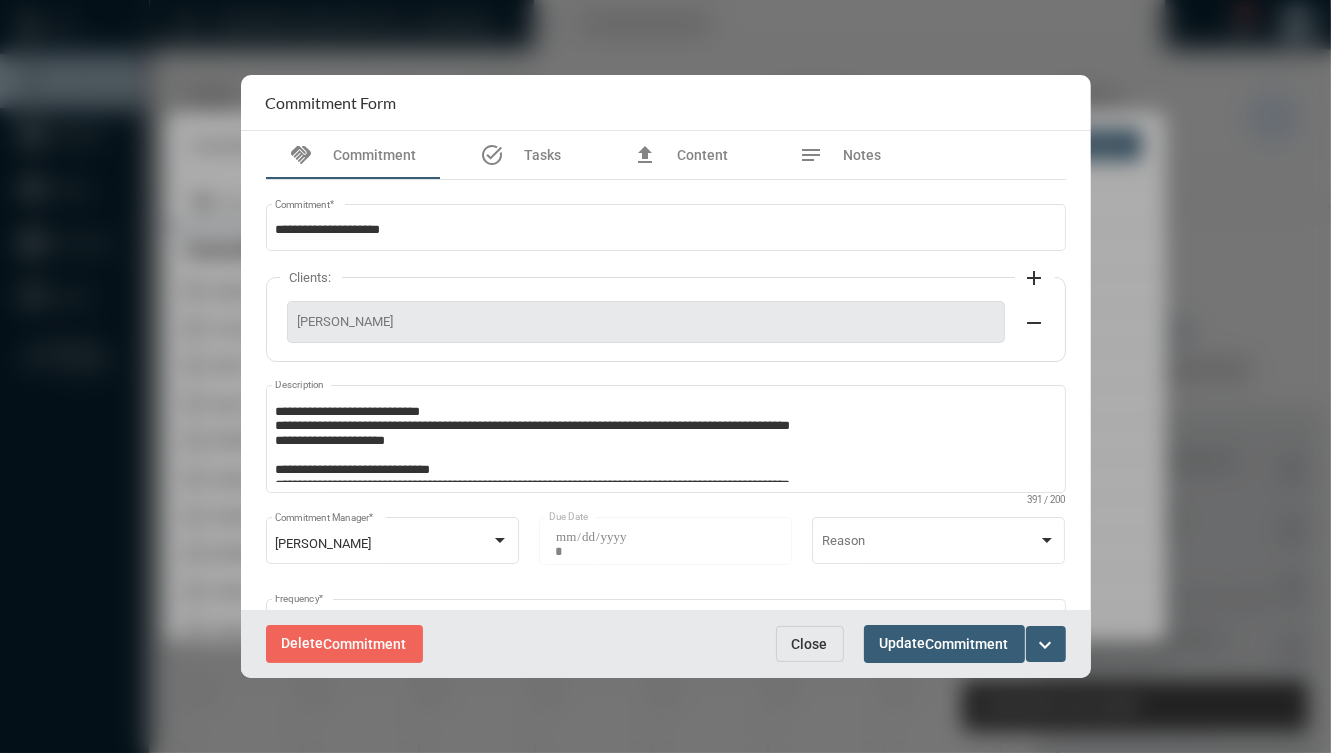 click on "expand_more" at bounding box center (1046, 645) 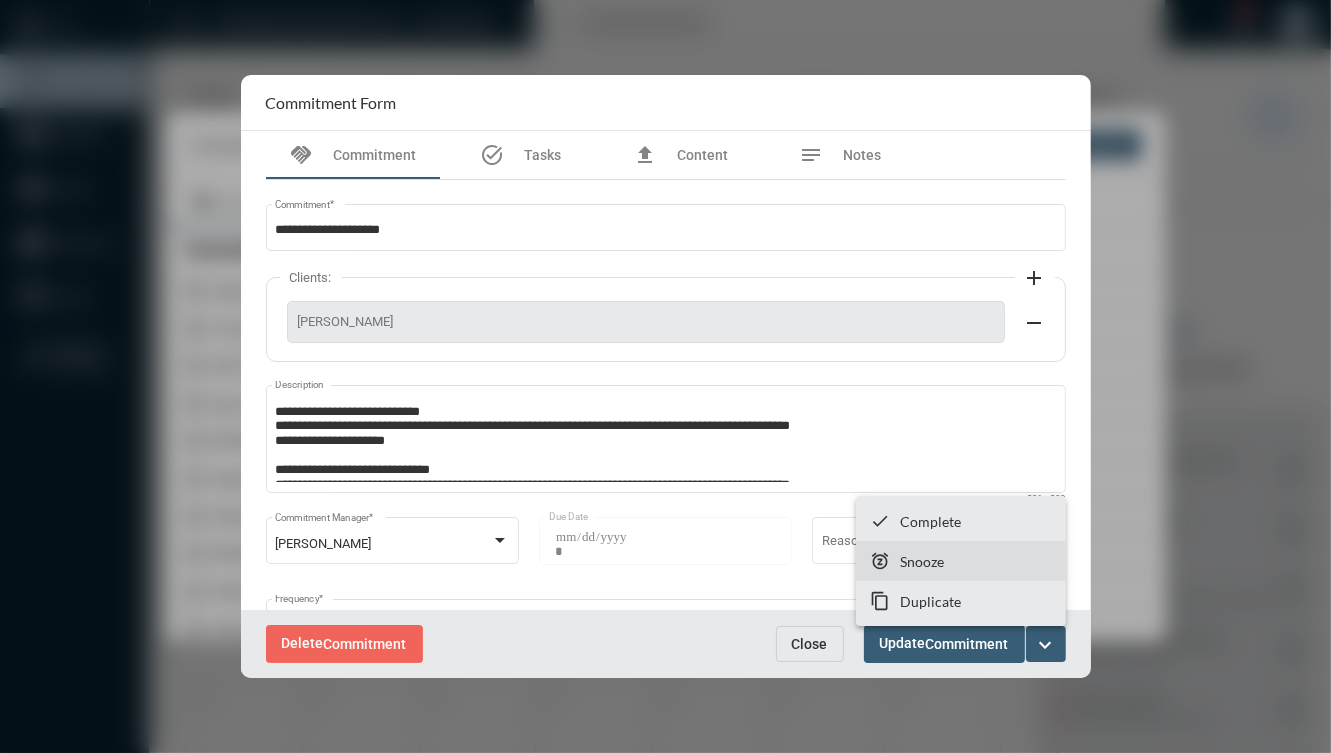 click on "snooze Snooze" at bounding box center [961, 561] 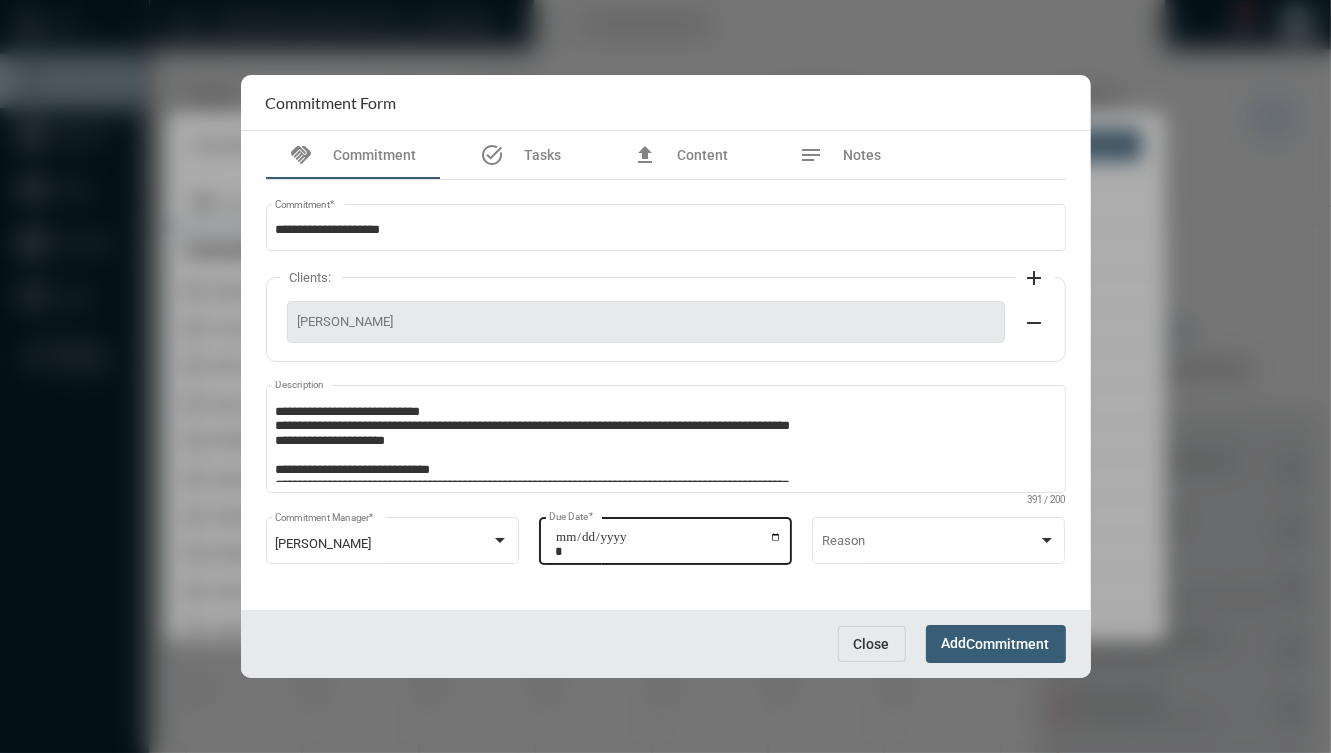 click on "**********" at bounding box center (668, 544) 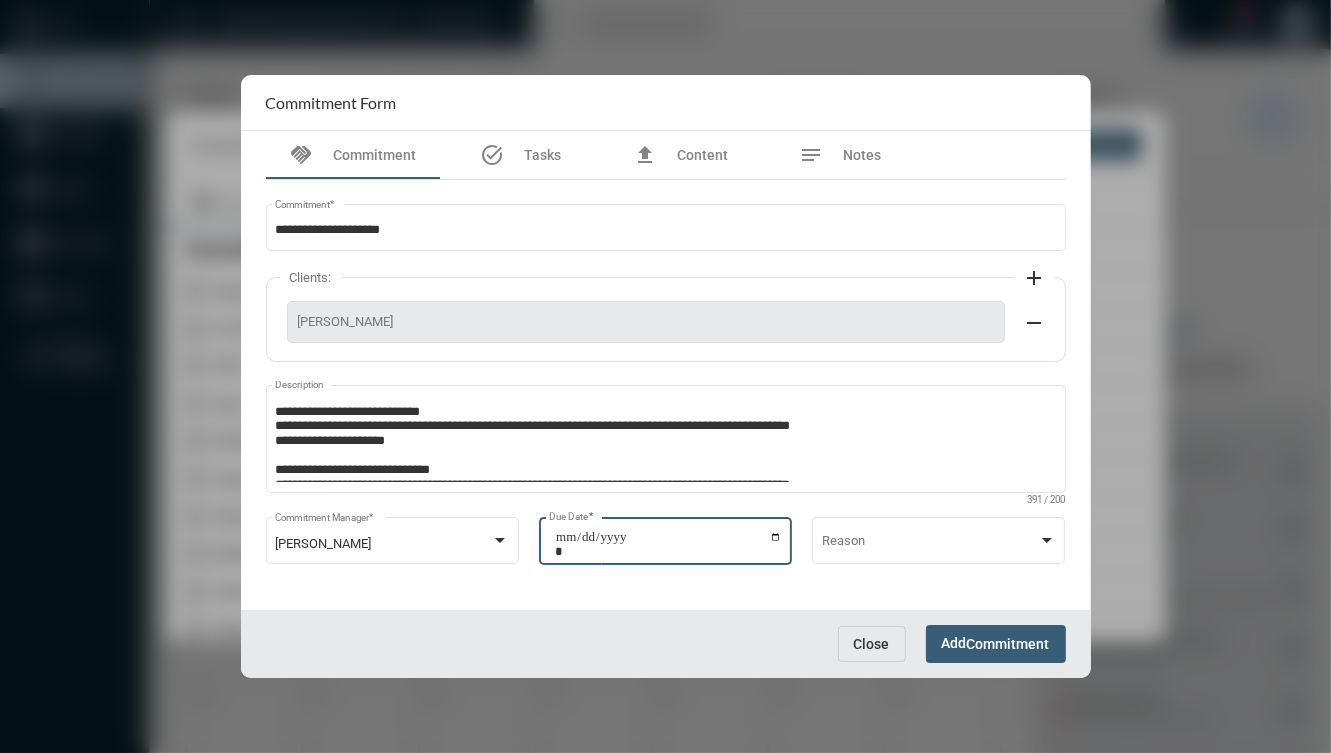 type on "**********" 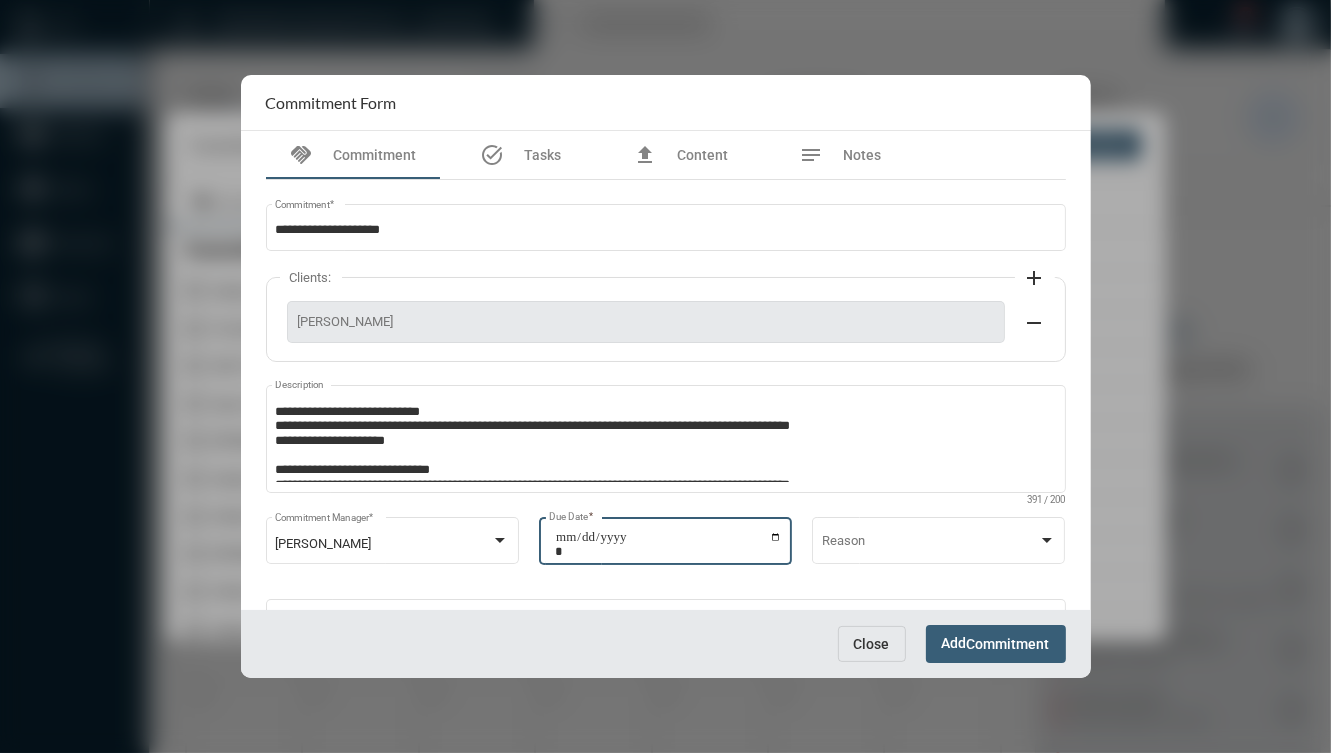 click on "Commitment" at bounding box center (1008, 645) 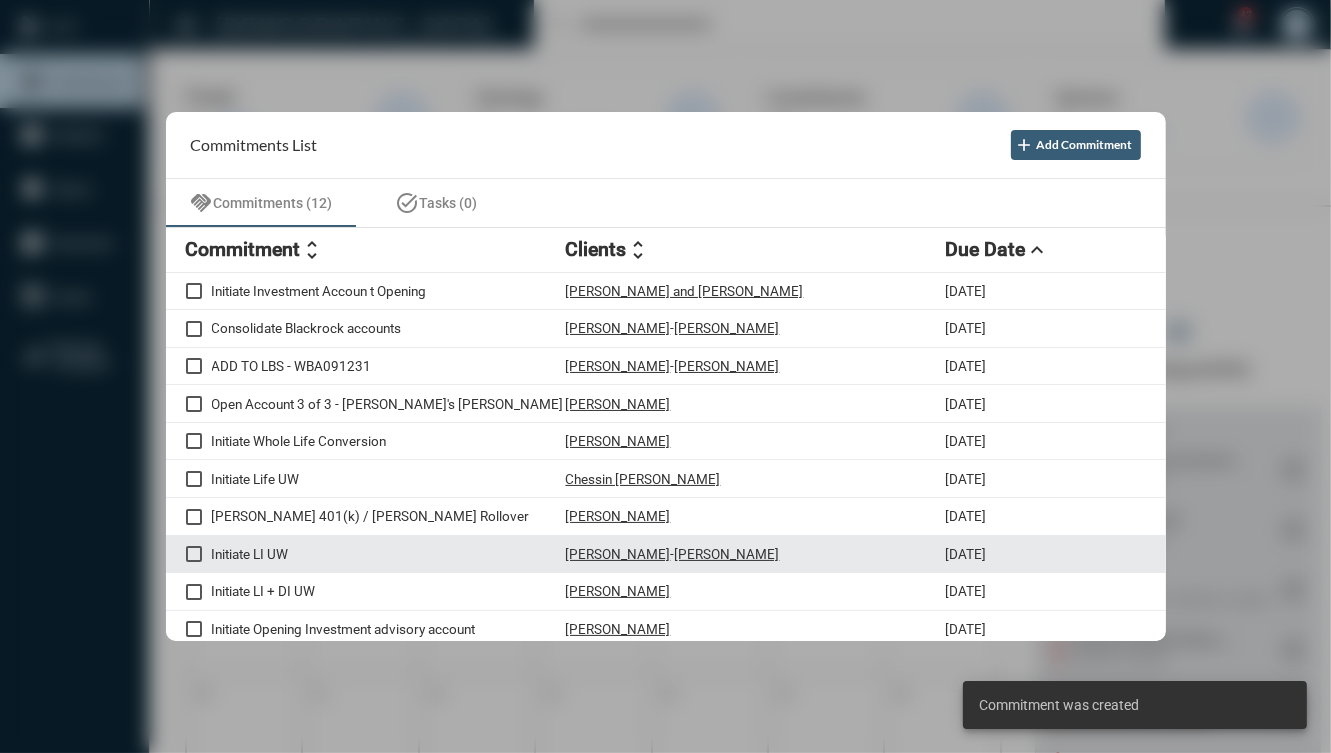 scroll, scrollTop: 0, scrollLeft: 0, axis: both 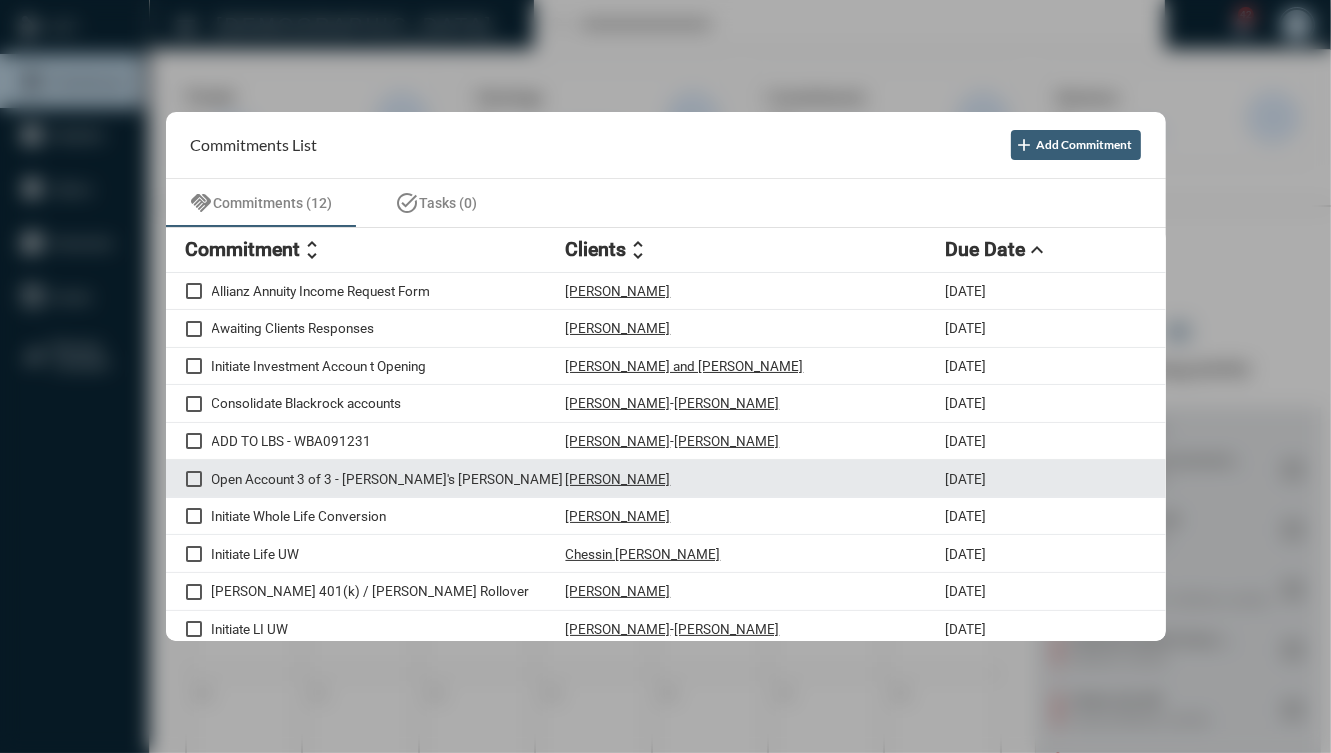 click on "Open Account 3 of 3 - [PERSON_NAME]'s [PERSON_NAME]" at bounding box center [389, 479] 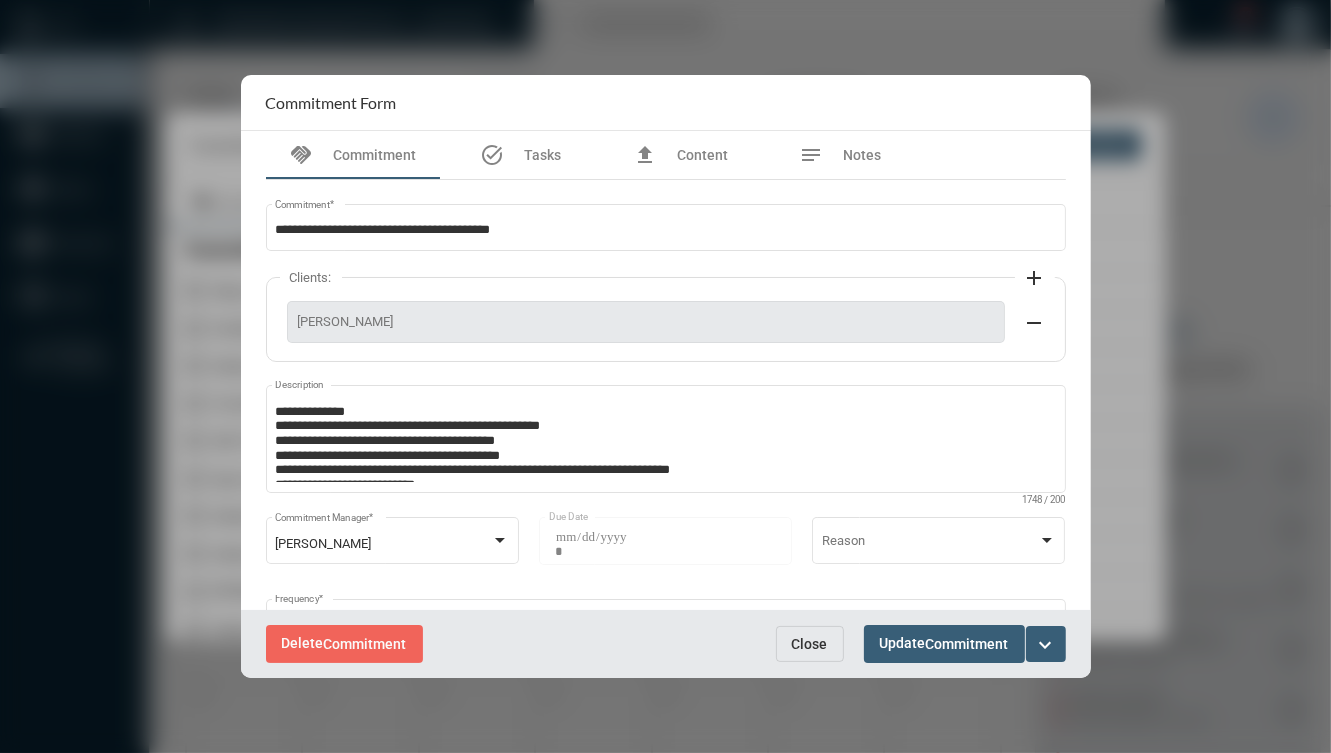 click on "Close" at bounding box center (810, 644) 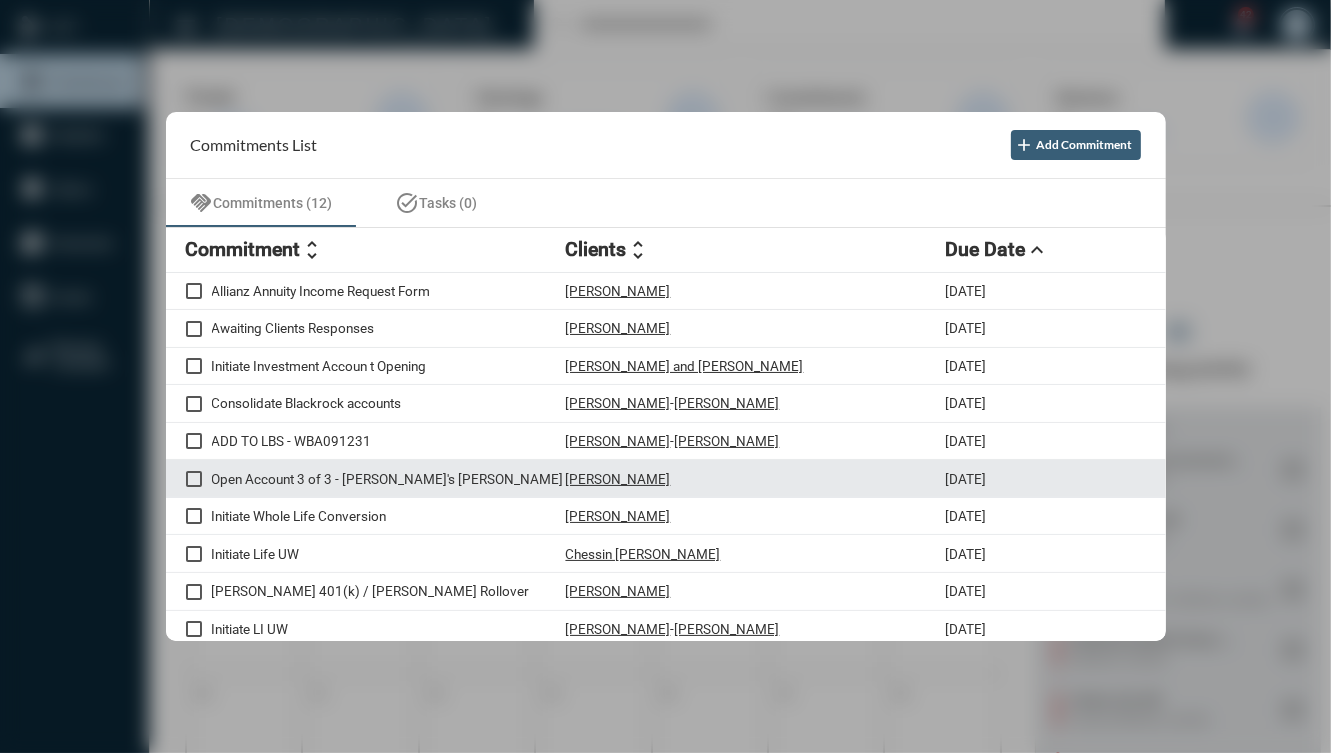 click on "[PERSON_NAME]" at bounding box center (756, 478) 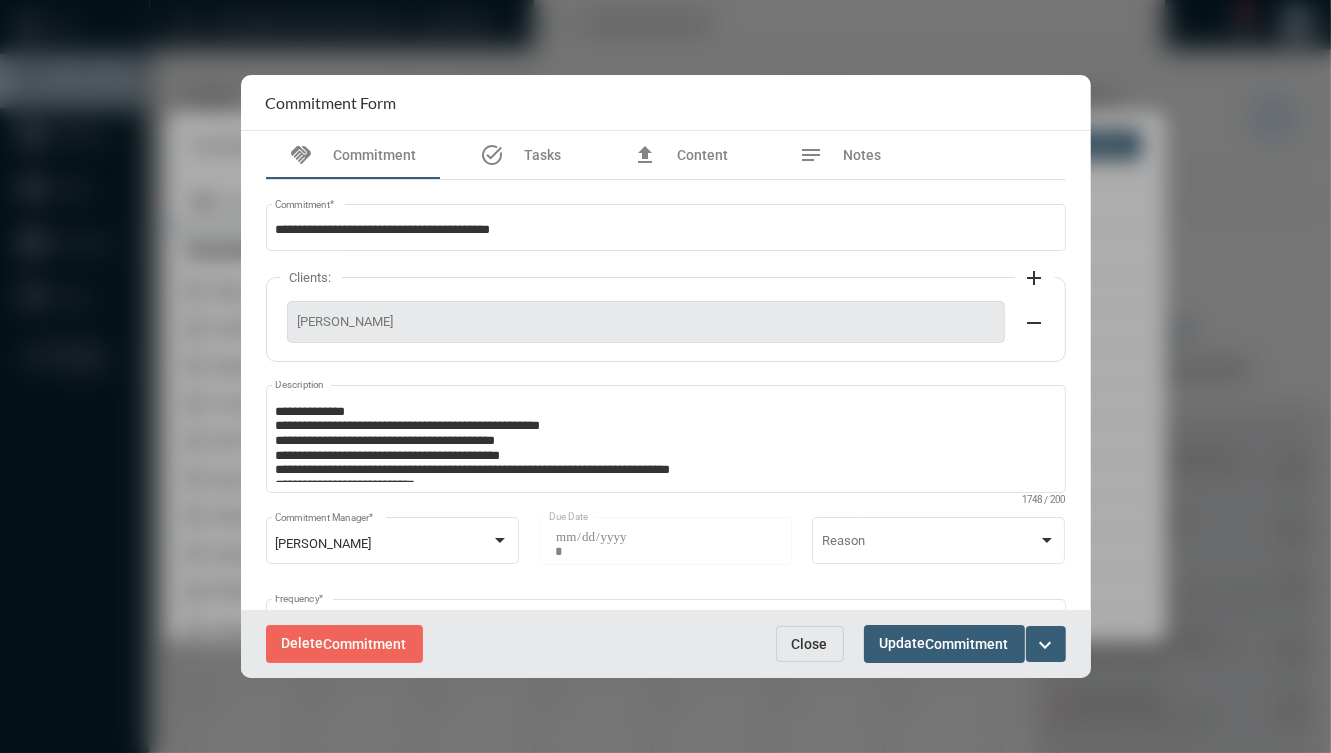 click on "expand_more" at bounding box center [1046, 645] 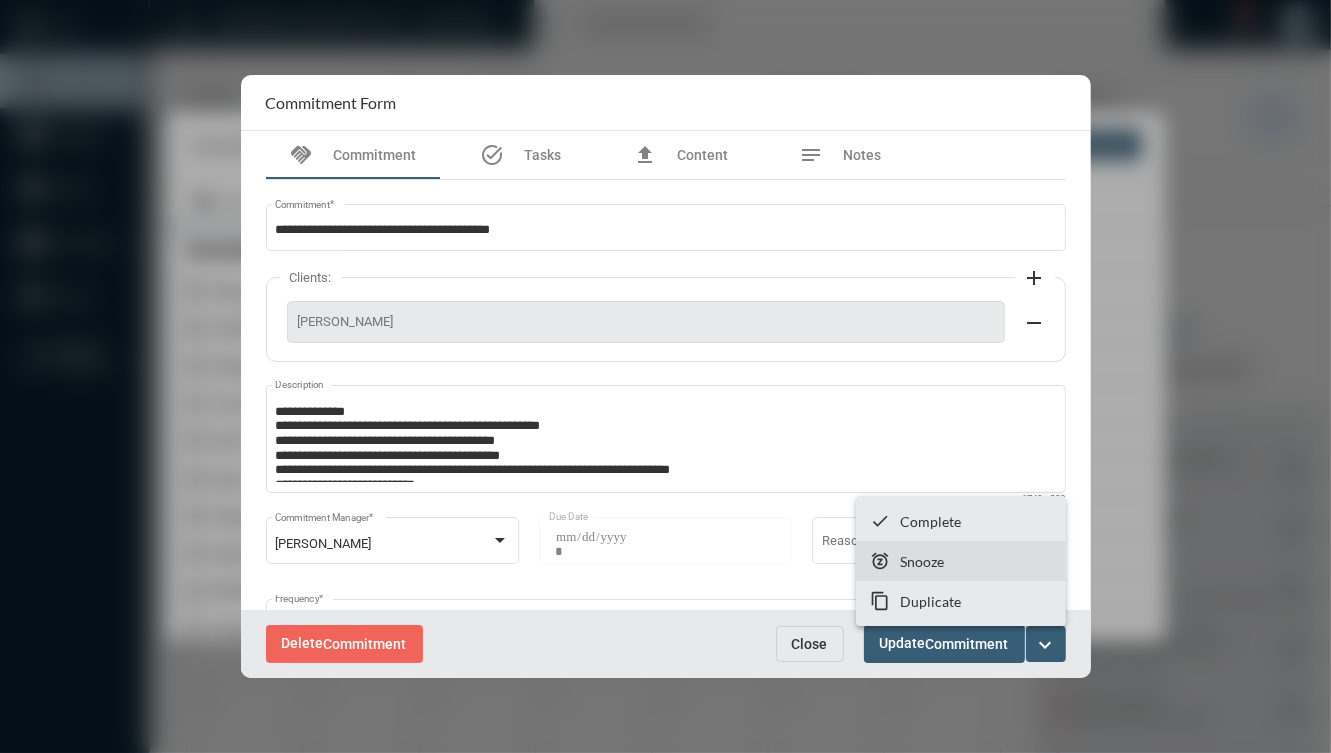 click on "Snooze" at bounding box center (922, 561) 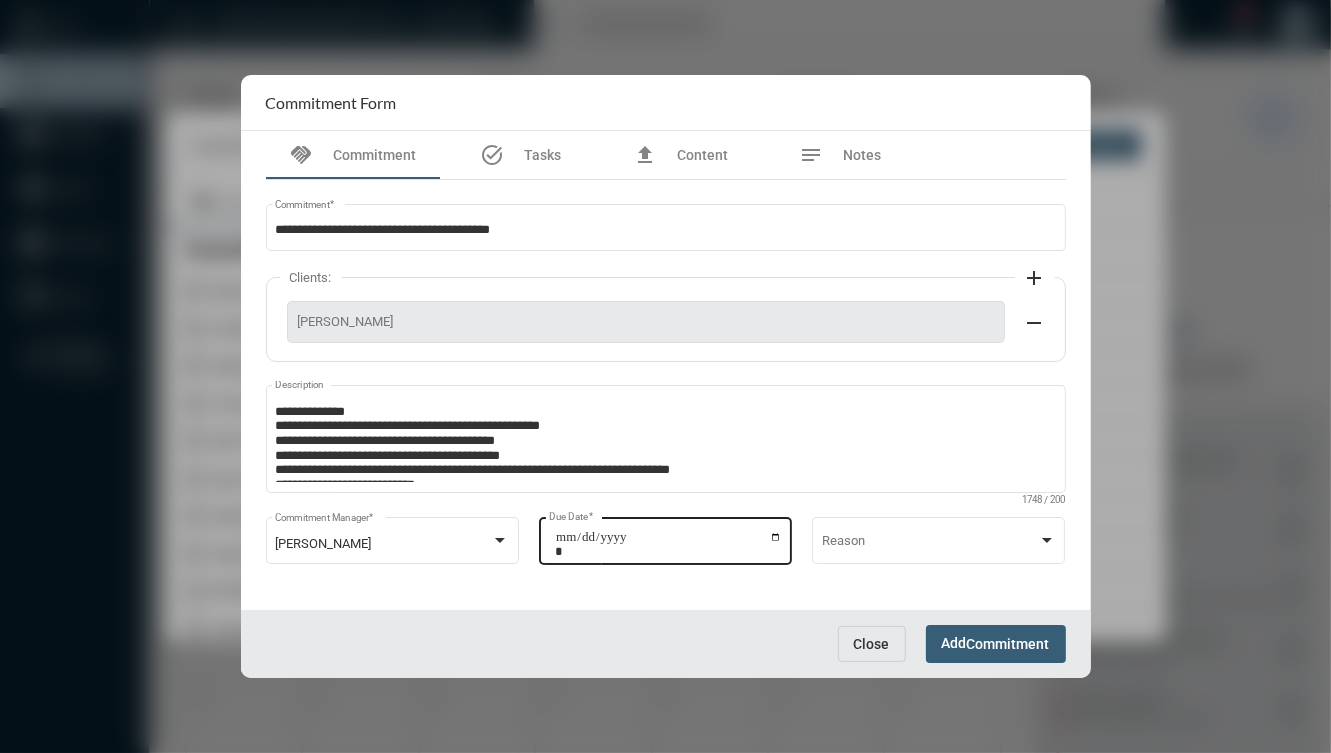 click on "**********" at bounding box center [668, 544] 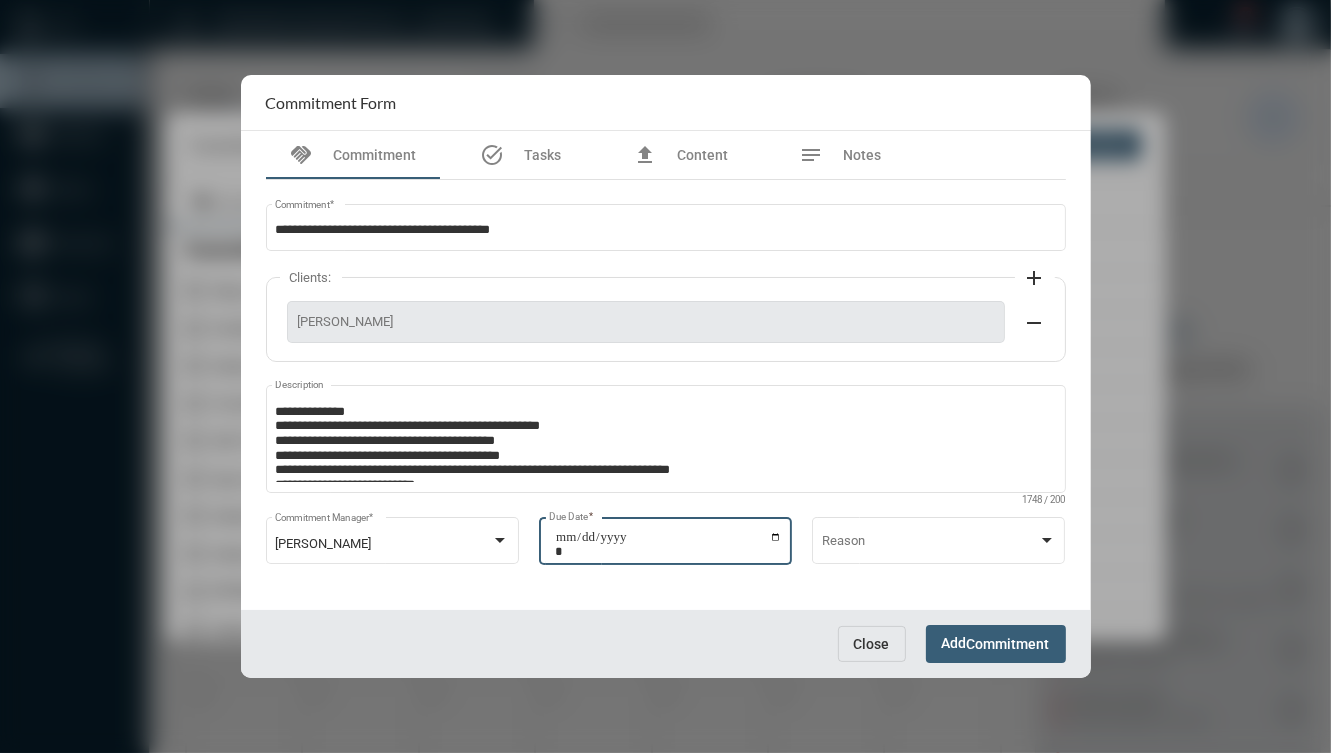 type on "**********" 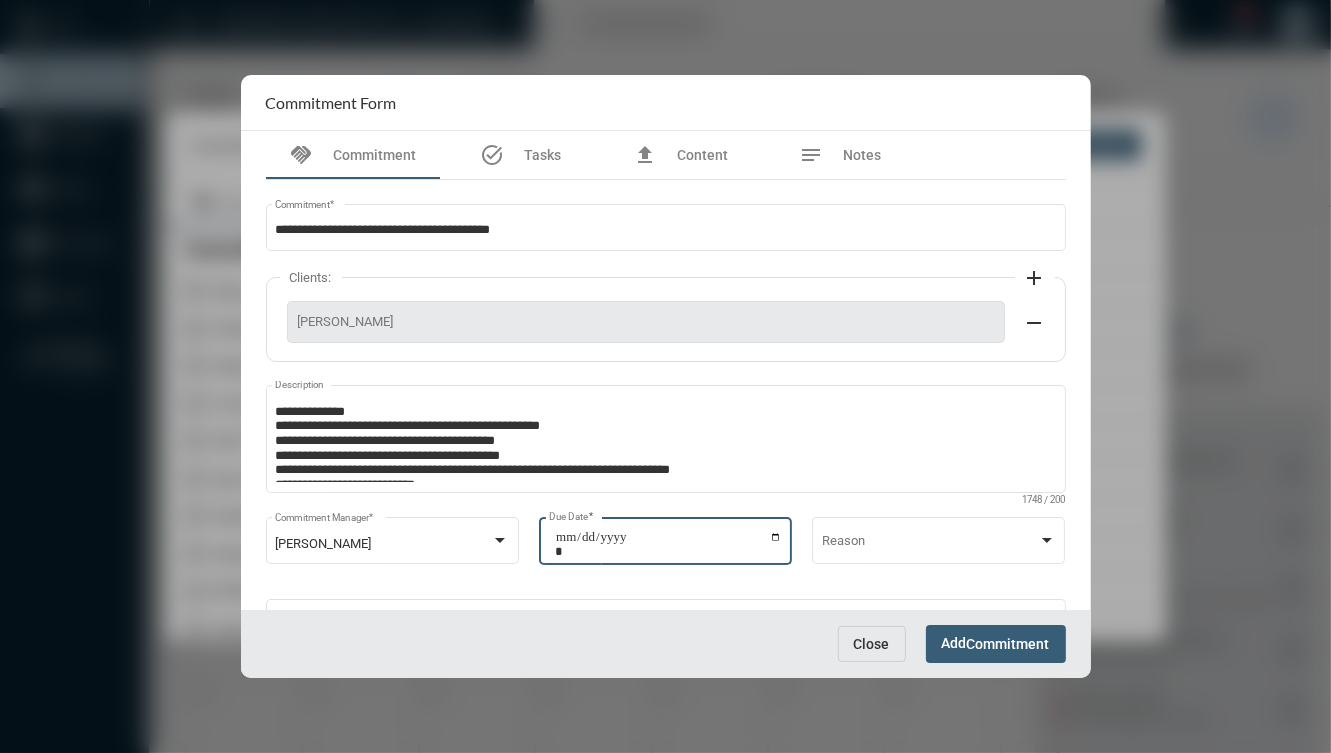 click on "Add   Commitment" at bounding box center [996, 643] 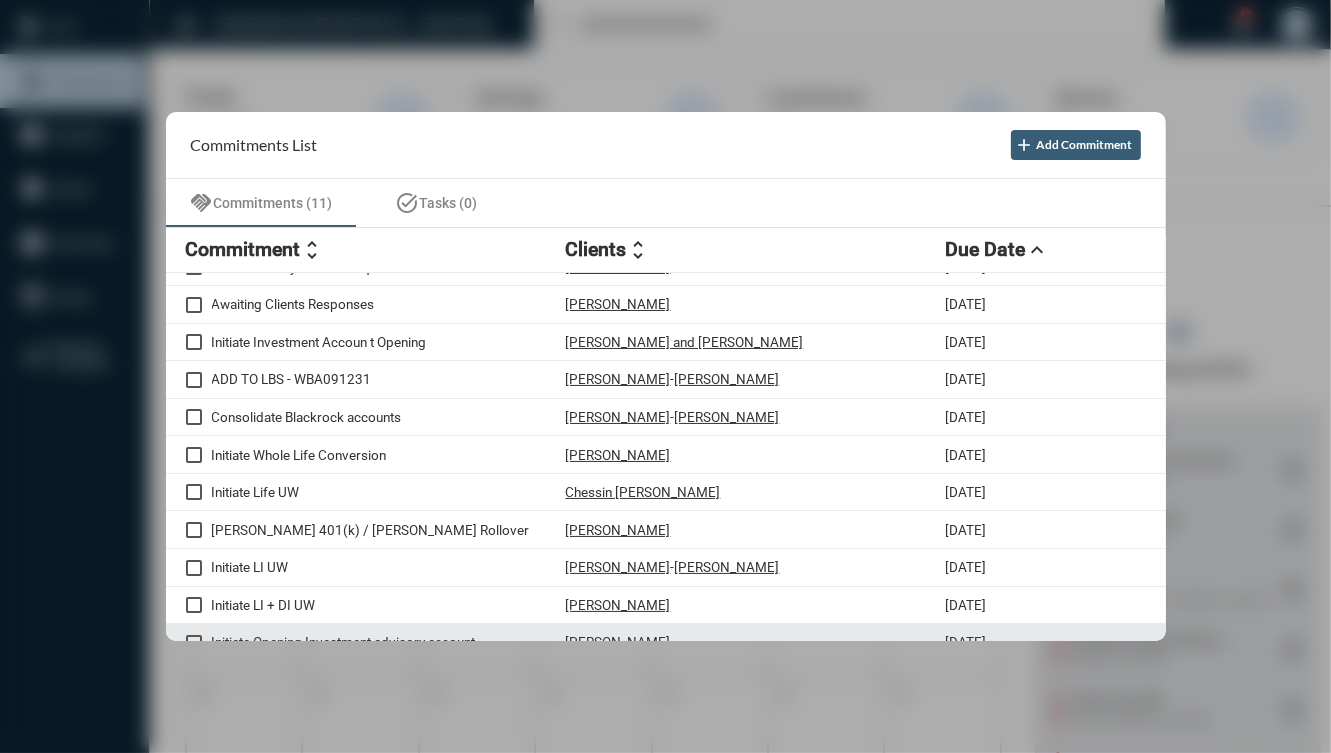 scroll, scrollTop: 43, scrollLeft: 0, axis: vertical 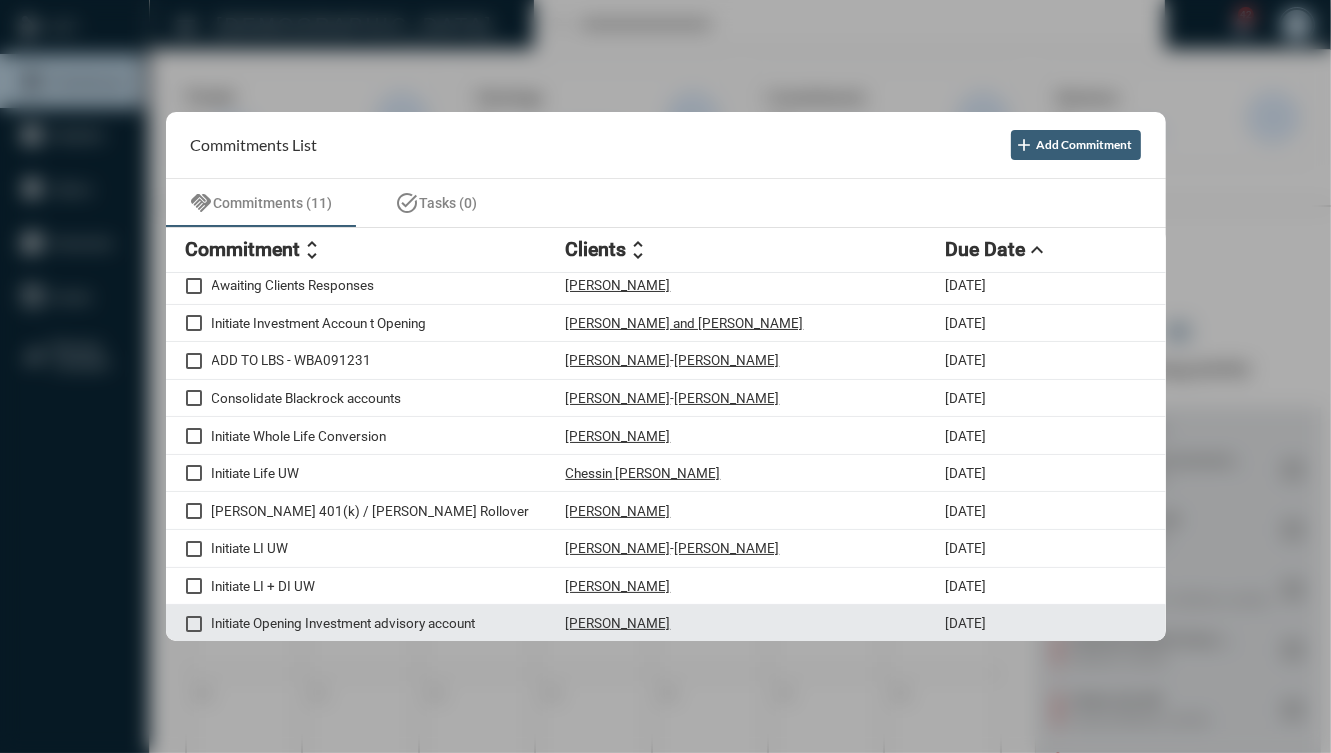 click on "Initiate Opening Investment advisory account" at bounding box center [389, 623] 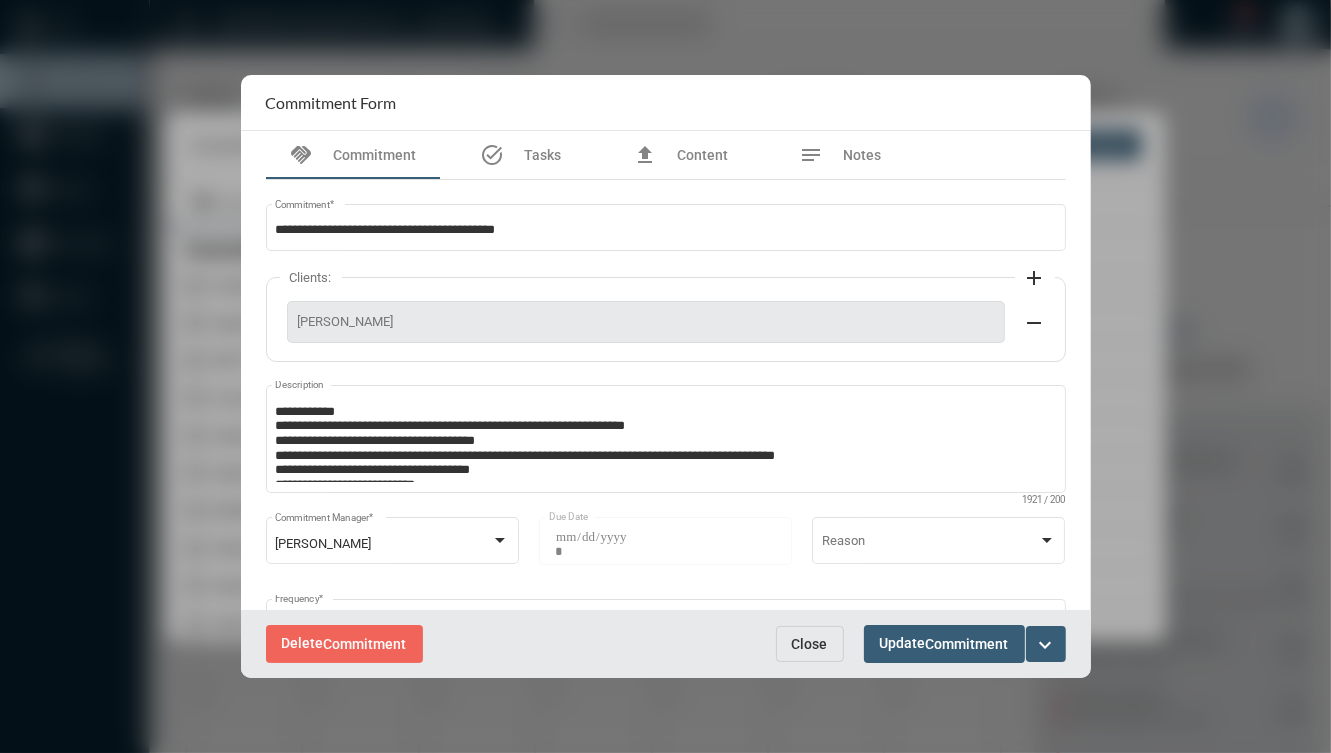 click on "expand_more" at bounding box center [1046, 645] 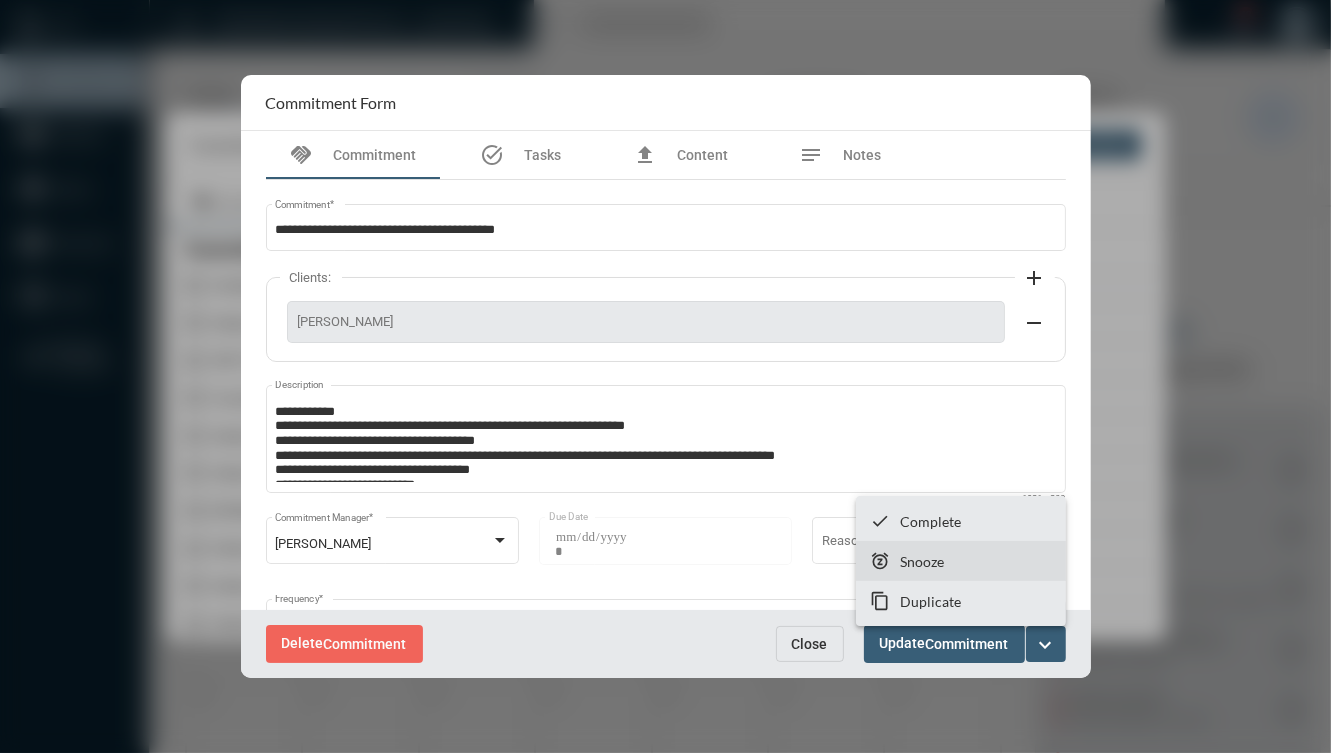 click on "snooze Snooze" at bounding box center [961, 561] 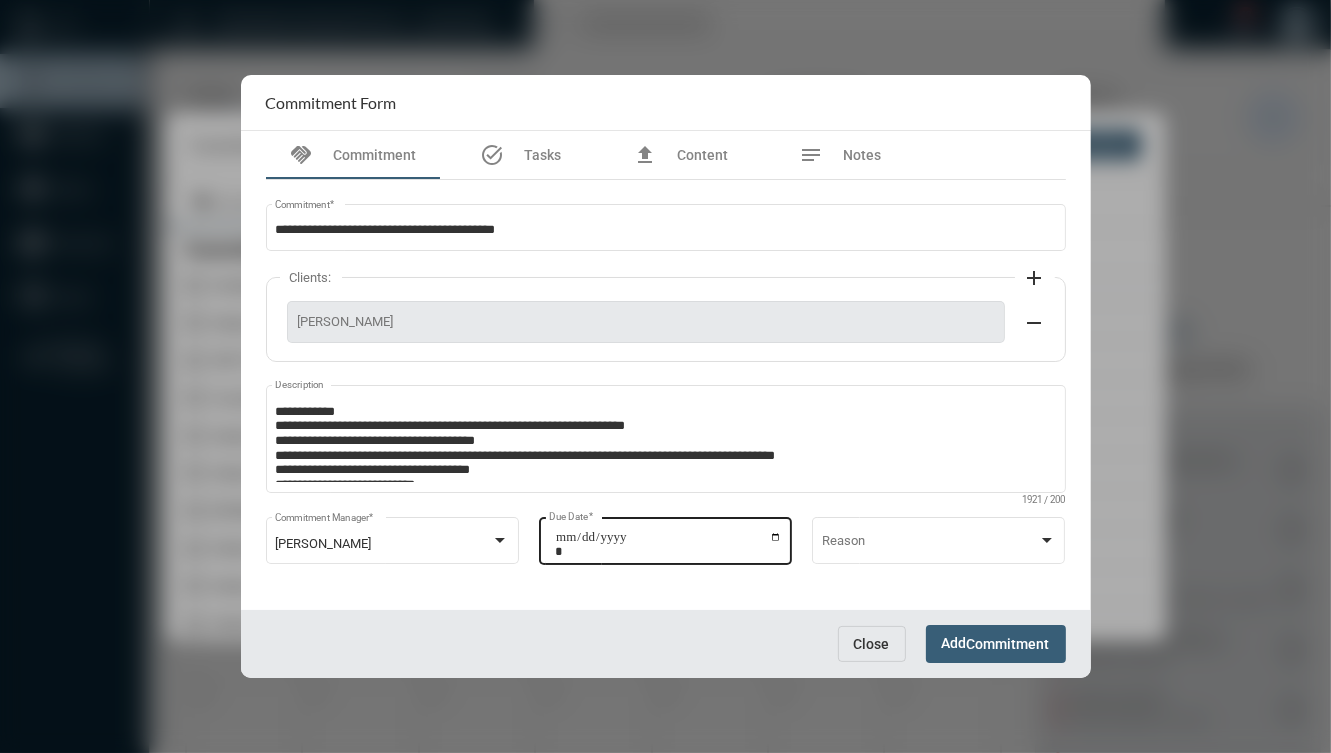 click on "**********" at bounding box center [668, 544] 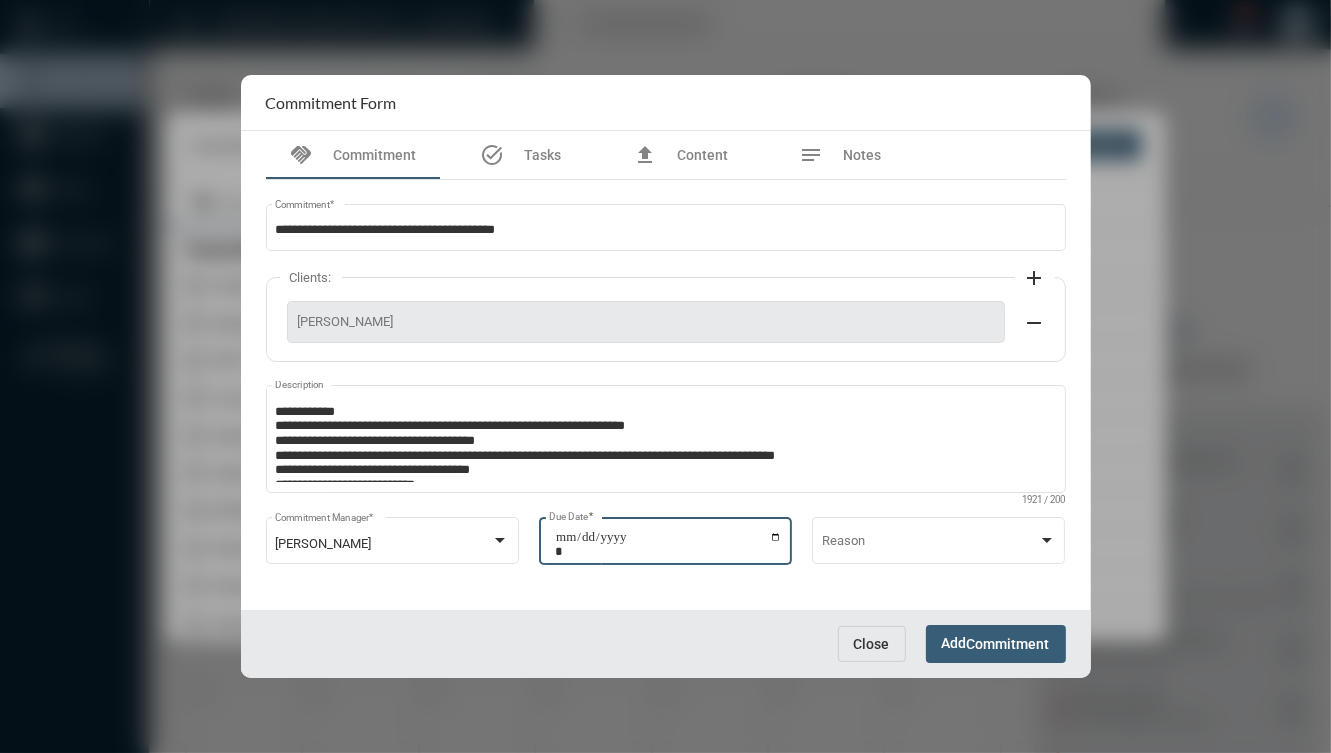type on "**********" 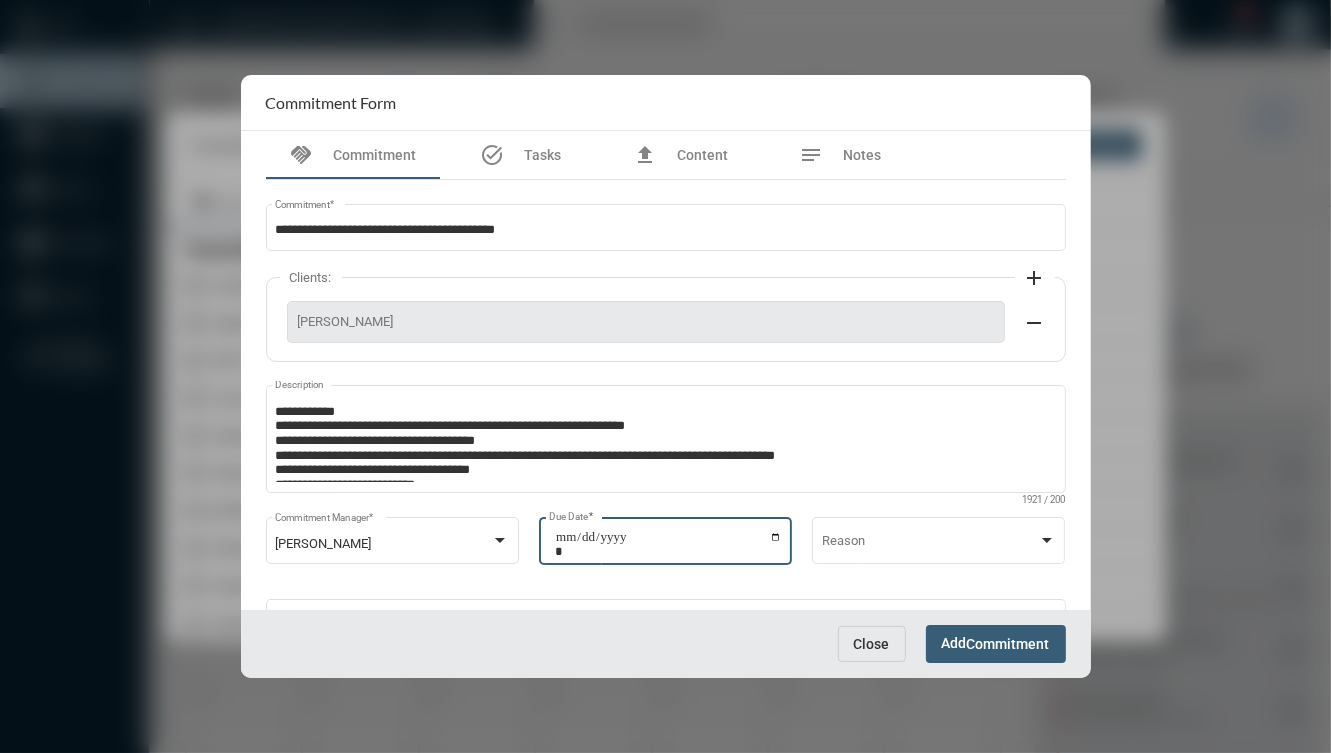 click on "Add   Commitment" at bounding box center (996, 643) 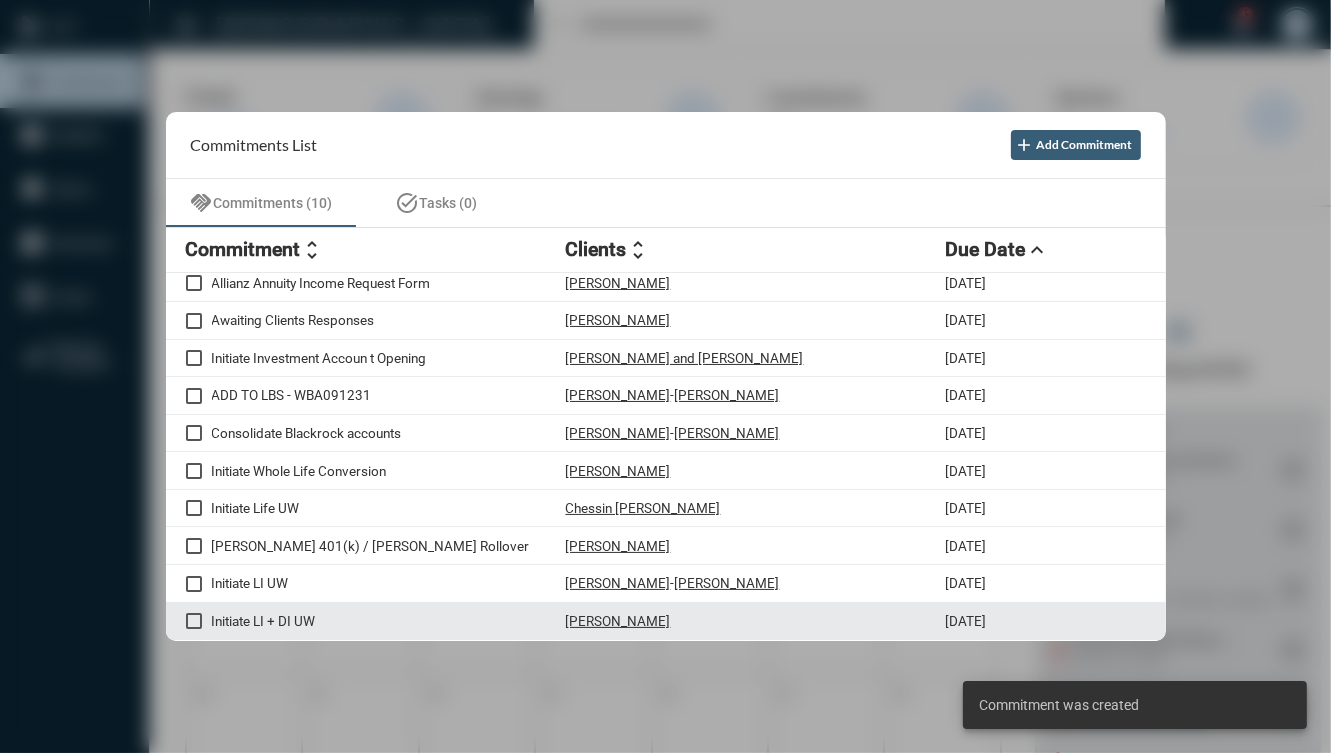 scroll, scrollTop: 5, scrollLeft: 0, axis: vertical 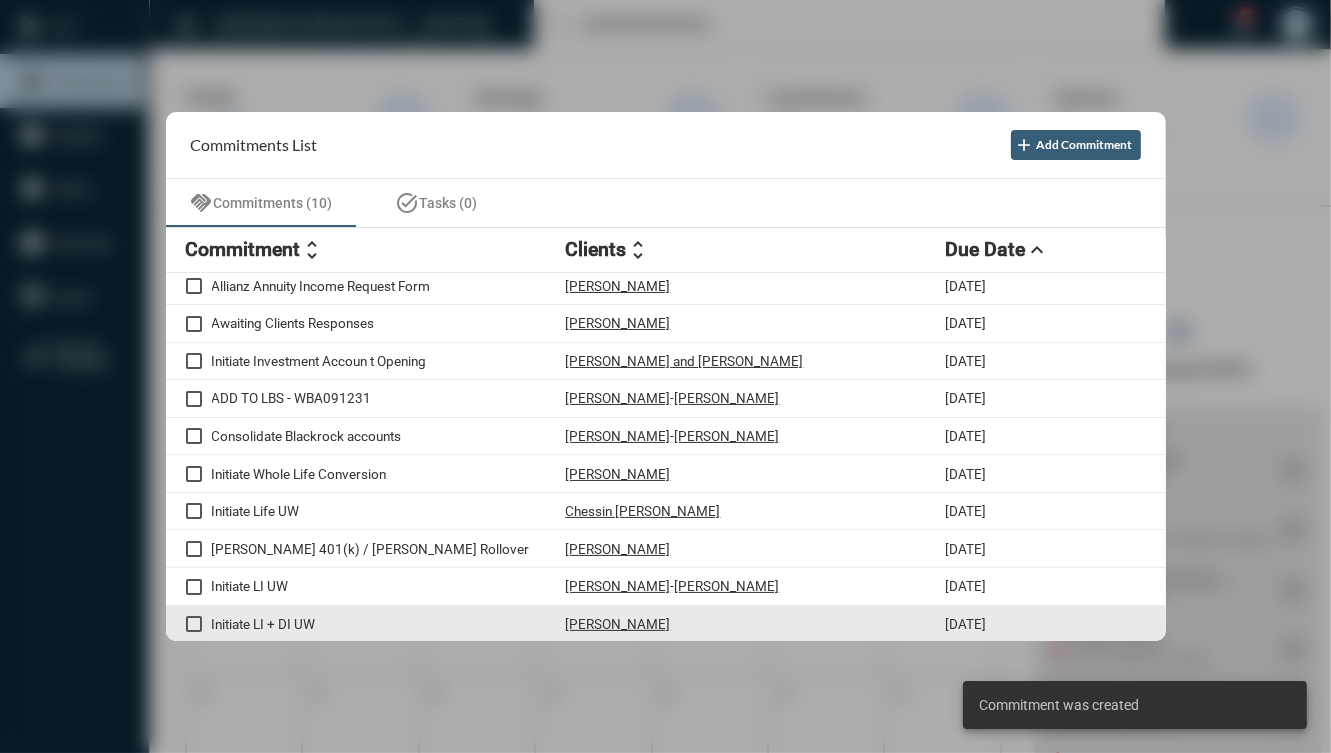 click on "Initiate LI + DI UW" at bounding box center (389, 624) 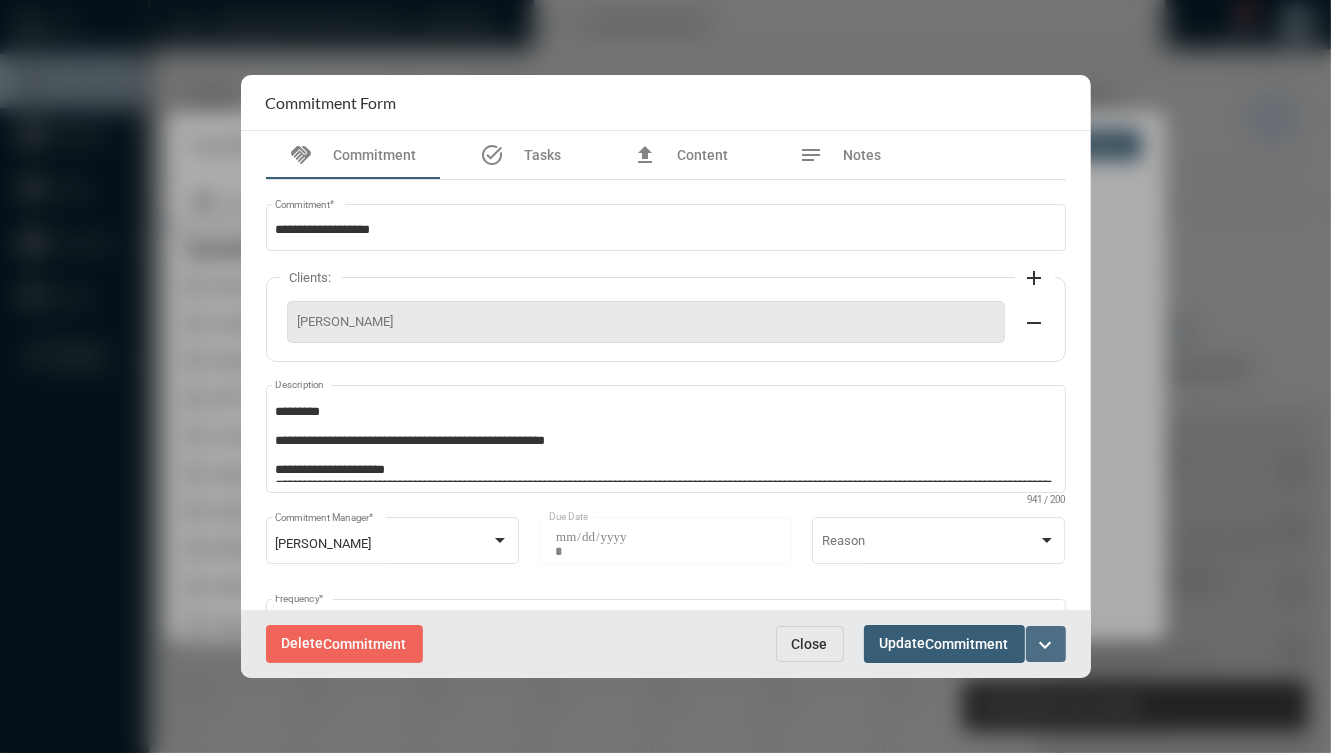 click on "expand_more" at bounding box center (1046, 645) 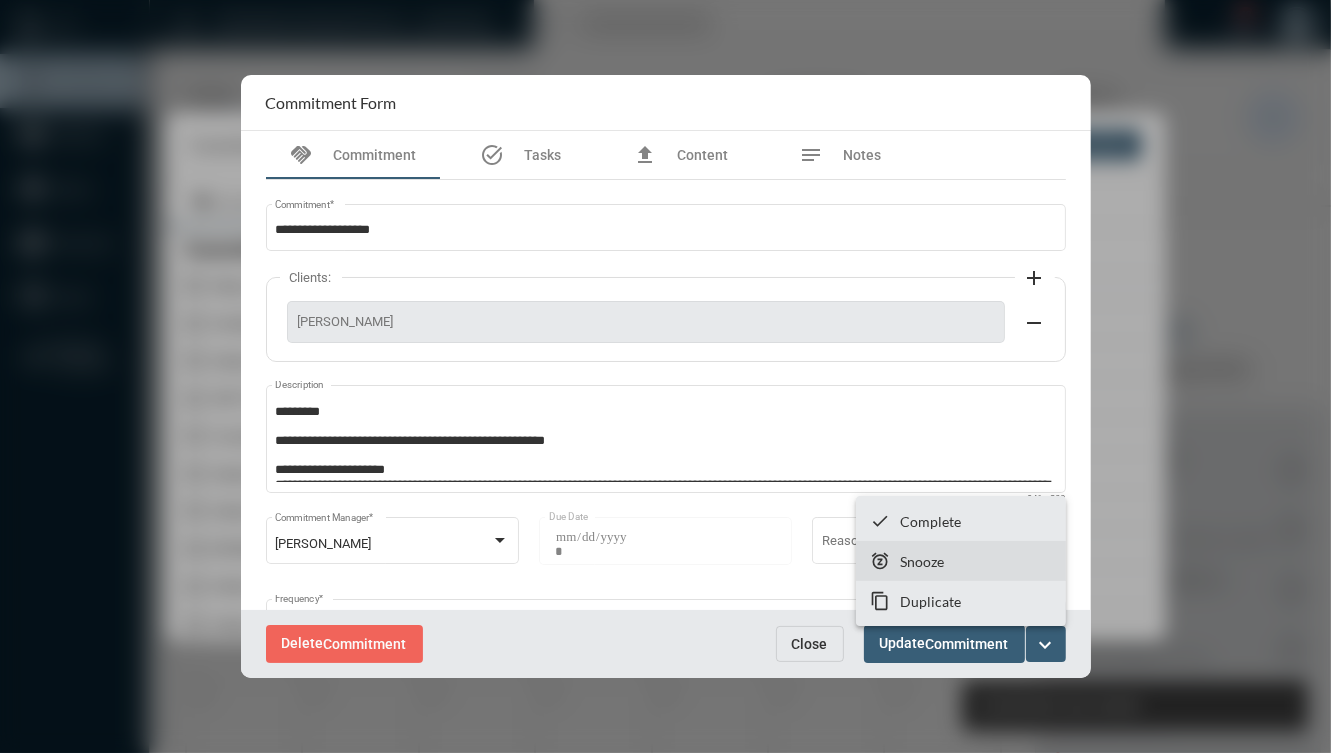 click on "Snooze" at bounding box center (922, 561) 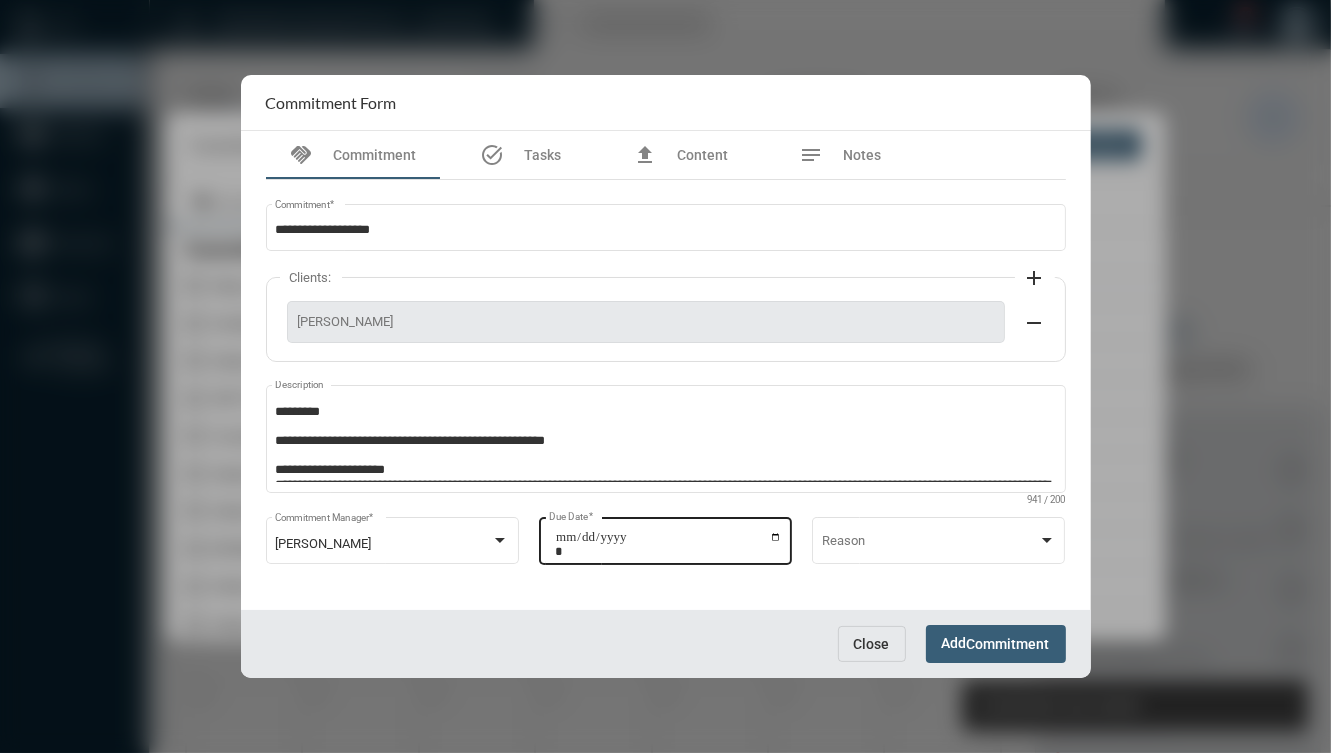 click on "**********" at bounding box center [668, 544] 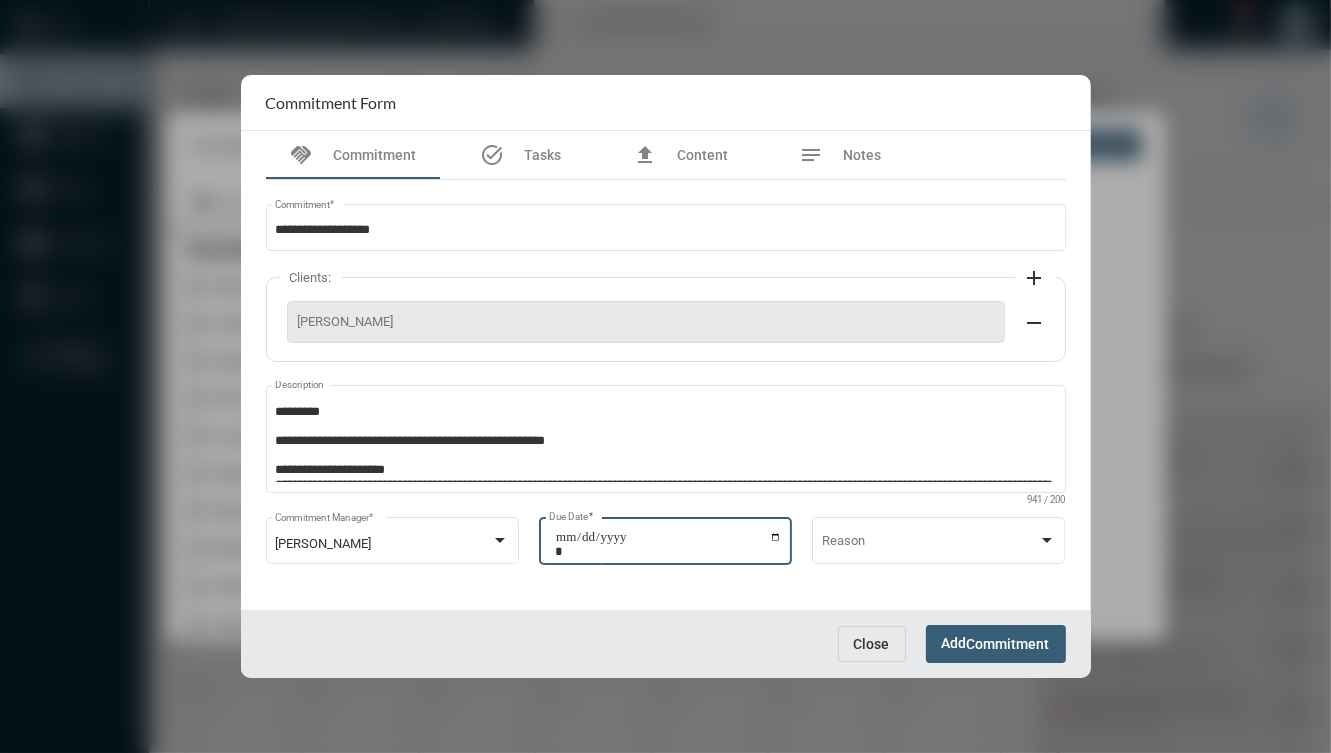 type on "**********" 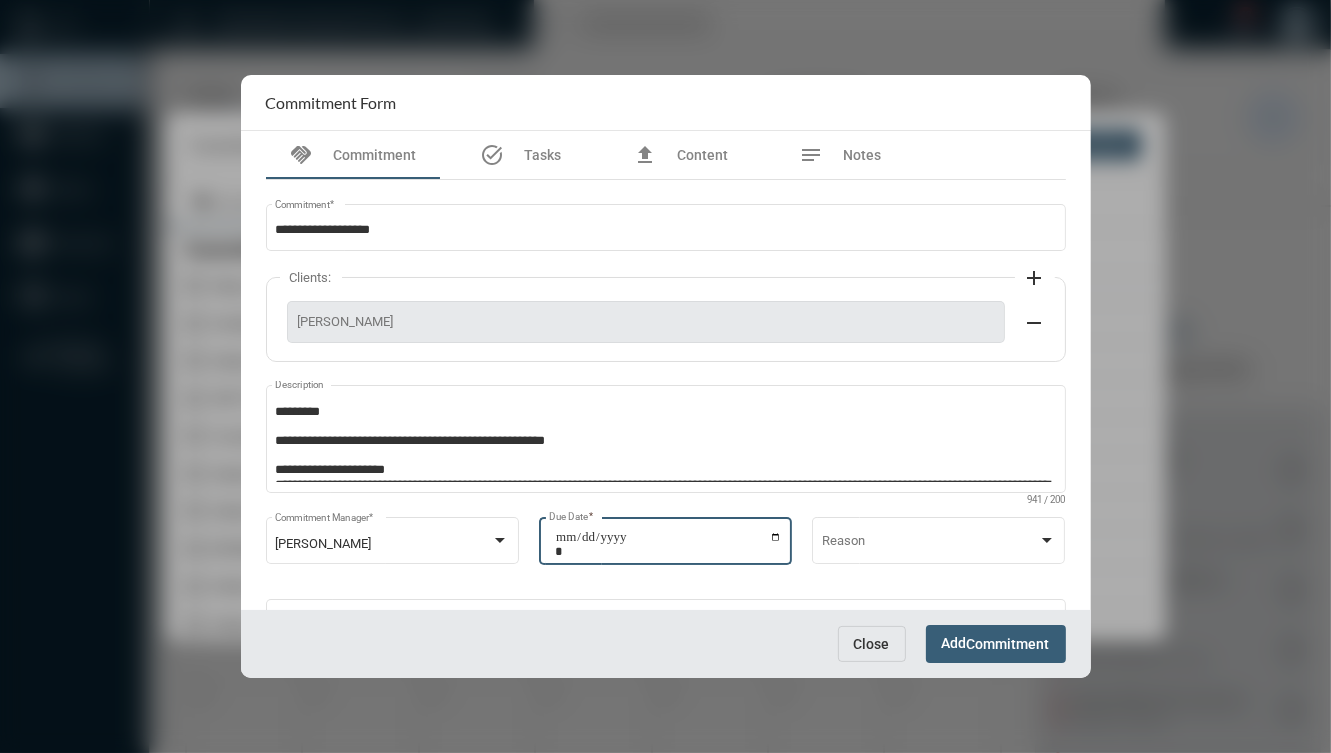 click on "Commitment" at bounding box center (1008, 645) 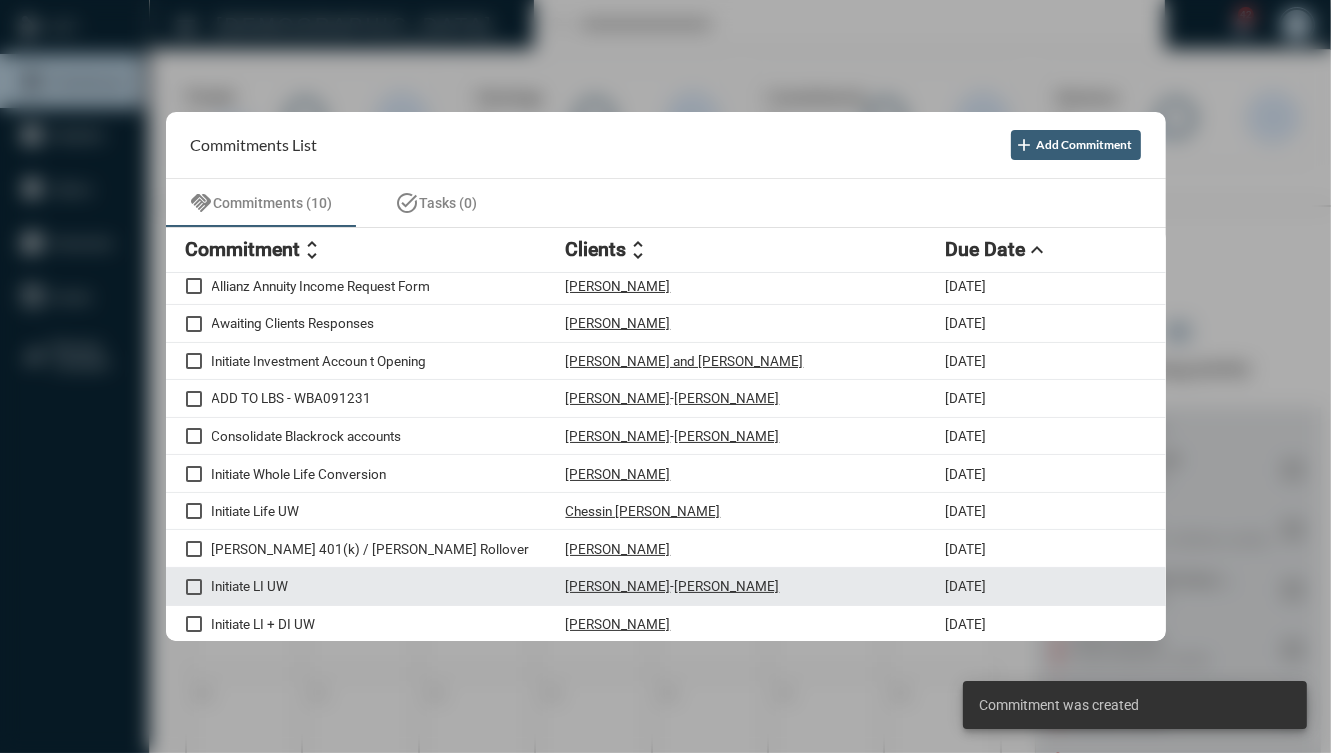 scroll, scrollTop: 0, scrollLeft: 0, axis: both 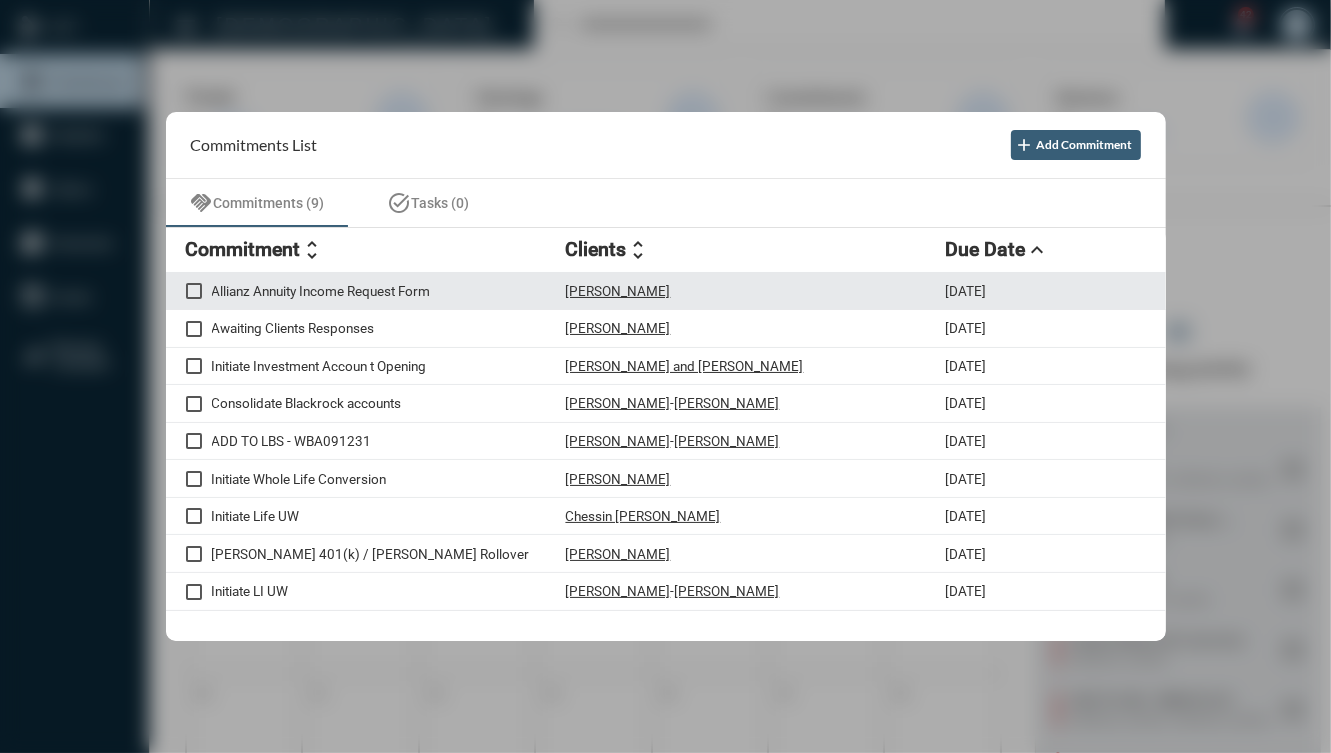 click on "Allianz Annuity Income Request Form" at bounding box center (389, 291) 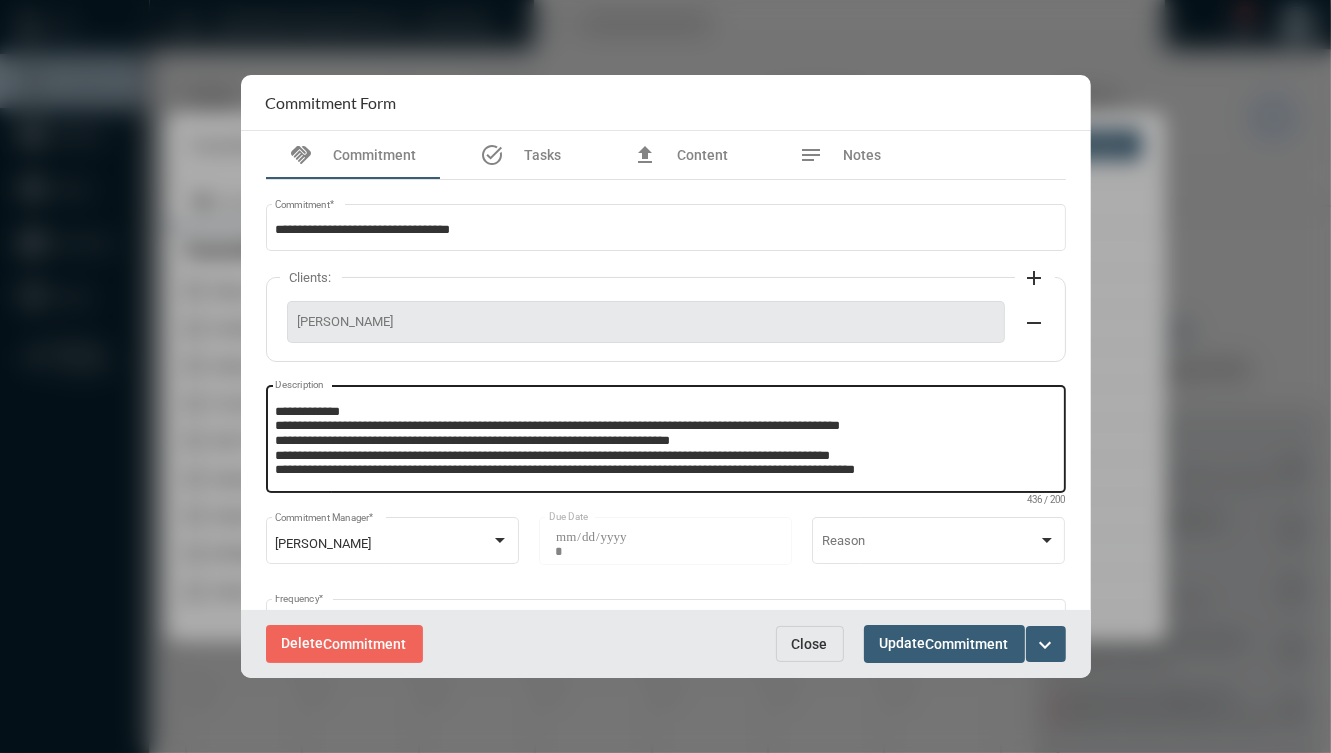 scroll, scrollTop: 80, scrollLeft: 0, axis: vertical 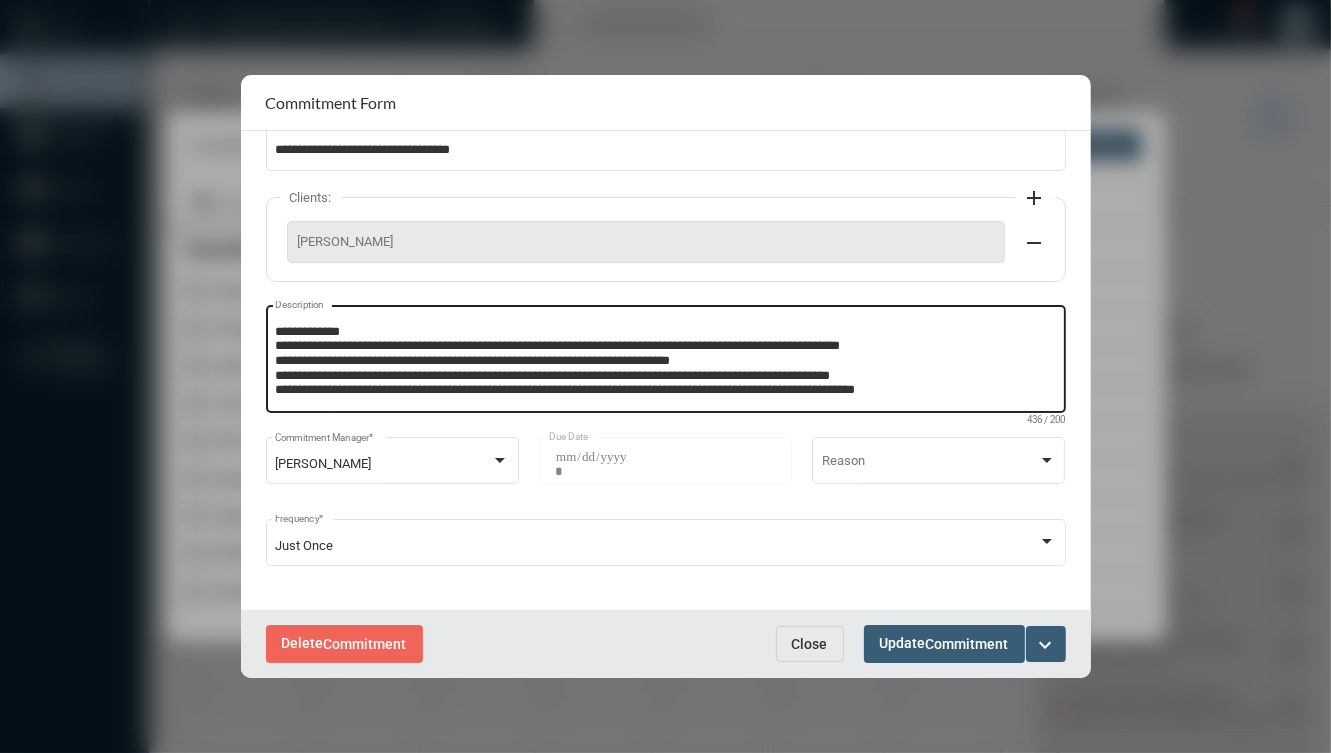 click on "**********" at bounding box center [665, 362] 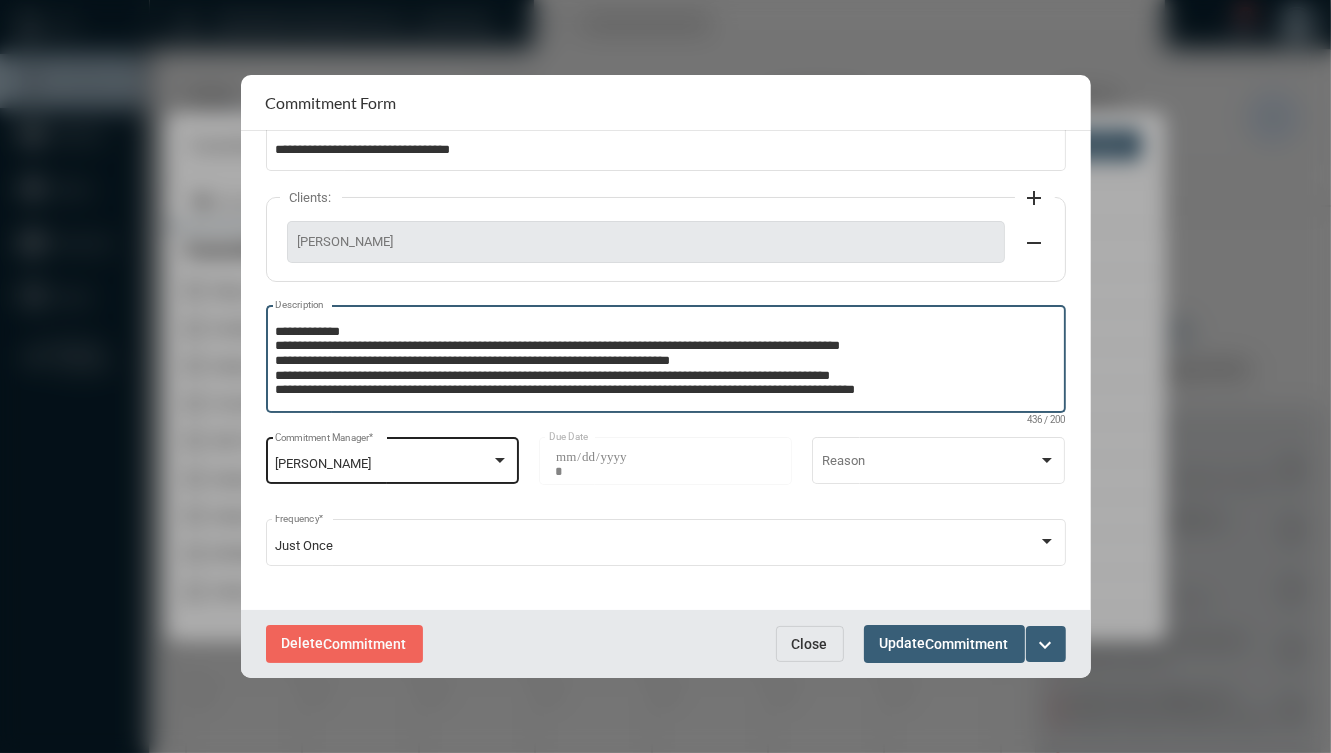click on "[PERSON_NAME]" at bounding box center (383, 464) 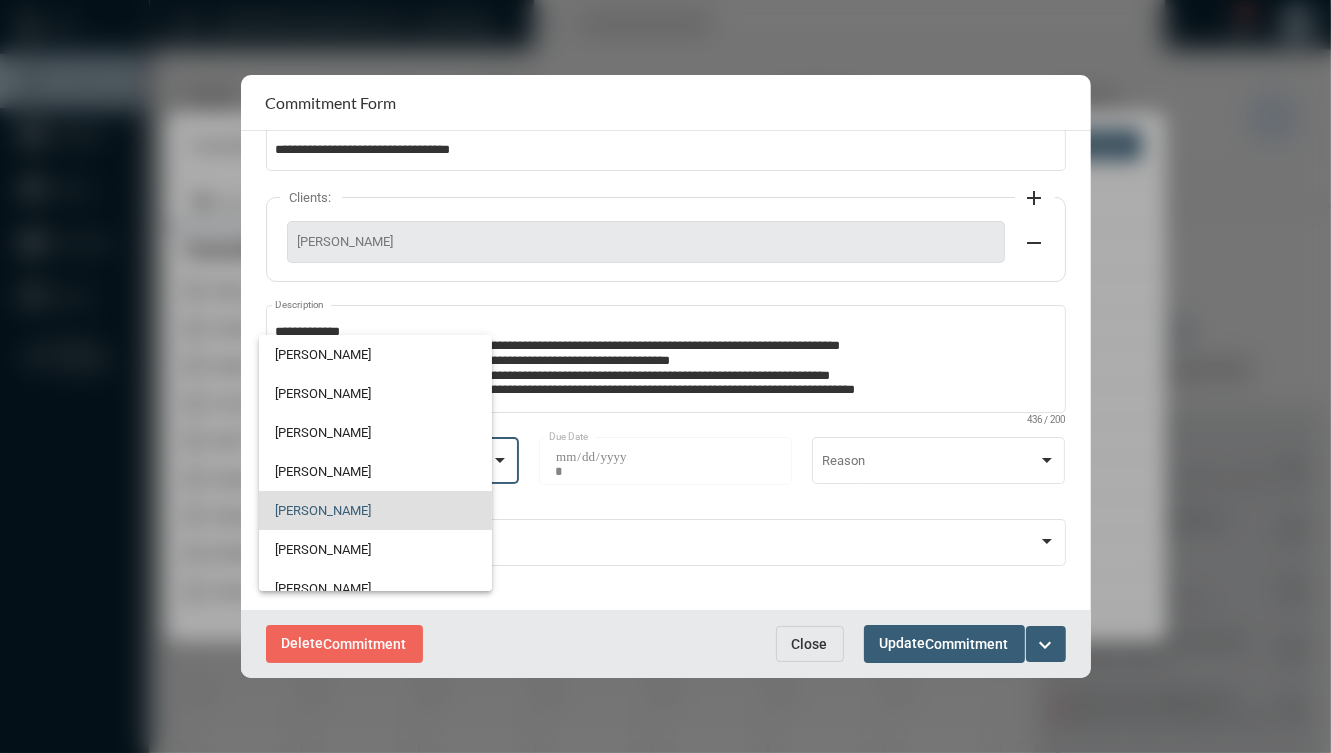 scroll, scrollTop: 47, scrollLeft: 0, axis: vertical 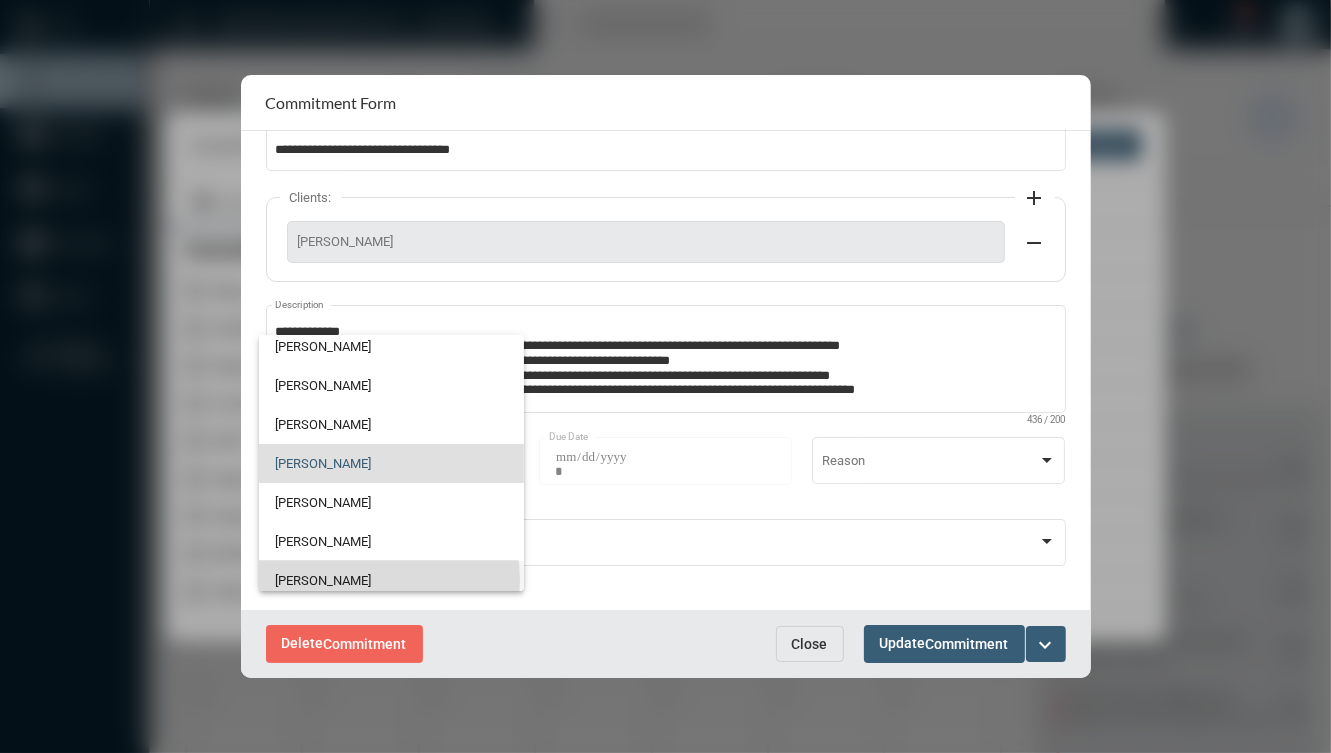 click on "[PERSON_NAME]" at bounding box center [391, 580] 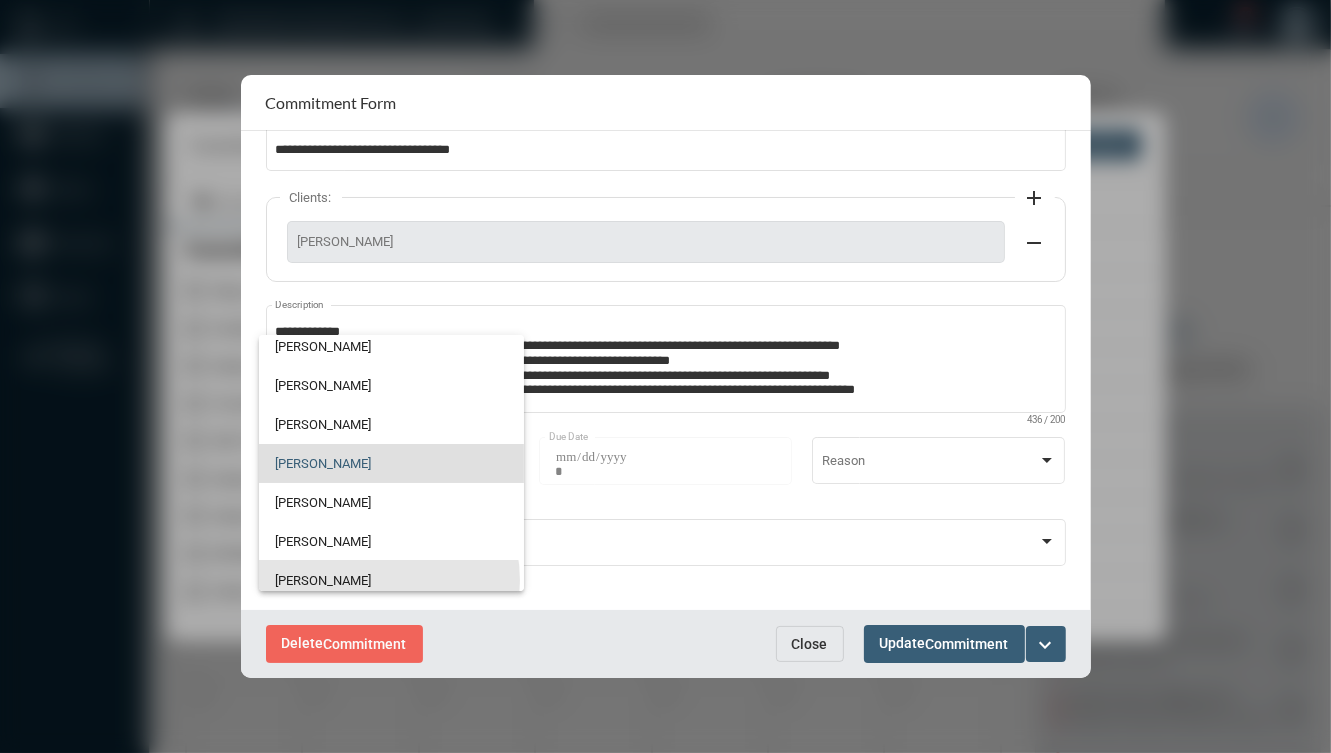 scroll, scrollTop: 56, scrollLeft: 0, axis: vertical 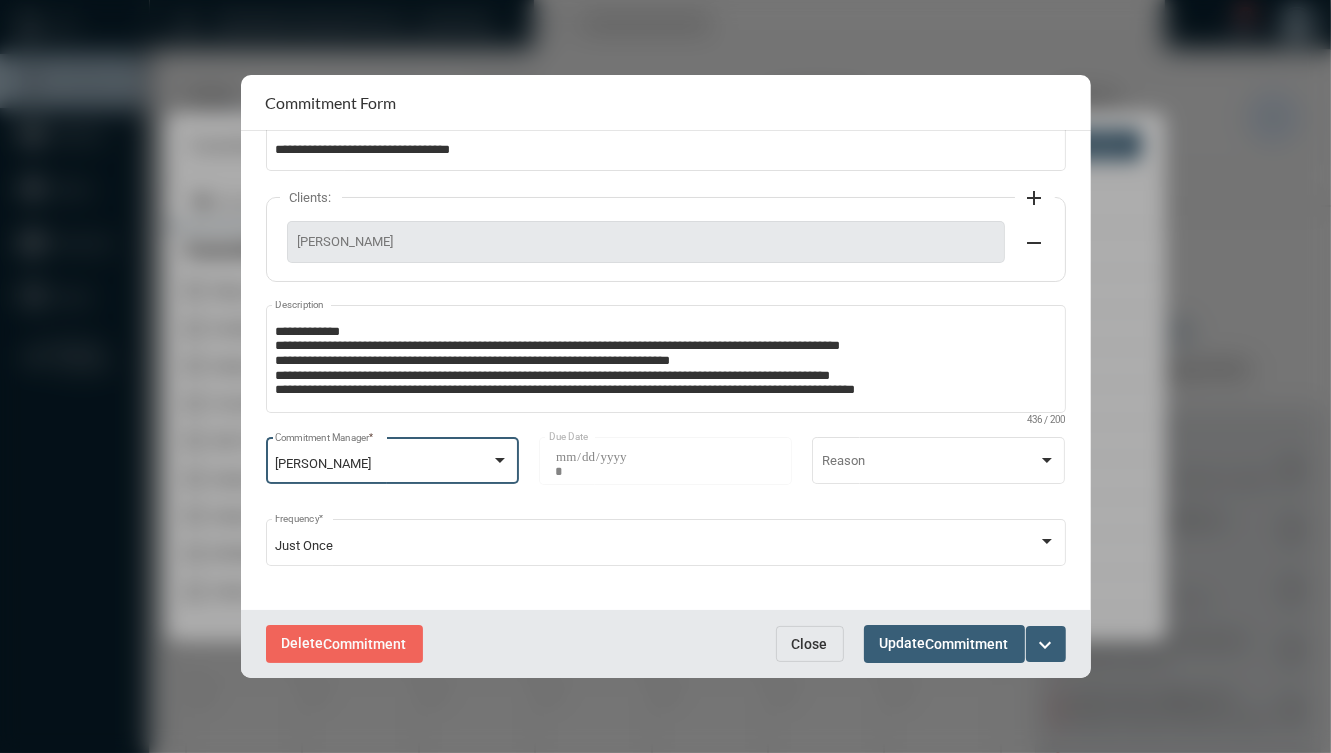 click on "Update  Commitment" at bounding box center [944, 643] 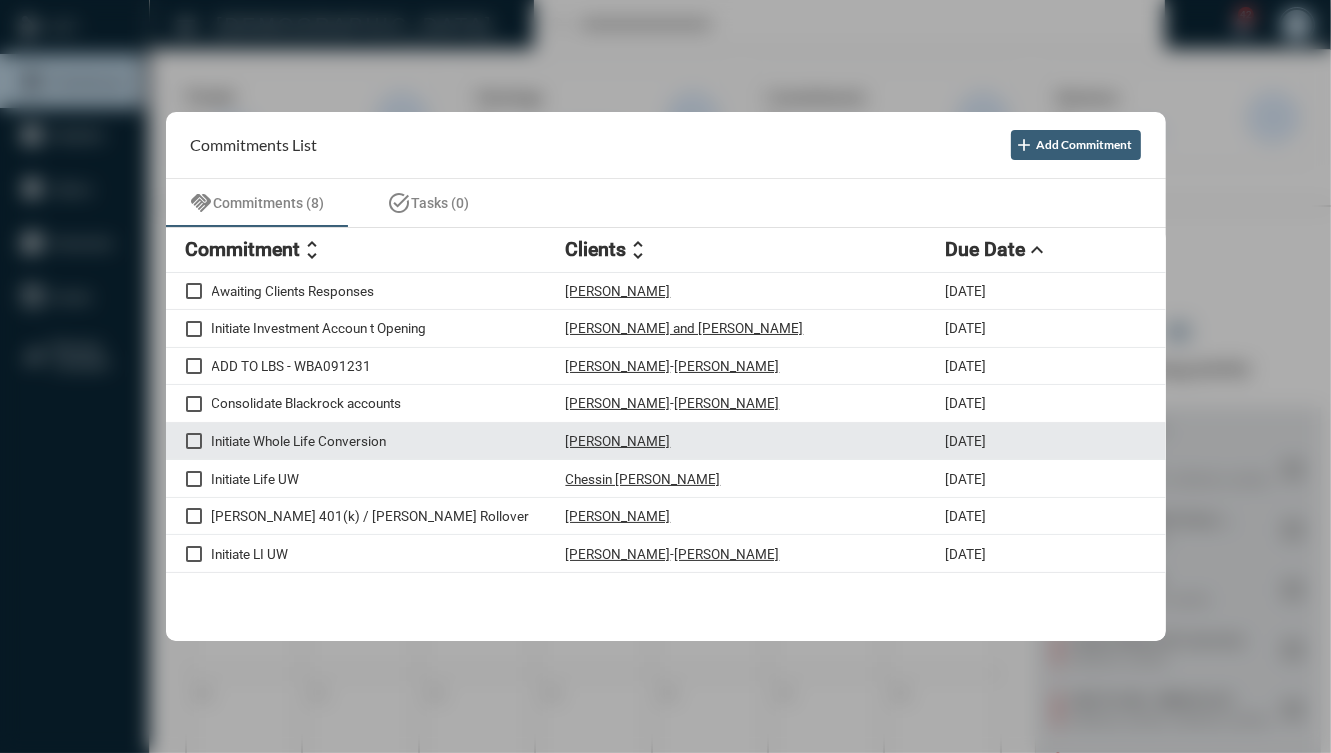 click on "Initiate Whole Life Conversion   [PERSON_NAME]  [DATE]" at bounding box center [666, 442] 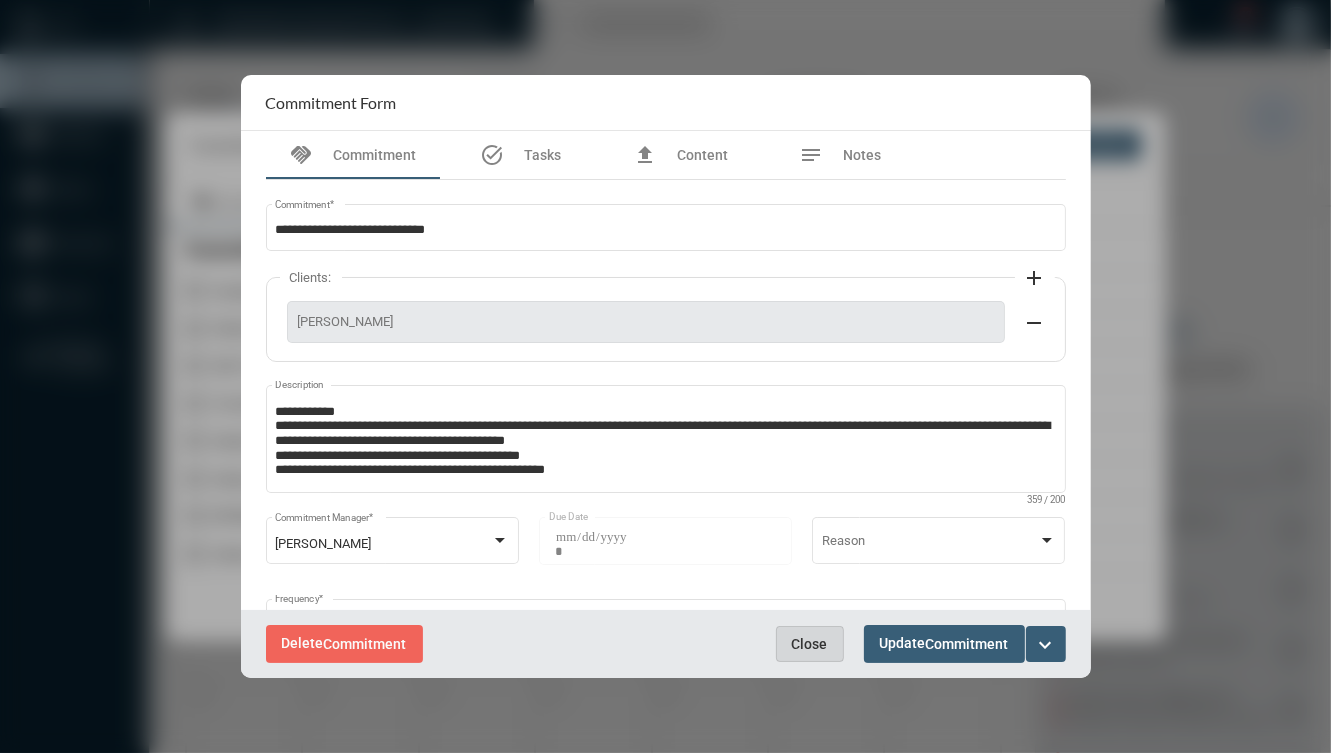 click on "Close" at bounding box center (810, 644) 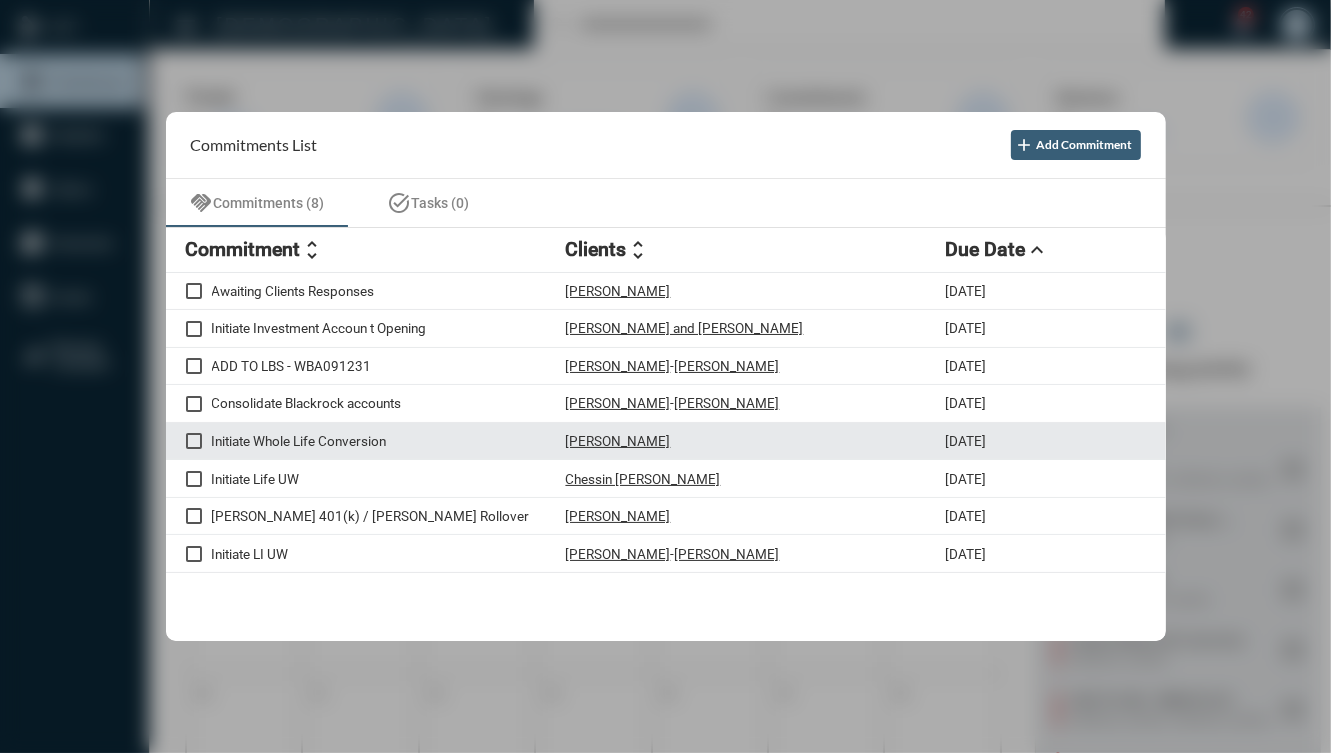click on "Initiate Whole Life Conversion" at bounding box center [389, 441] 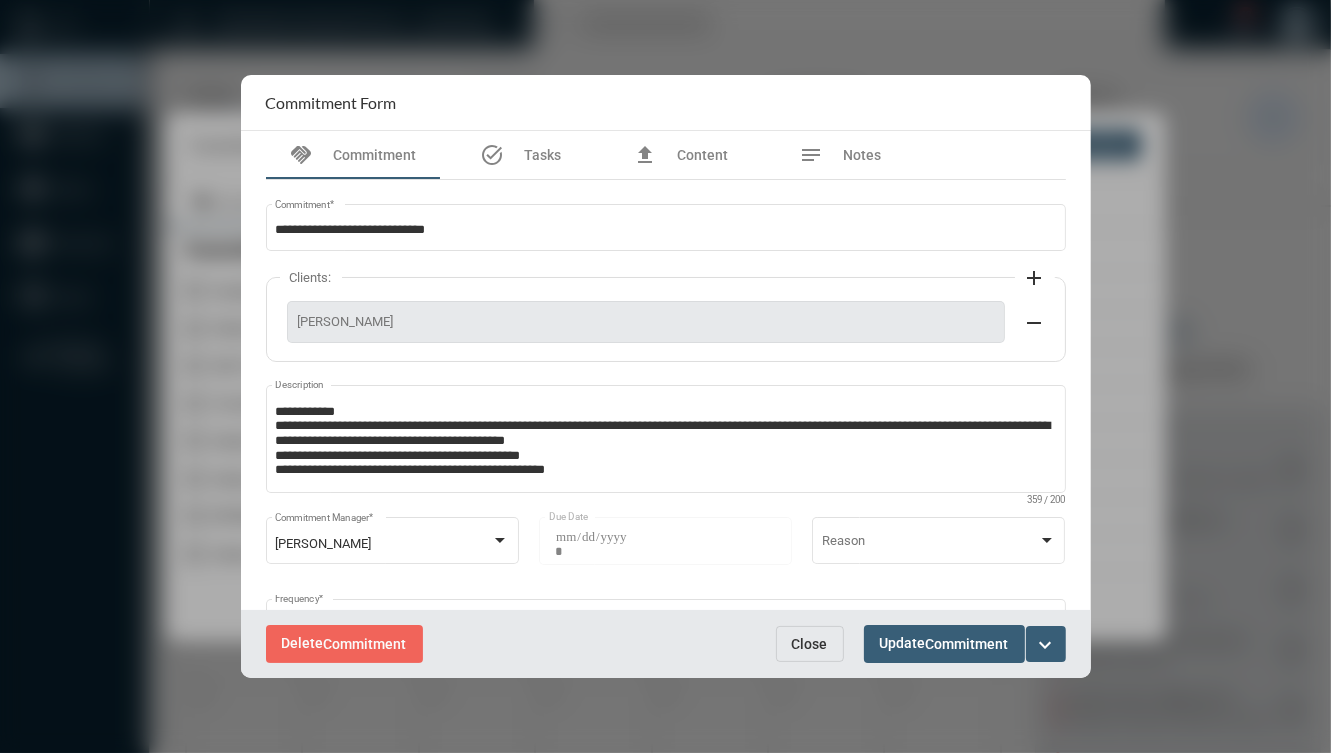 click on "expand_more" at bounding box center [1046, 644] 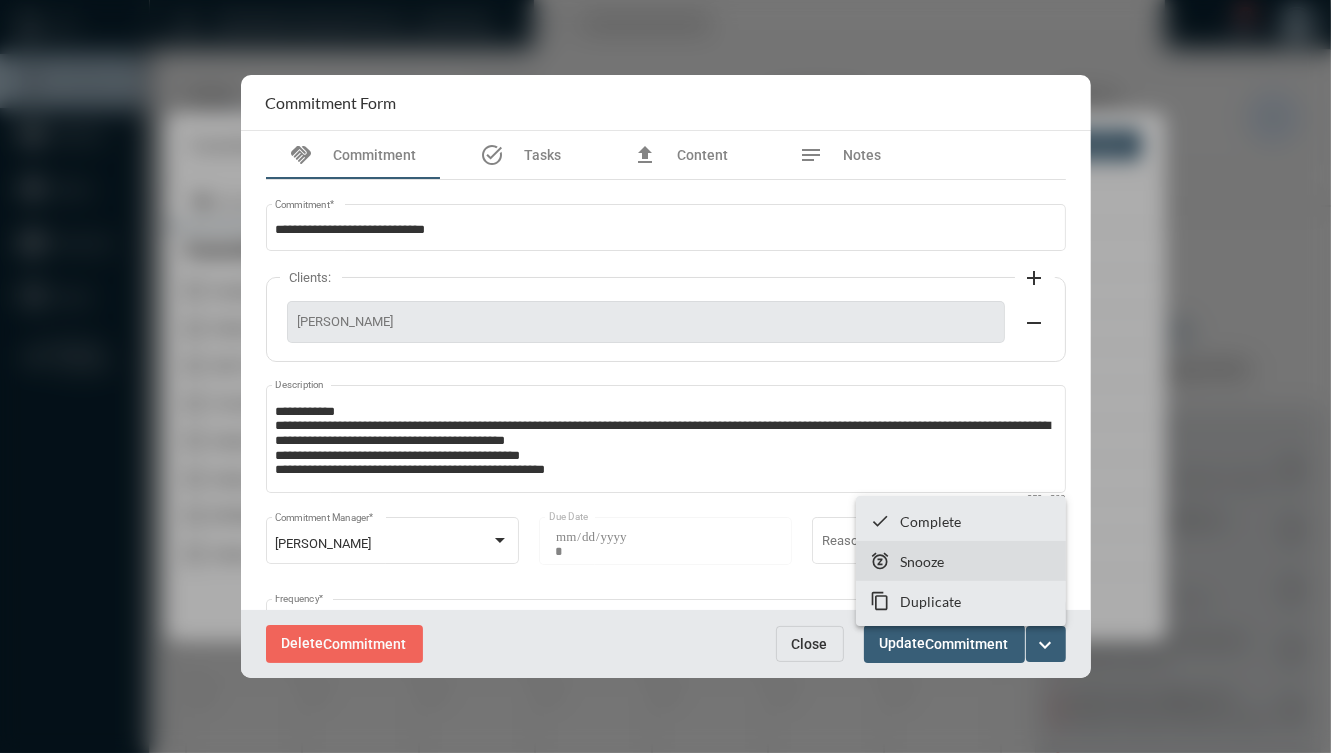 click on "snooze Snooze" at bounding box center [961, 561] 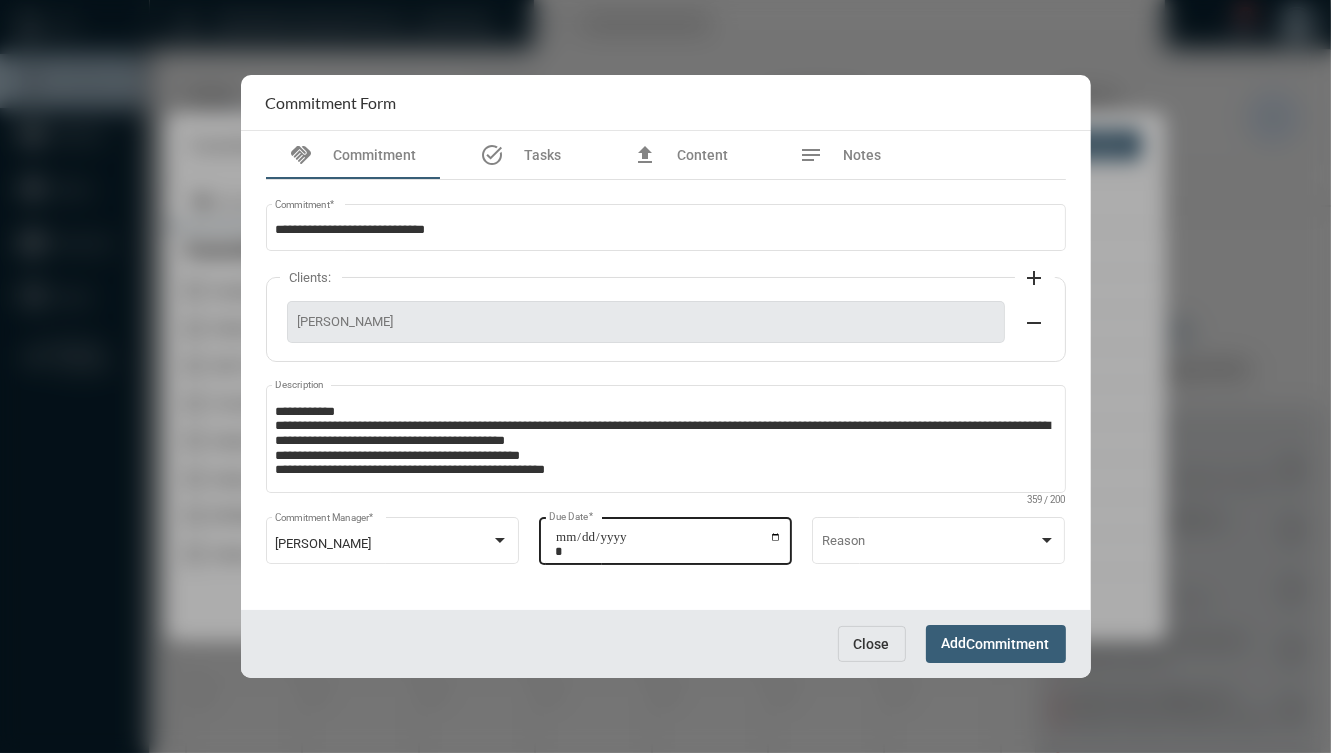 click on "**********" at bounding box center (668, 544) 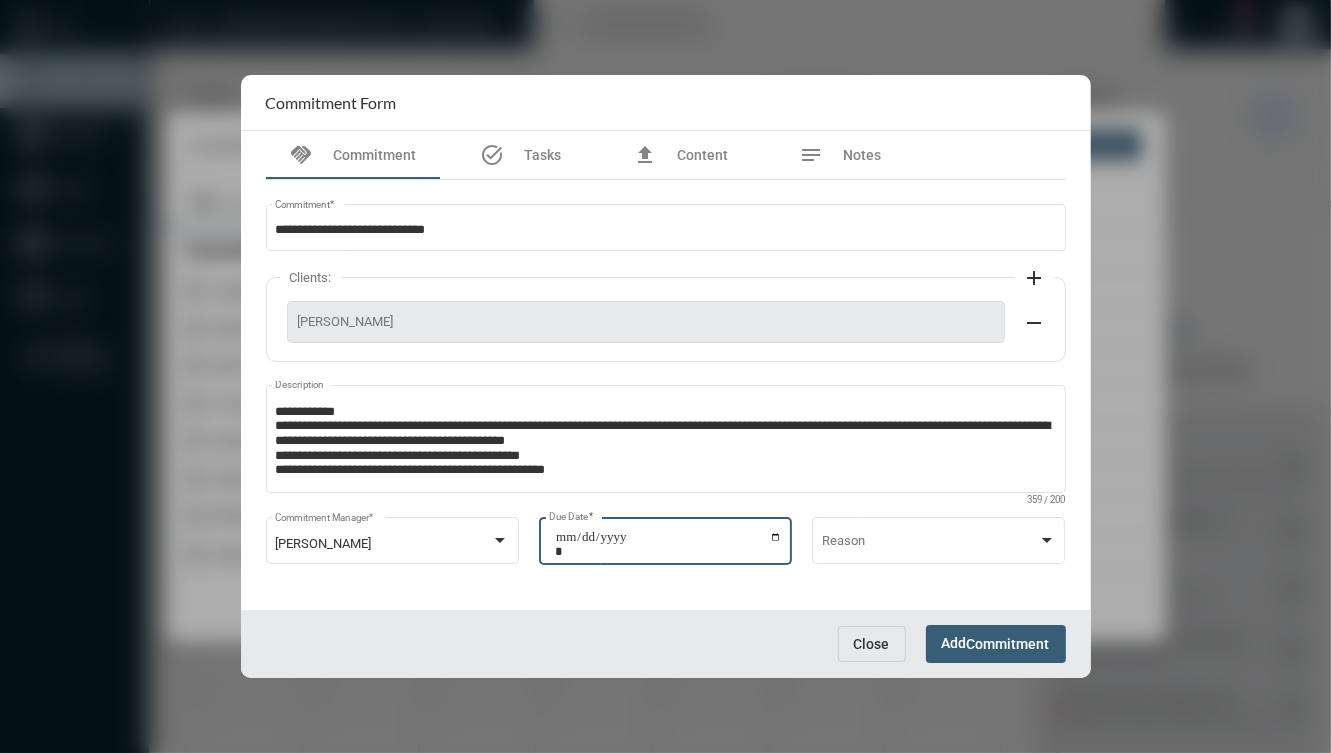 type on "**********" 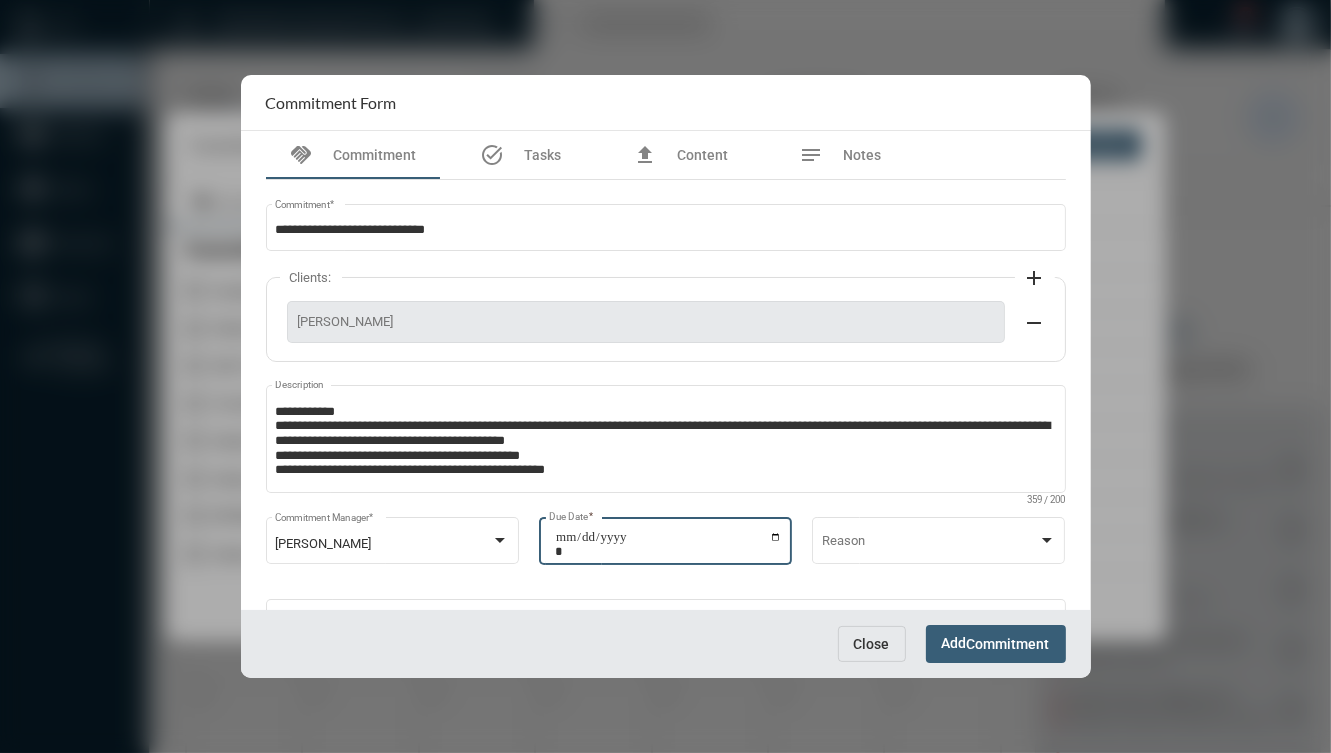 click on "Commitment" at bounding box center [1008, 645] 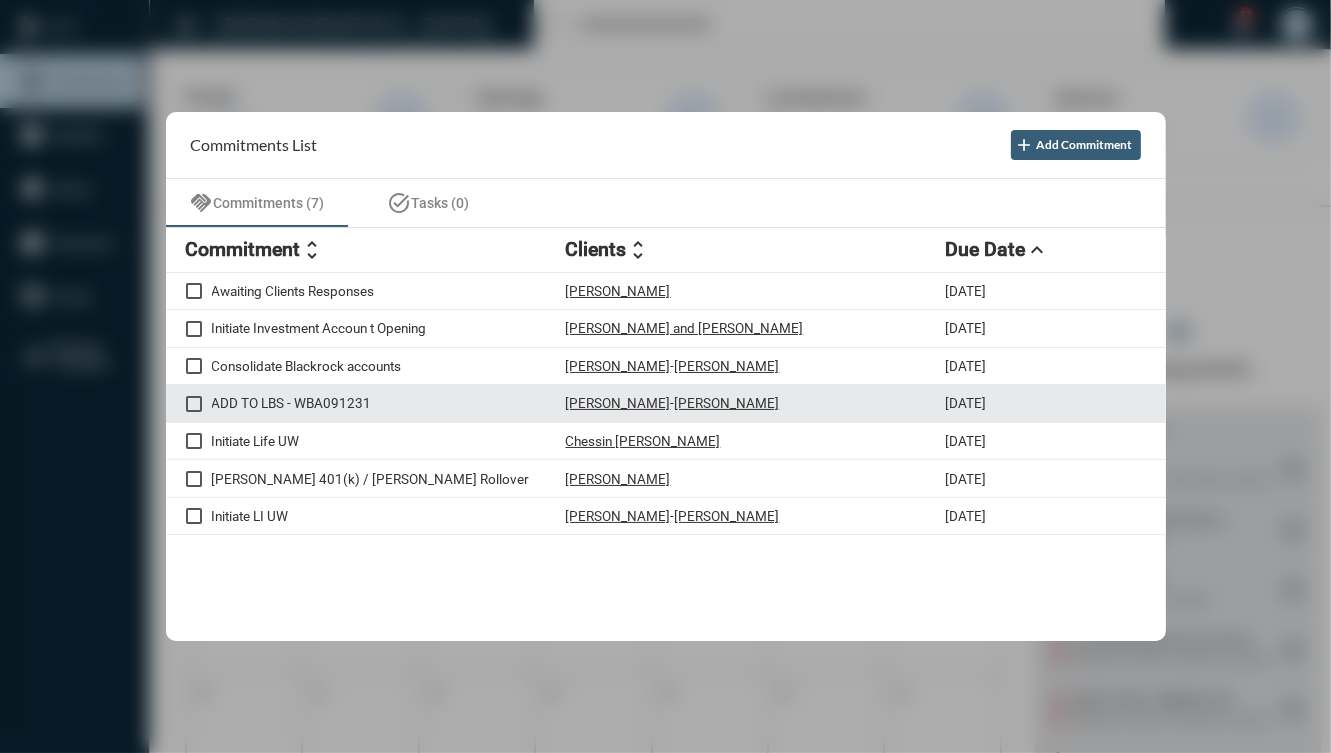 click on "ADD TO LBS - WBA091231   [PERSON_NAME]    -   [PERSON_NAME]  [DATE]" at bounding box center [666, 404] 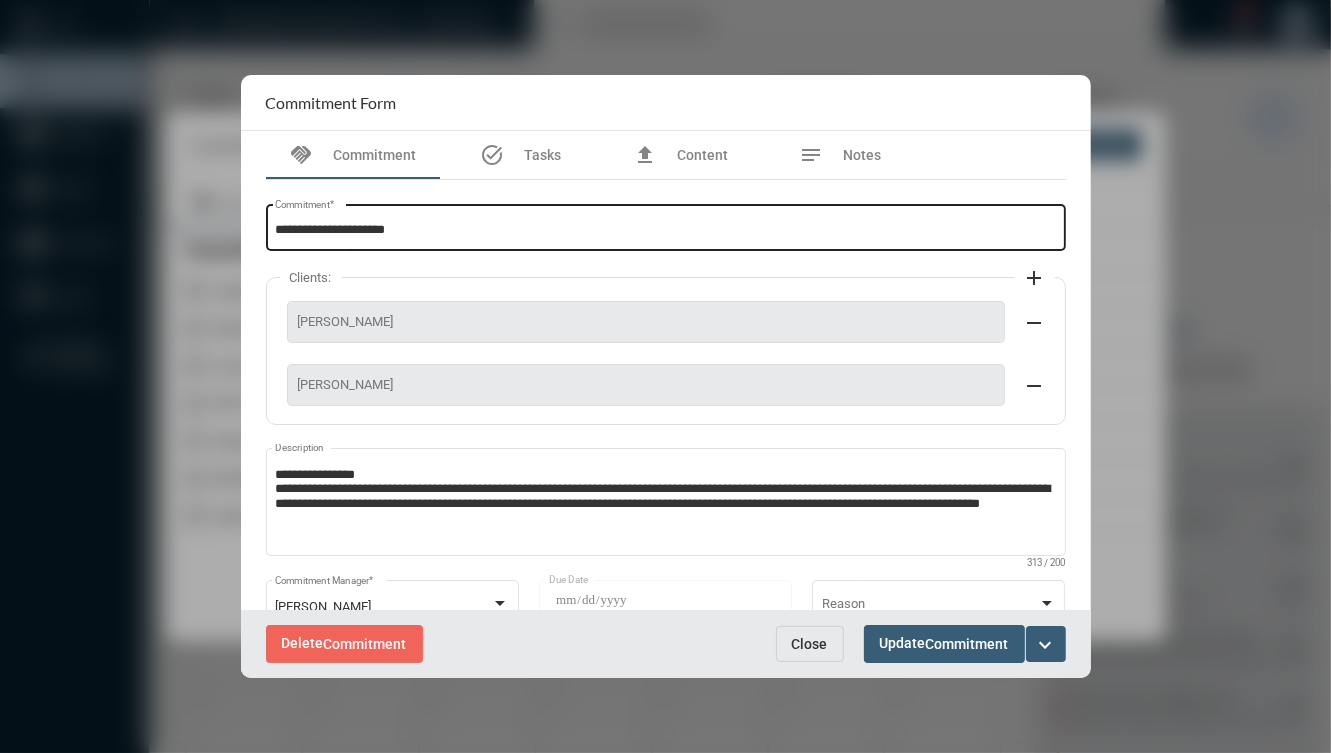 click on "**********" at bounding box center (665, 230) 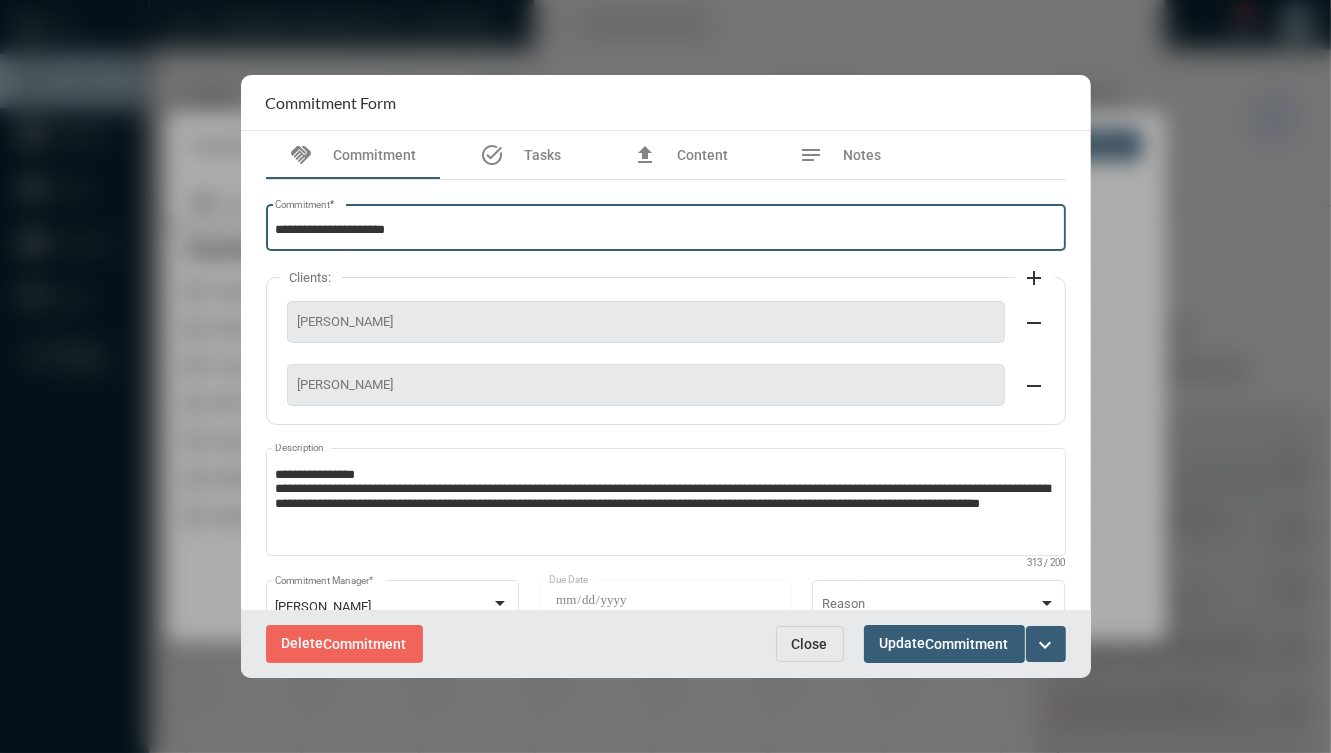 click on "**********" at bounding box center (665, 230) 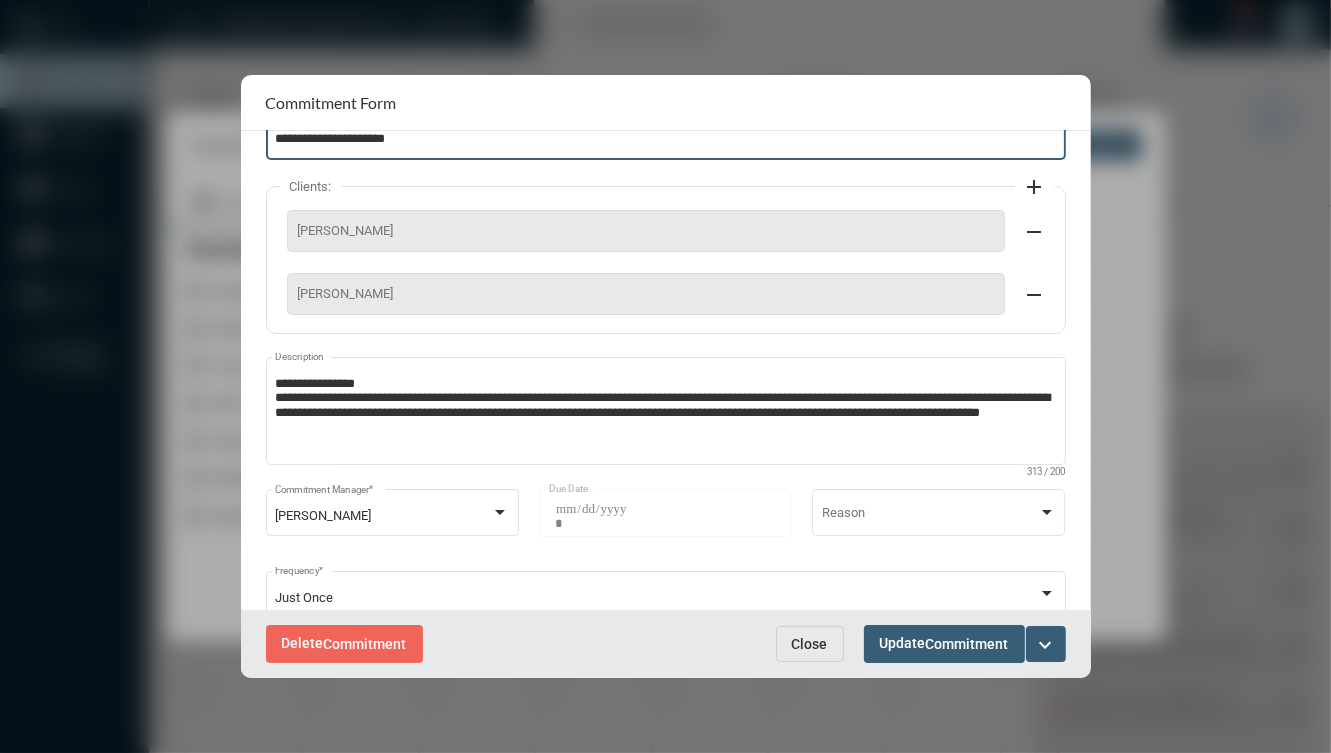 scroll, scrollTop: 148, scrollLeft: 0, axis: vertical 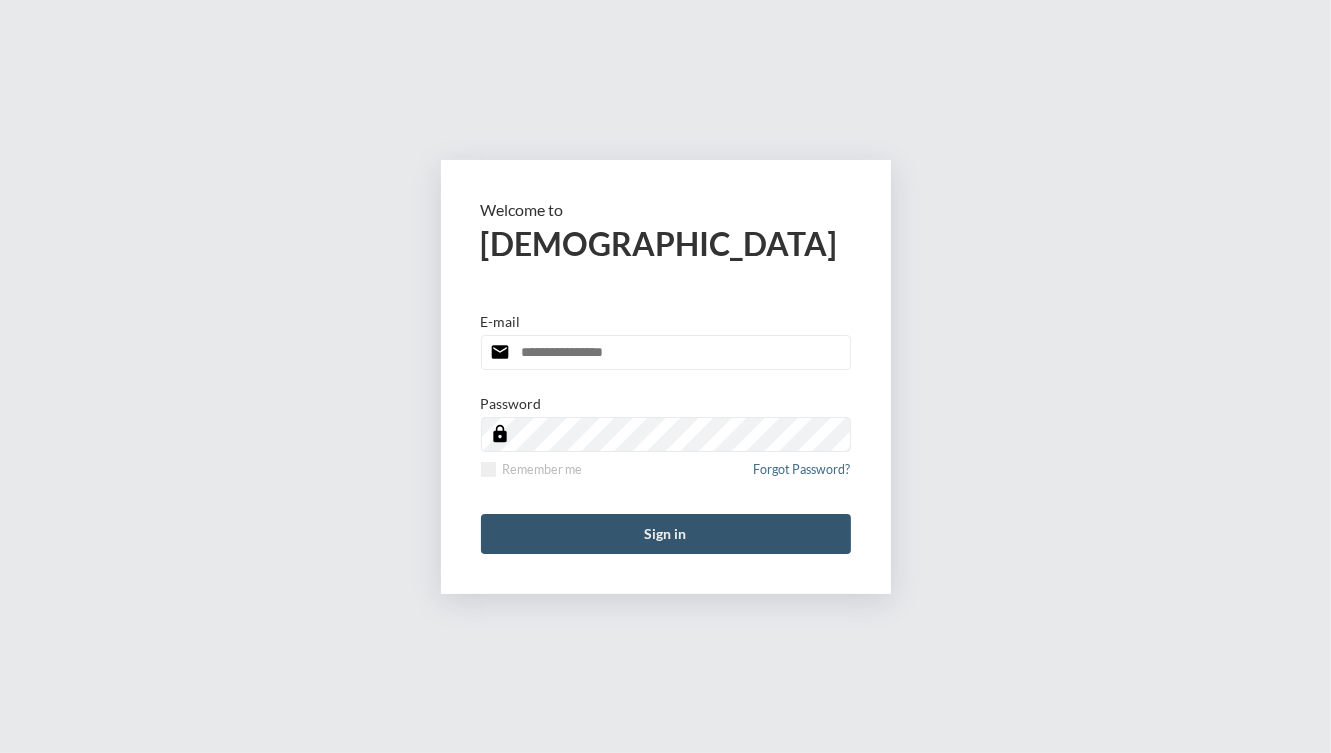 type on "**********" 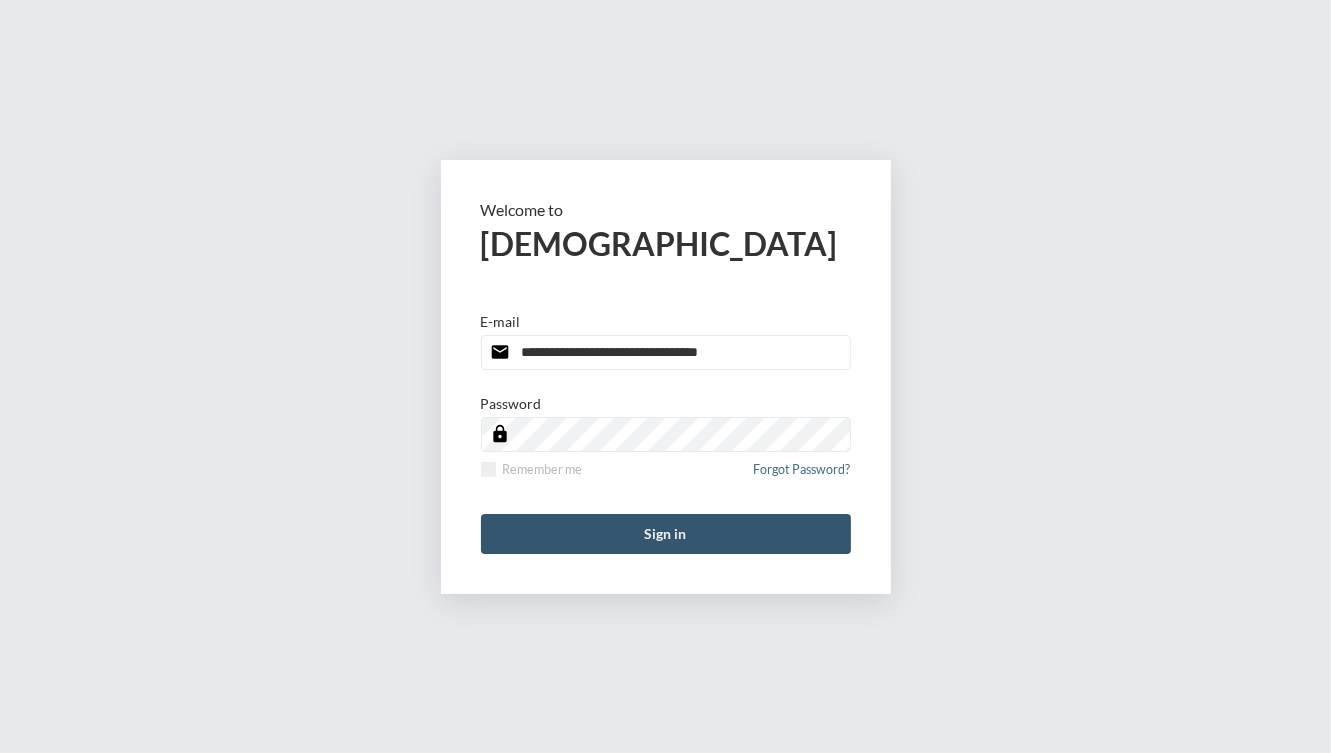 click on "Sign in" at bounding box center (666, 534) 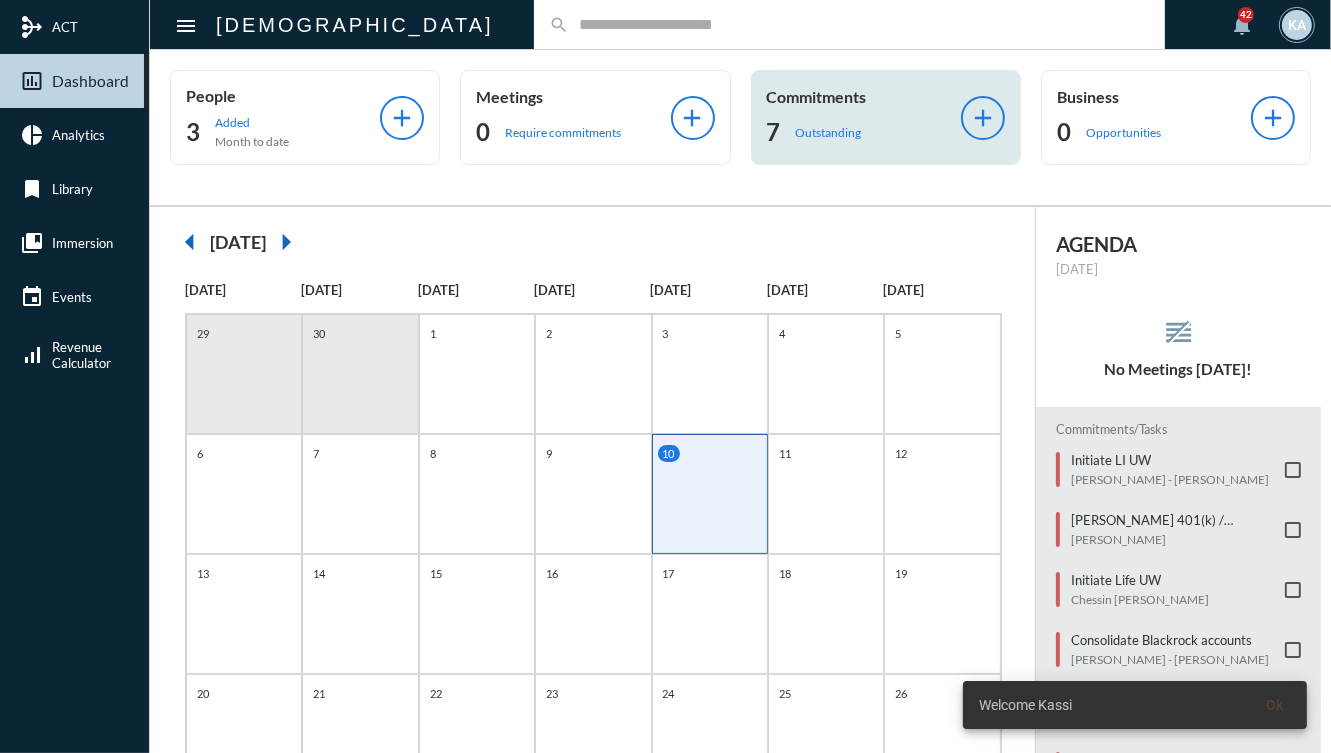 click on "7 Outstanding" 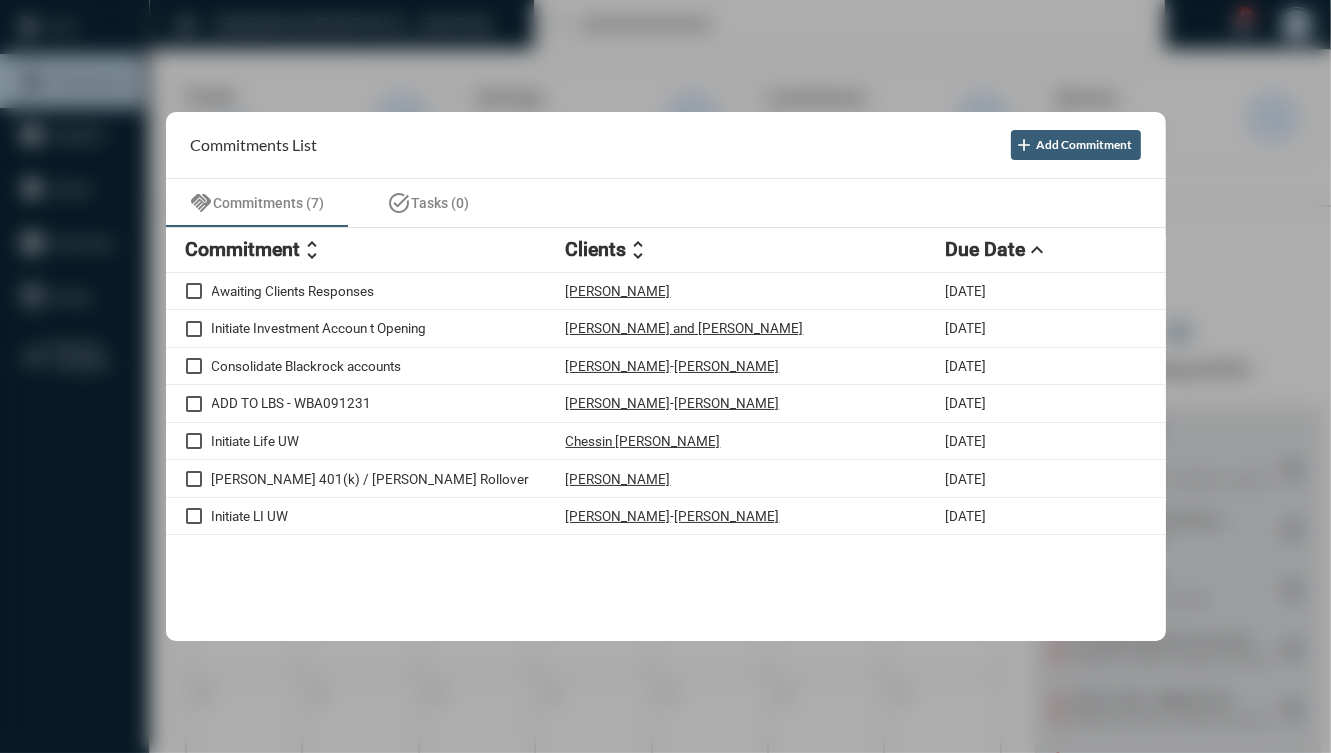 click on "Commitments List" at bounding box center (254, 144) 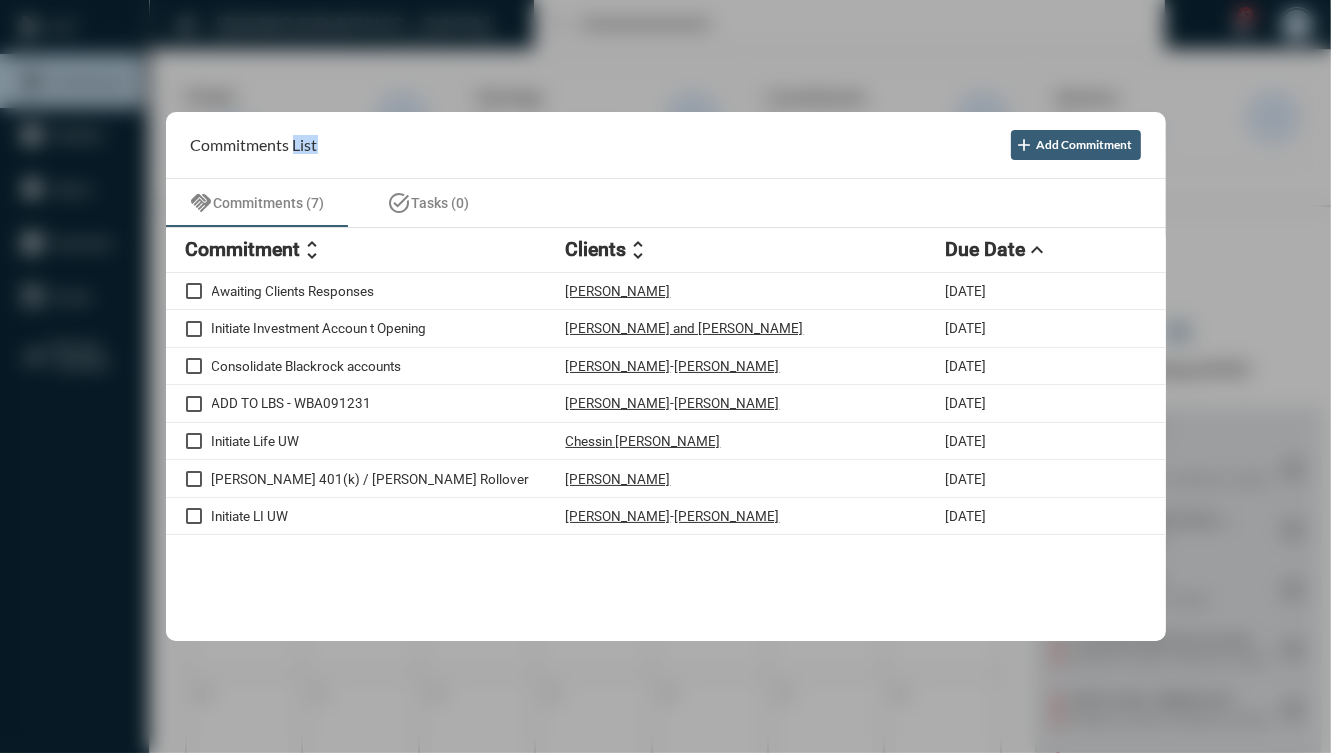 click on "Commitments List" at bounding box center (254, 144) 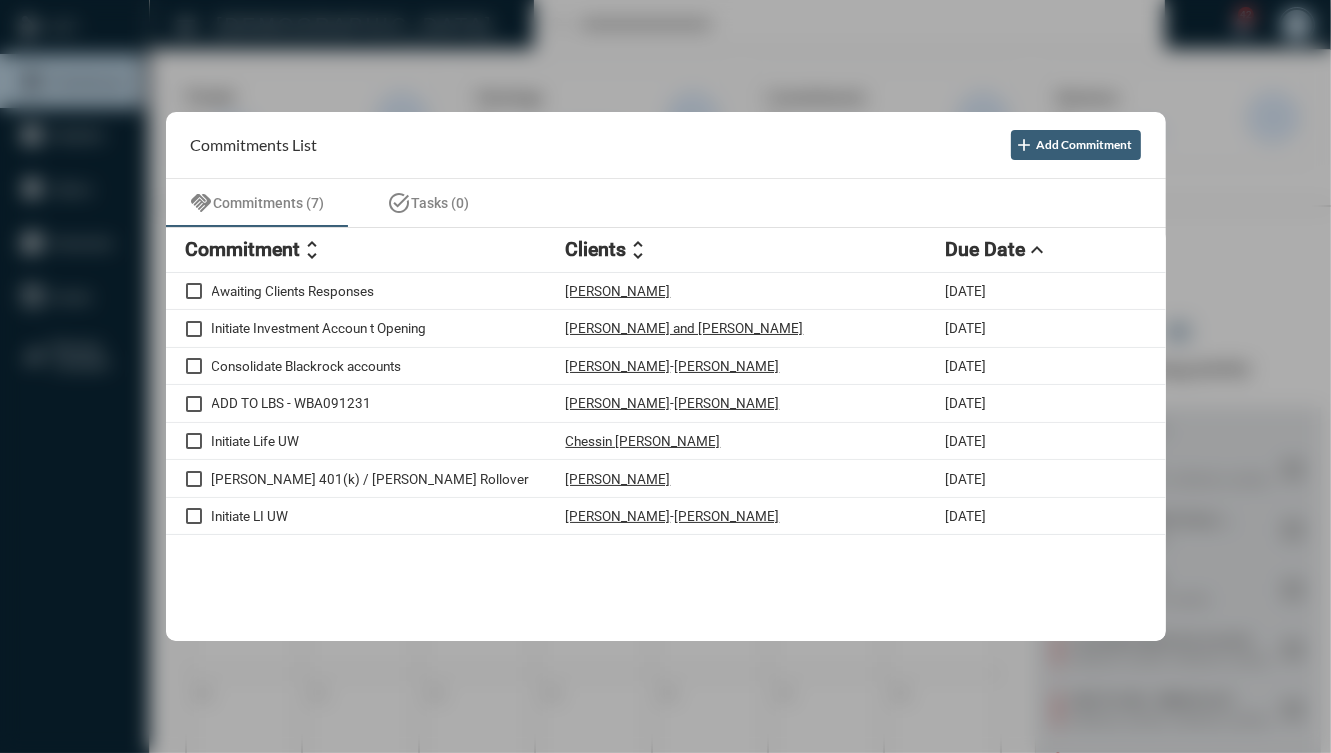 click on "Commitments List add  Add Commitment" at bounding box center (666, 145) 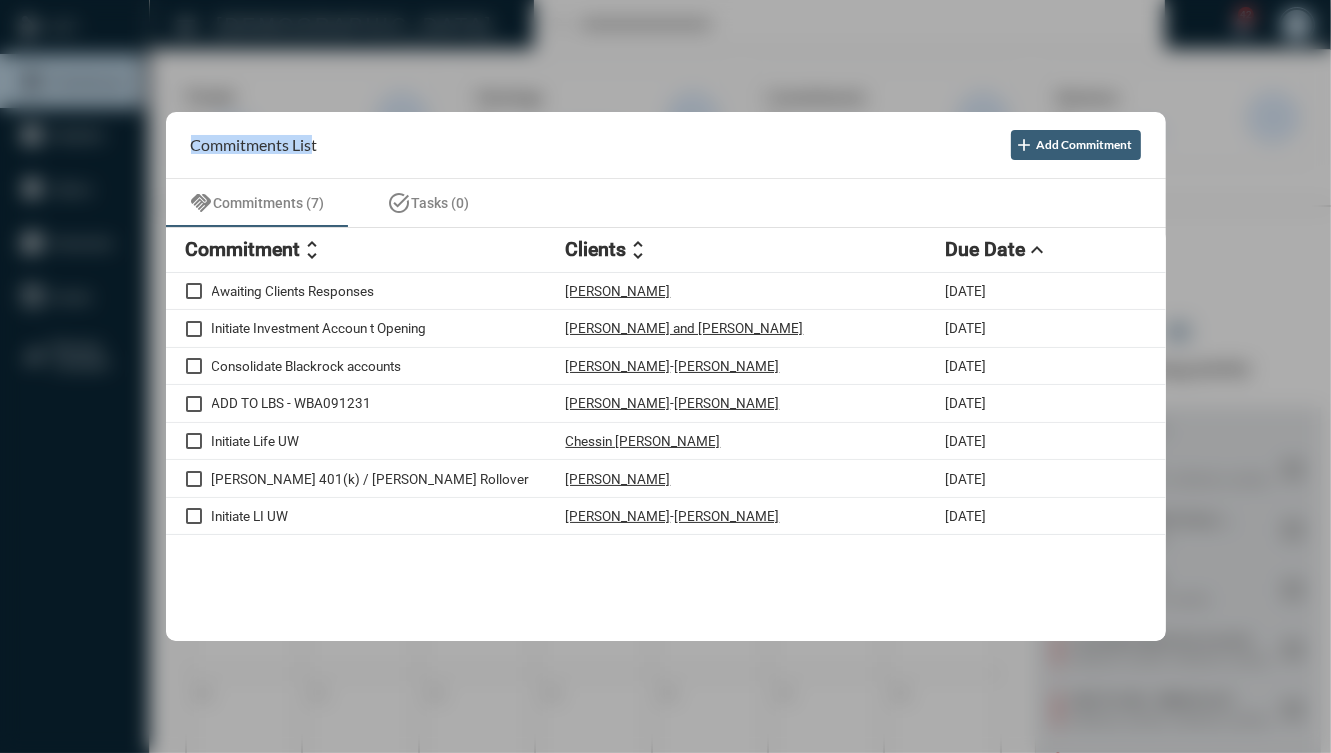 drag, startPoint x: 300, startPoint y: 141, endPoint x: 181, endPoint y: 136, distance: 119.104996 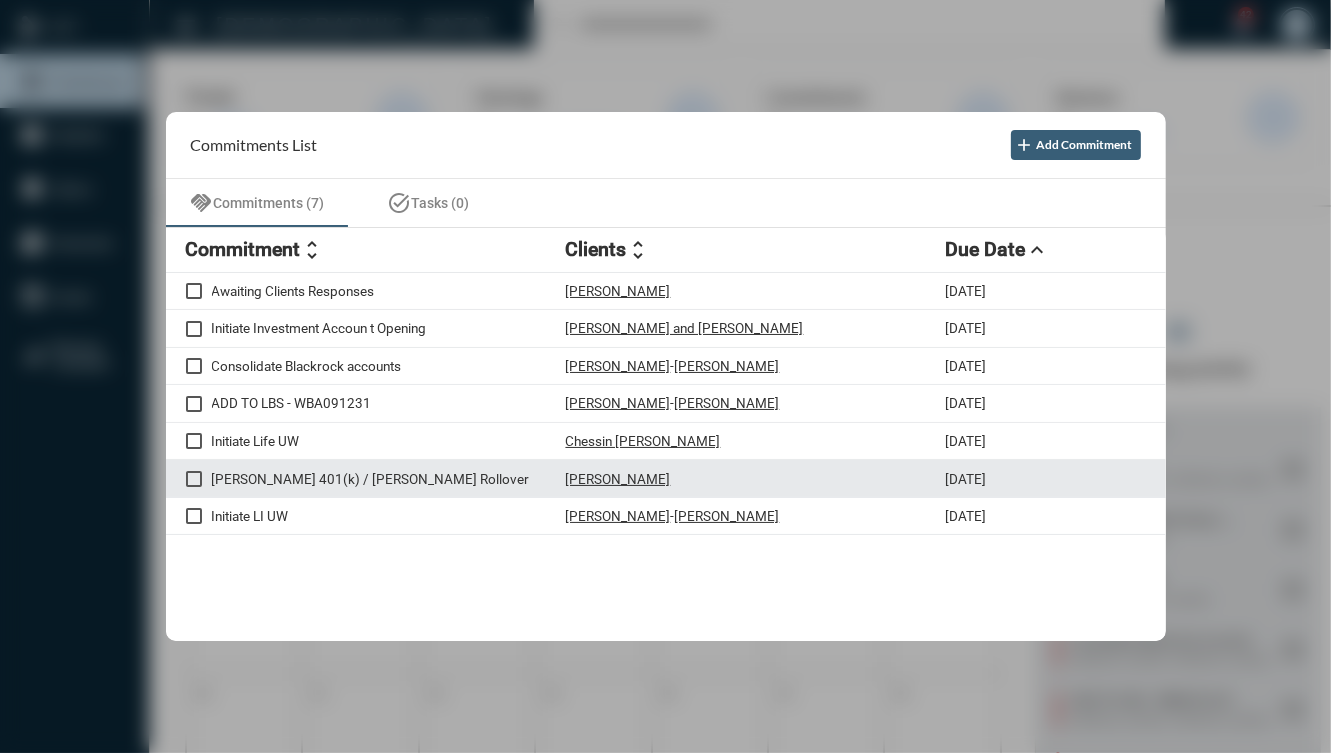 click on "[PERSON_NAME] 401(k) / [PERSON_NAME] Rollover" at bounding box center [376, 478] 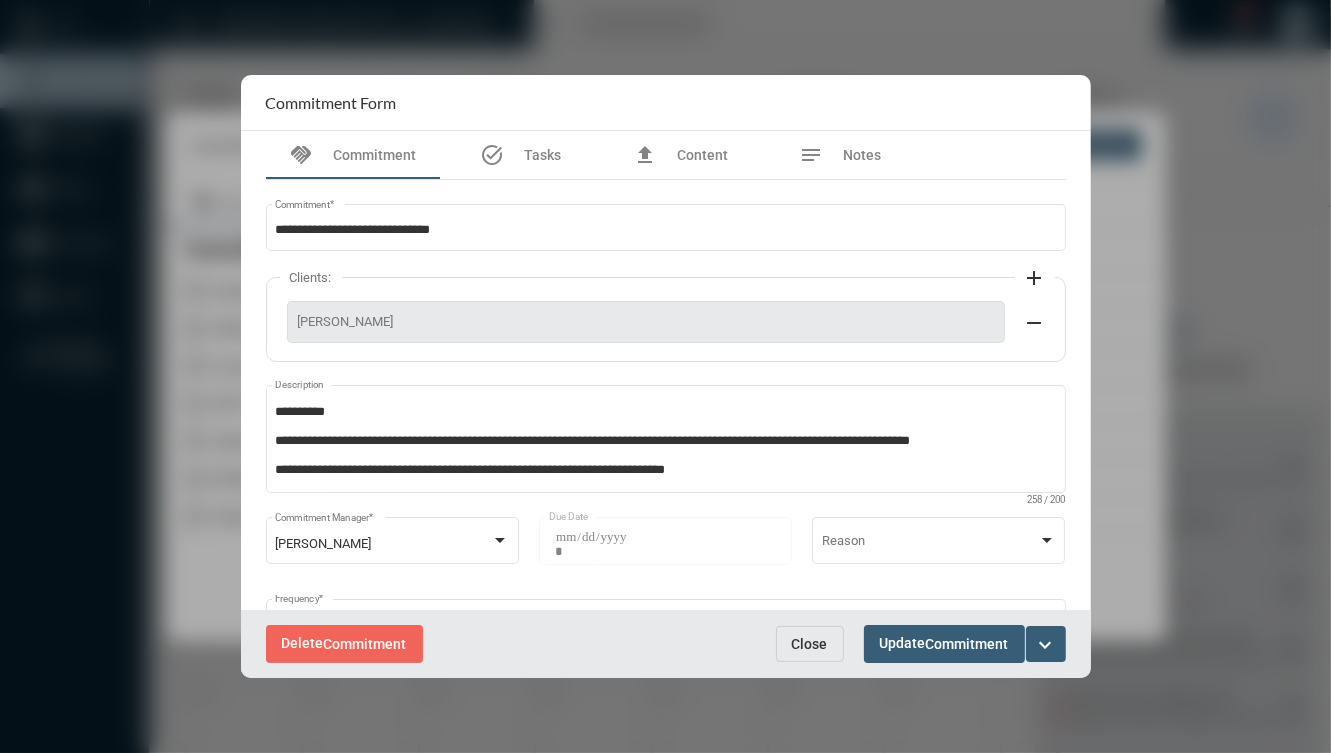 click on "Close" at bounding box center [810, 644] 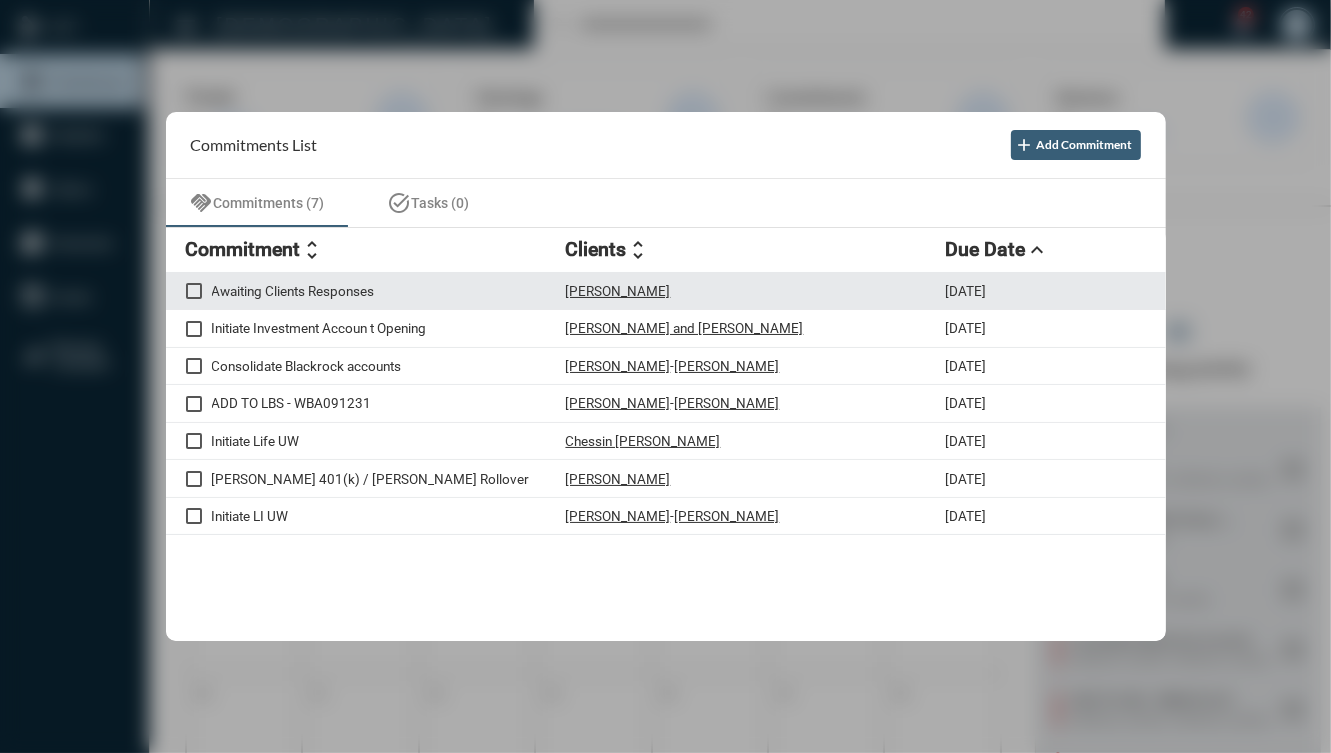 click on "[PERSON_NAME]" at bounding box center (756, 291) 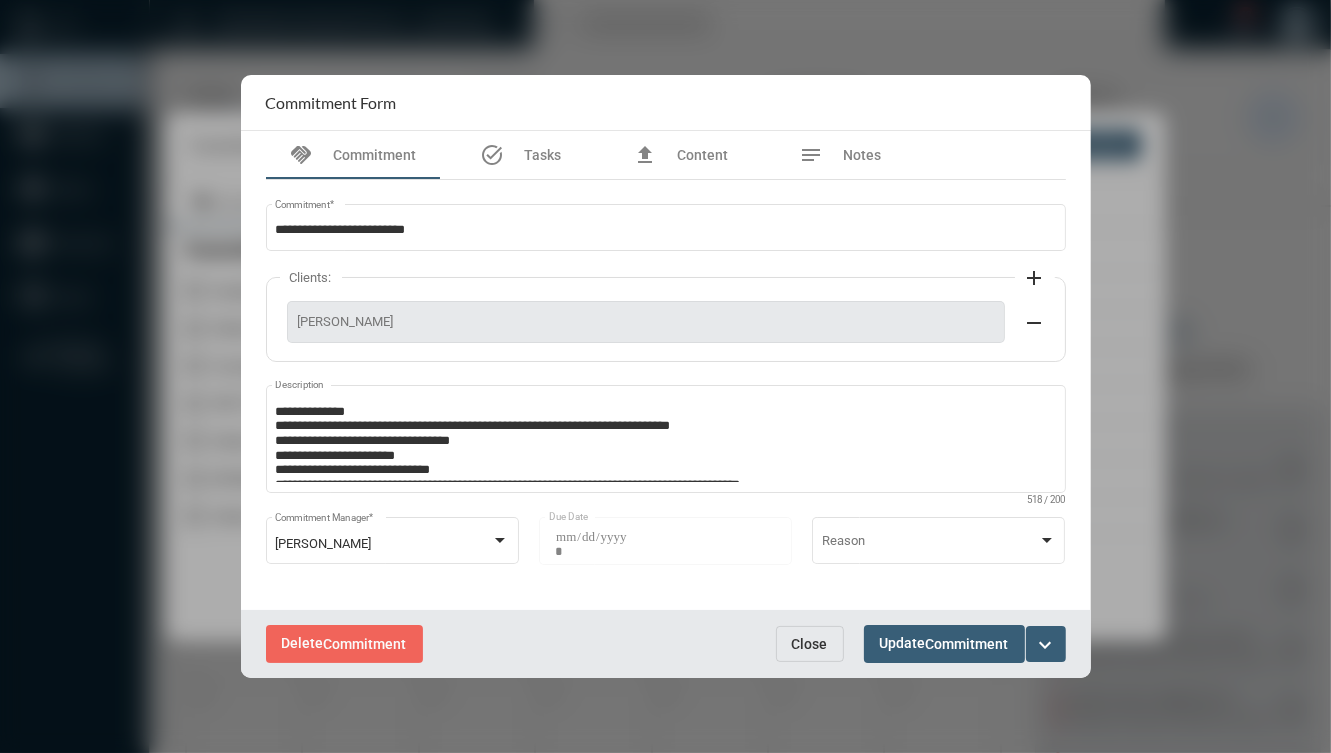 click on "expand_more" at bounding box center (1046, 645) 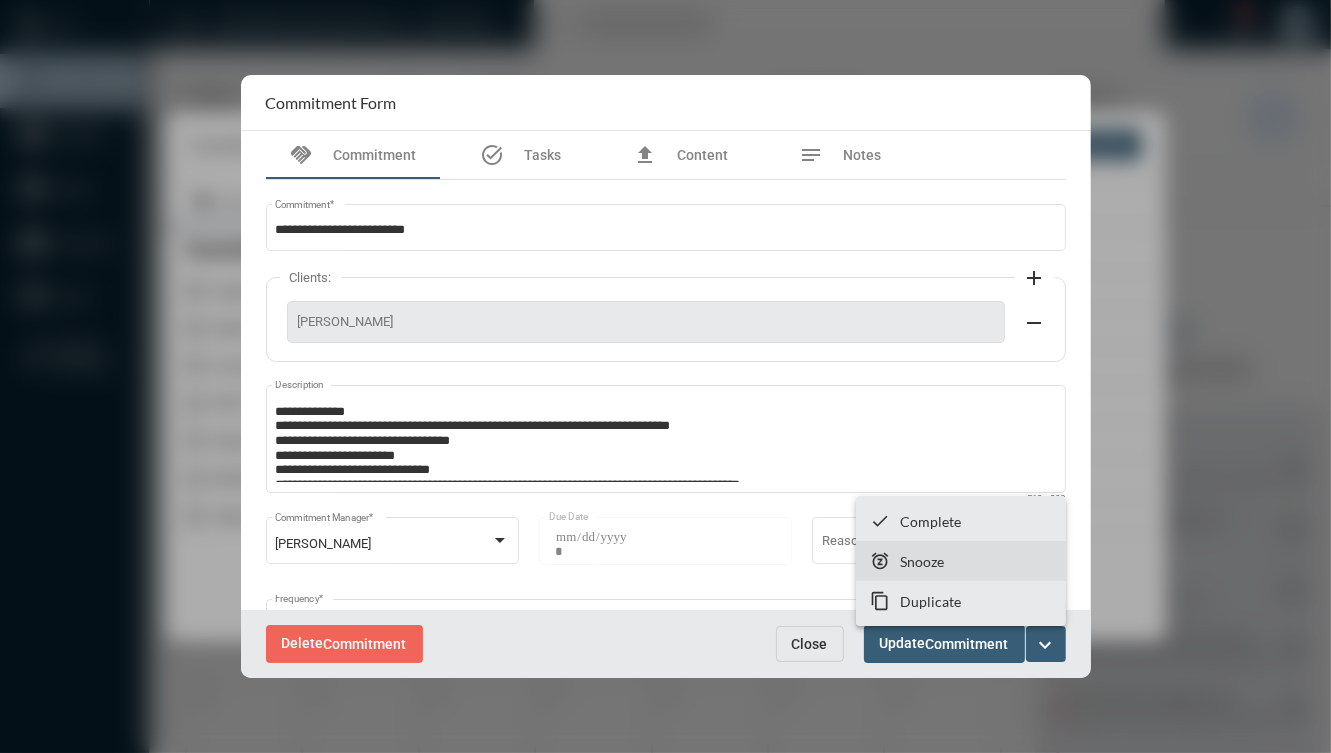 click on "Snooze" at bounding box center [922, 561] 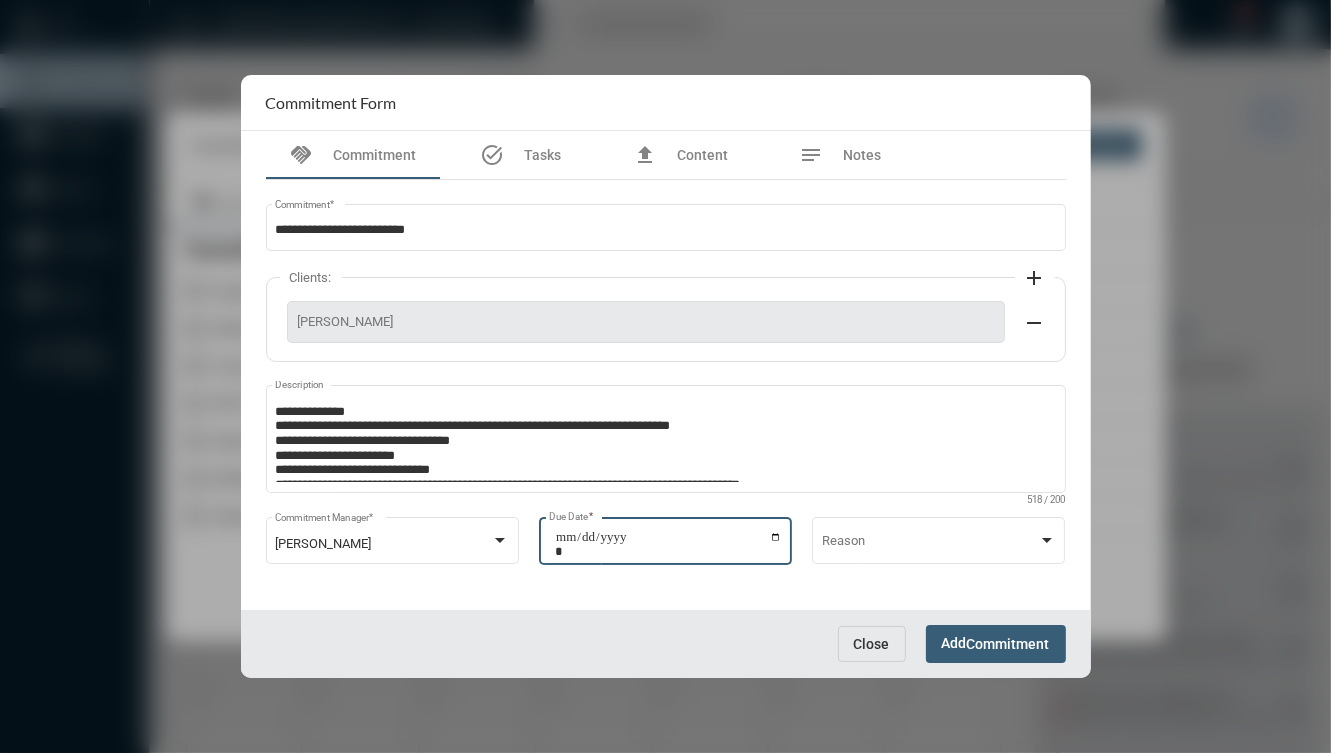 click on "**********" at bounding box center (668, 544) 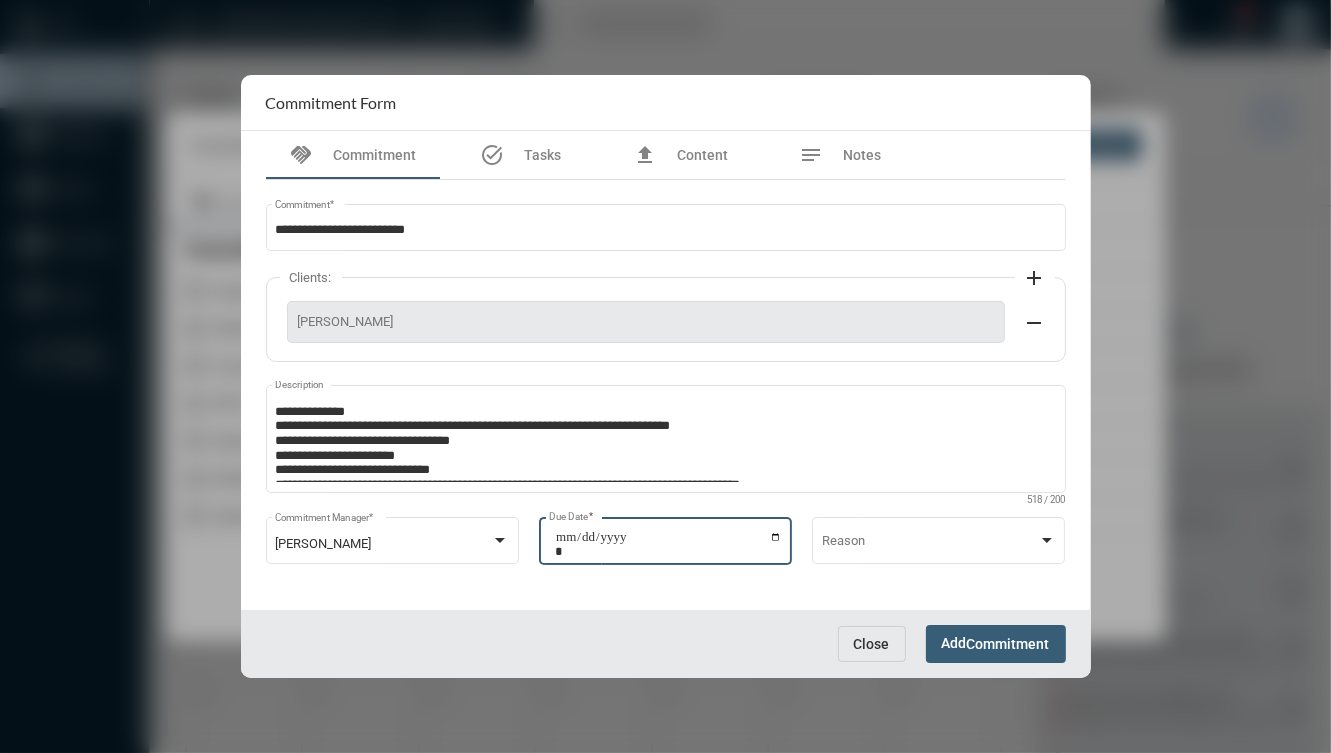 type on "**********" 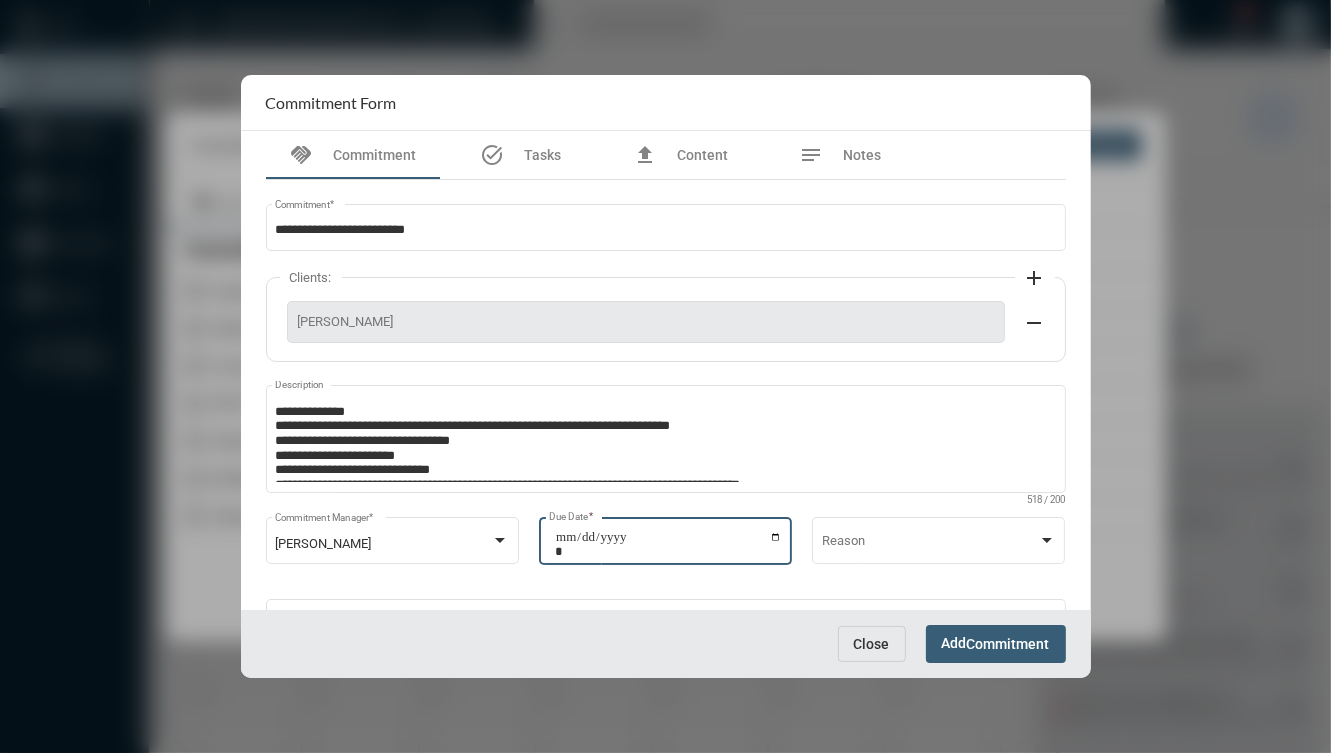 click on "Add   Commitment" at bounding box center [996, 643] 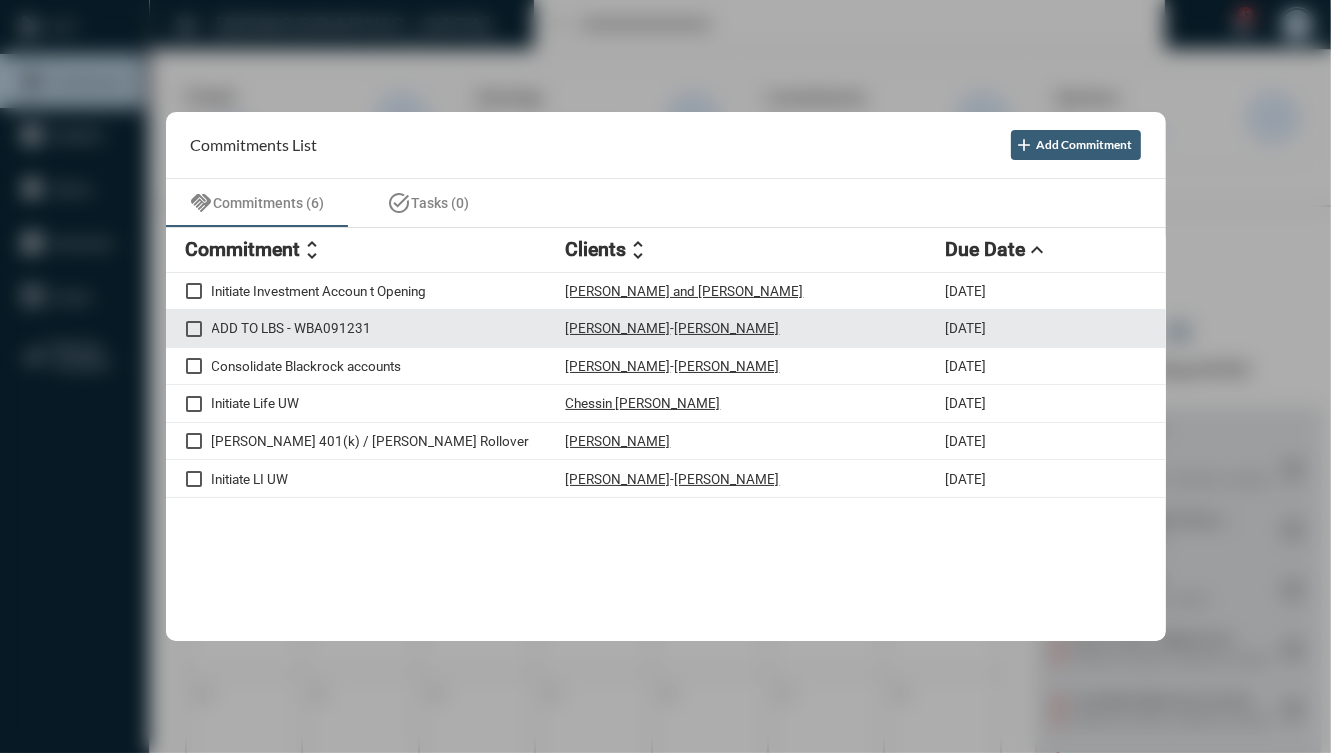click on "ADD TO LBS - WBA091231   [PERSON_NAME]    -   [PERSON_NAME]  [DATE]" at bounding box center (666, 329) 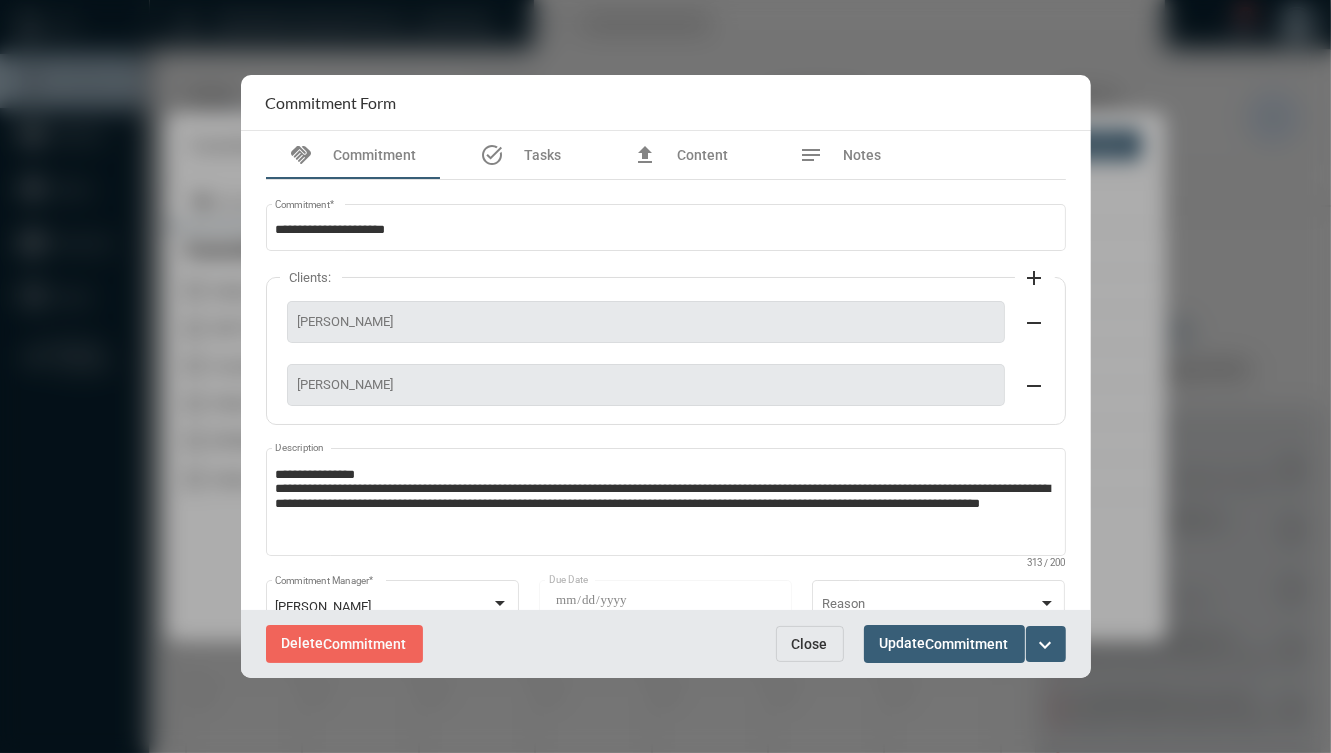 click on "expand_more" at bounding box center (1046, 644) 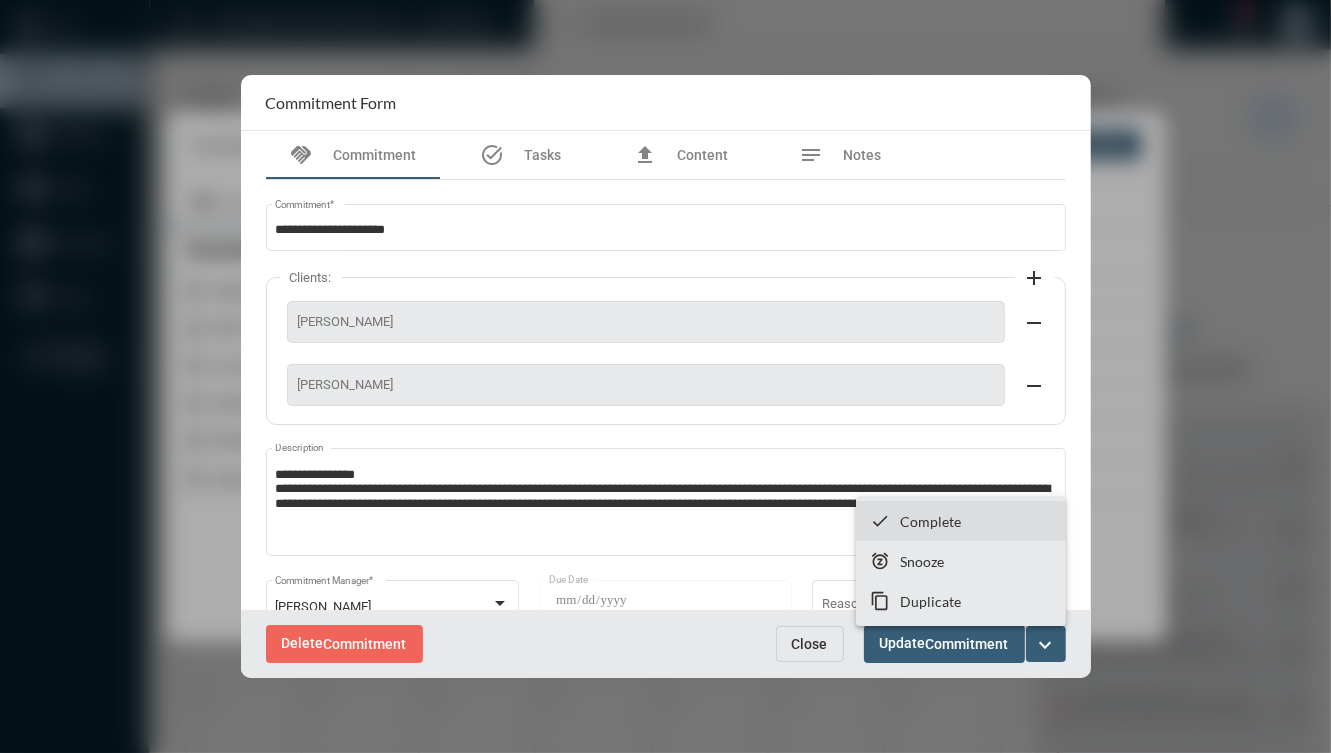 click on "Complete" at bounding box center [930, 521] 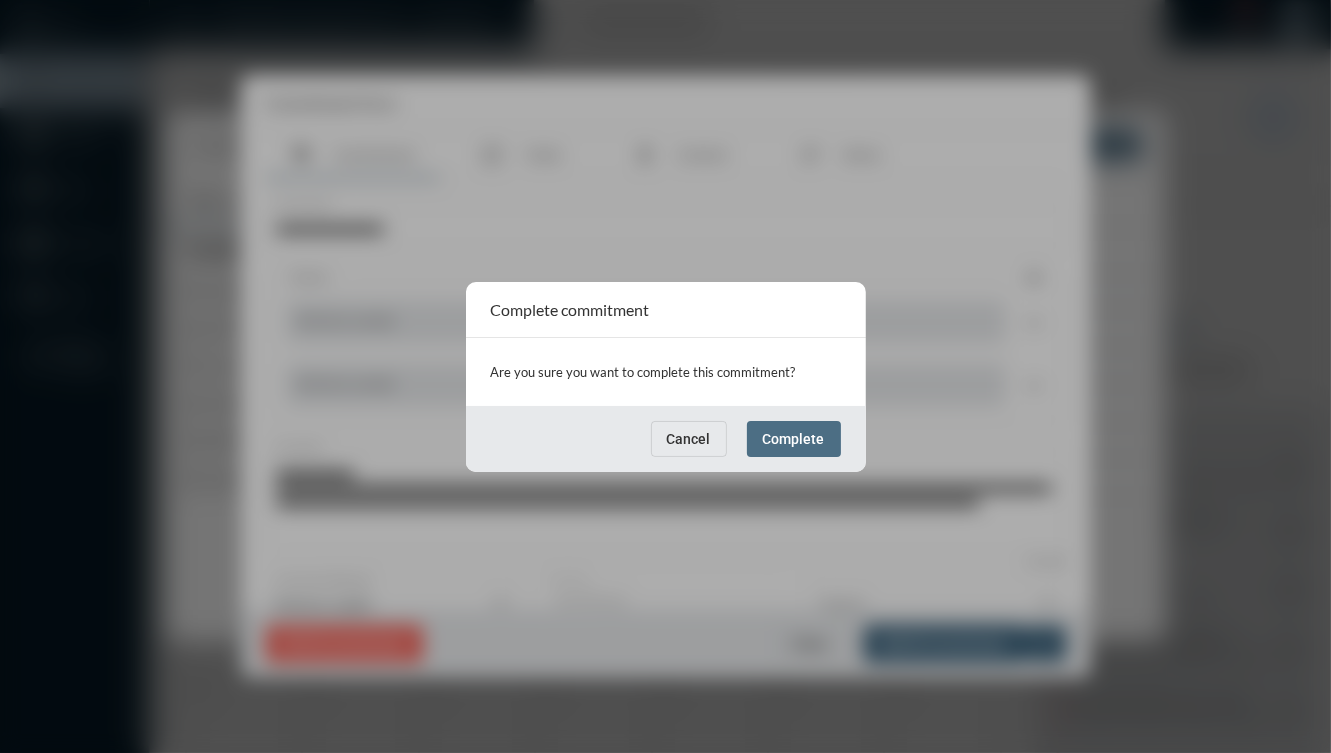 click on "Complete" at bounding box center [794, 439] 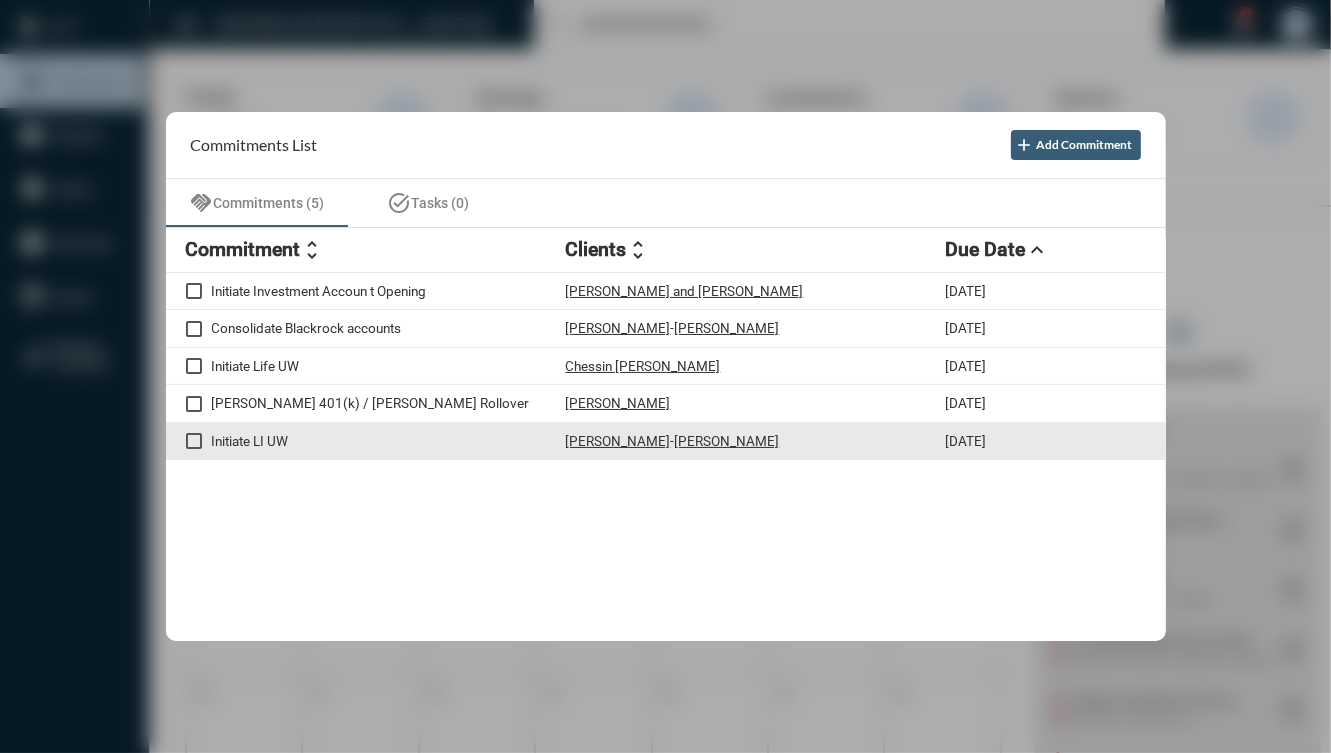 click on "Initiate LI UW" at bounding box center [389, 441] 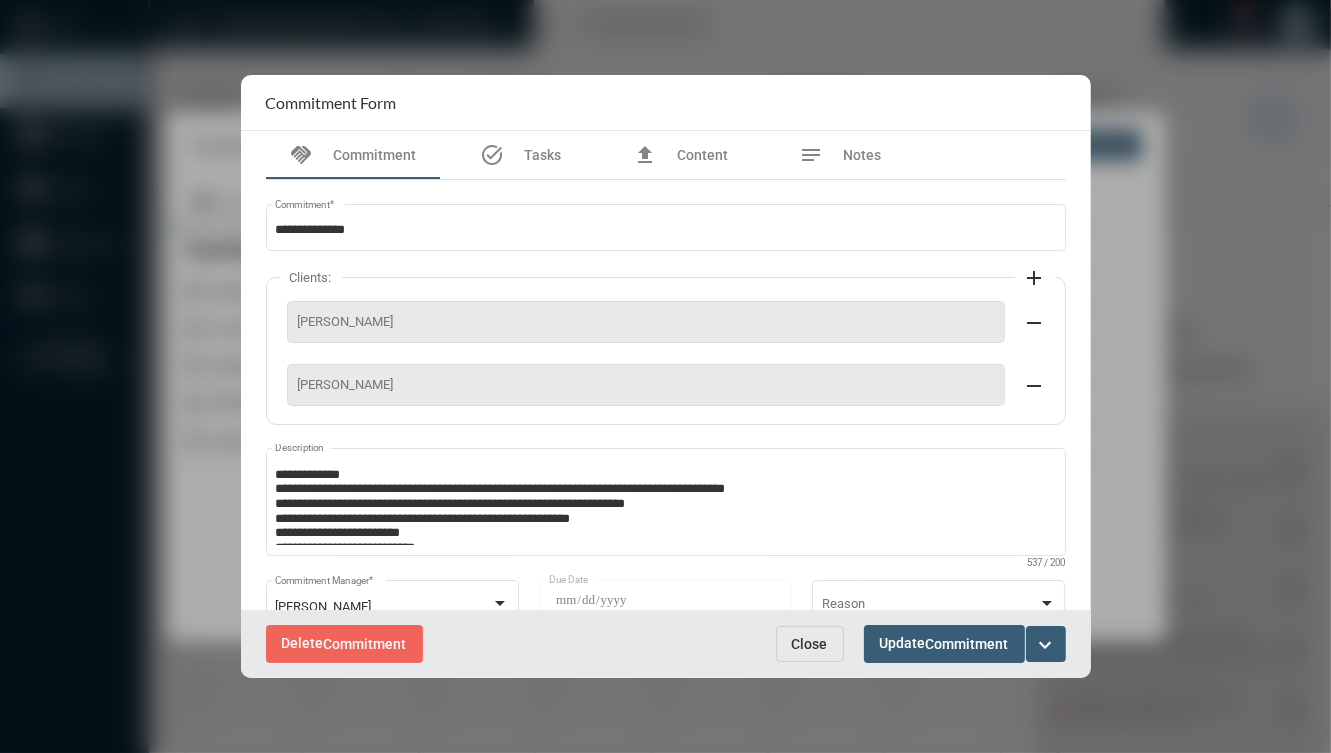 click on "Close" at bounding box center (810, 644) 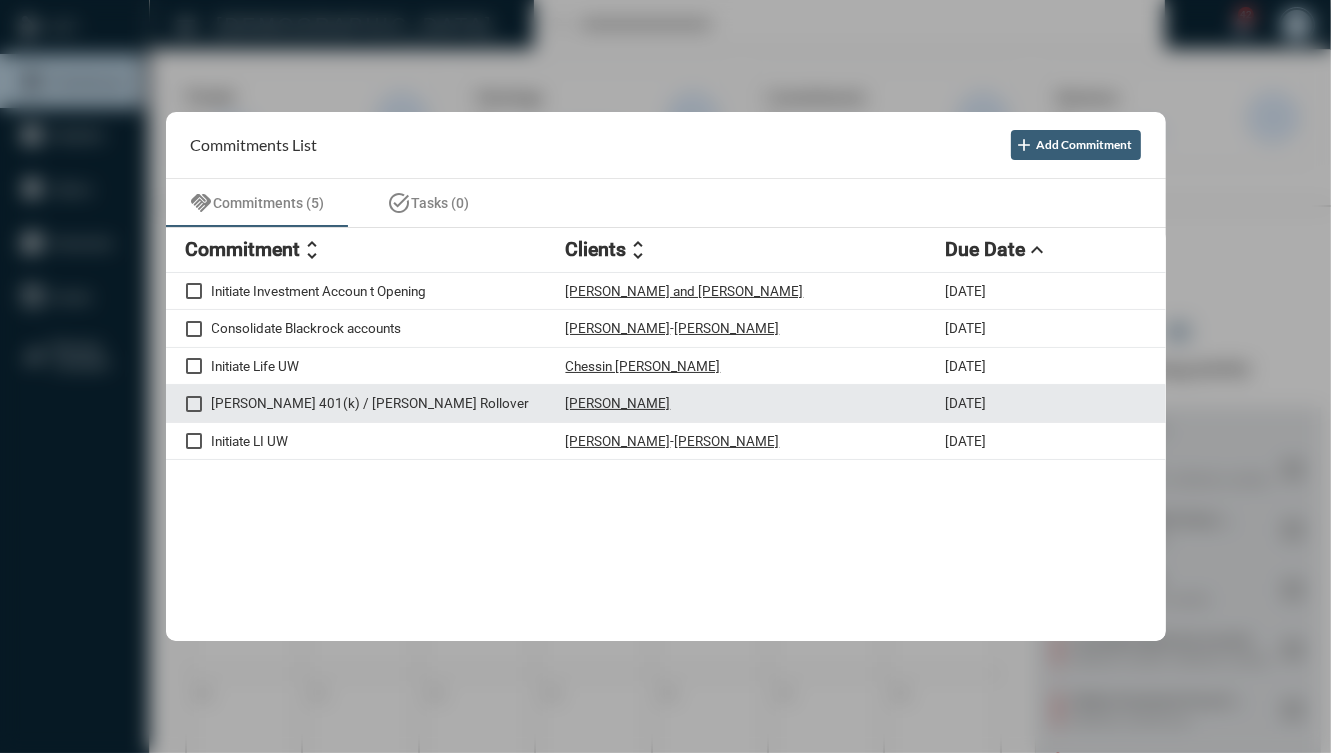 click on "Roth 401(k) / Roth IRA Rollover   Ted Cullinane  7/10/25" at bounding box center (666, 404) 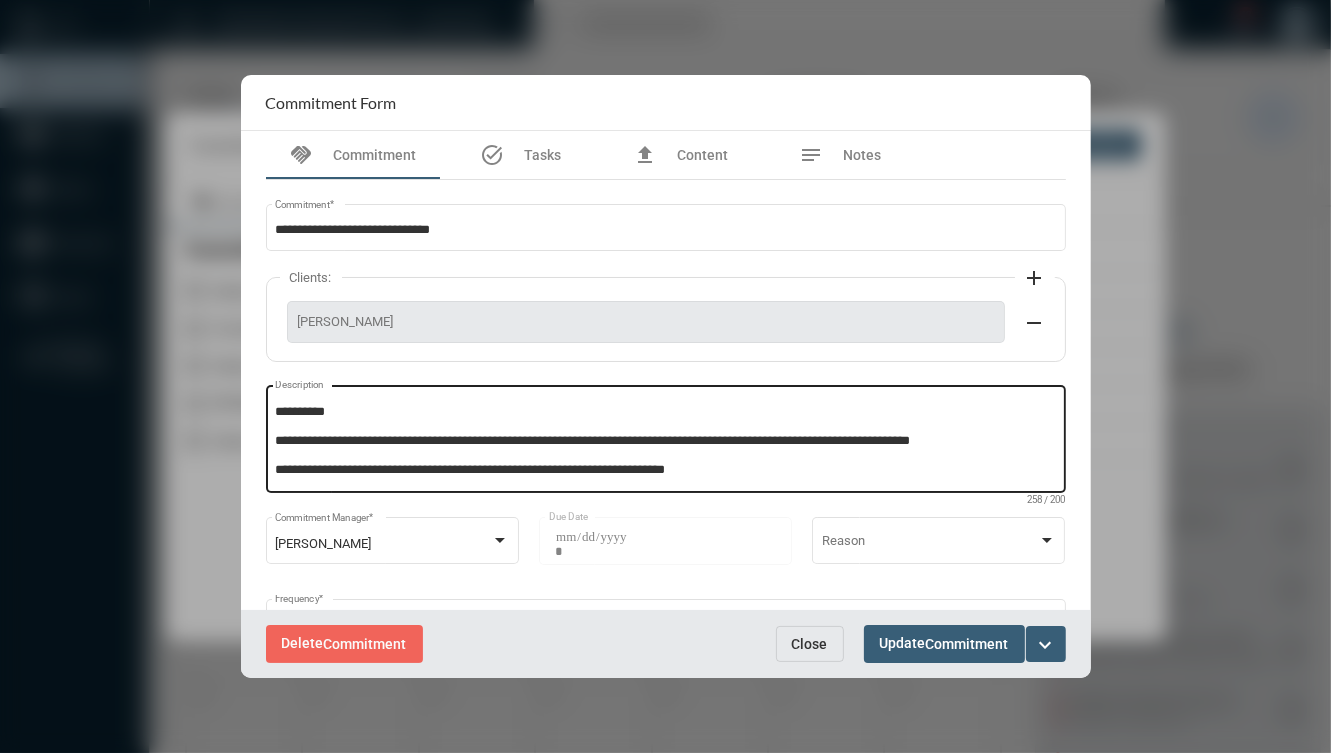 scroll, scrollTop: 27, scrollLeft: 0, axis: vertical 